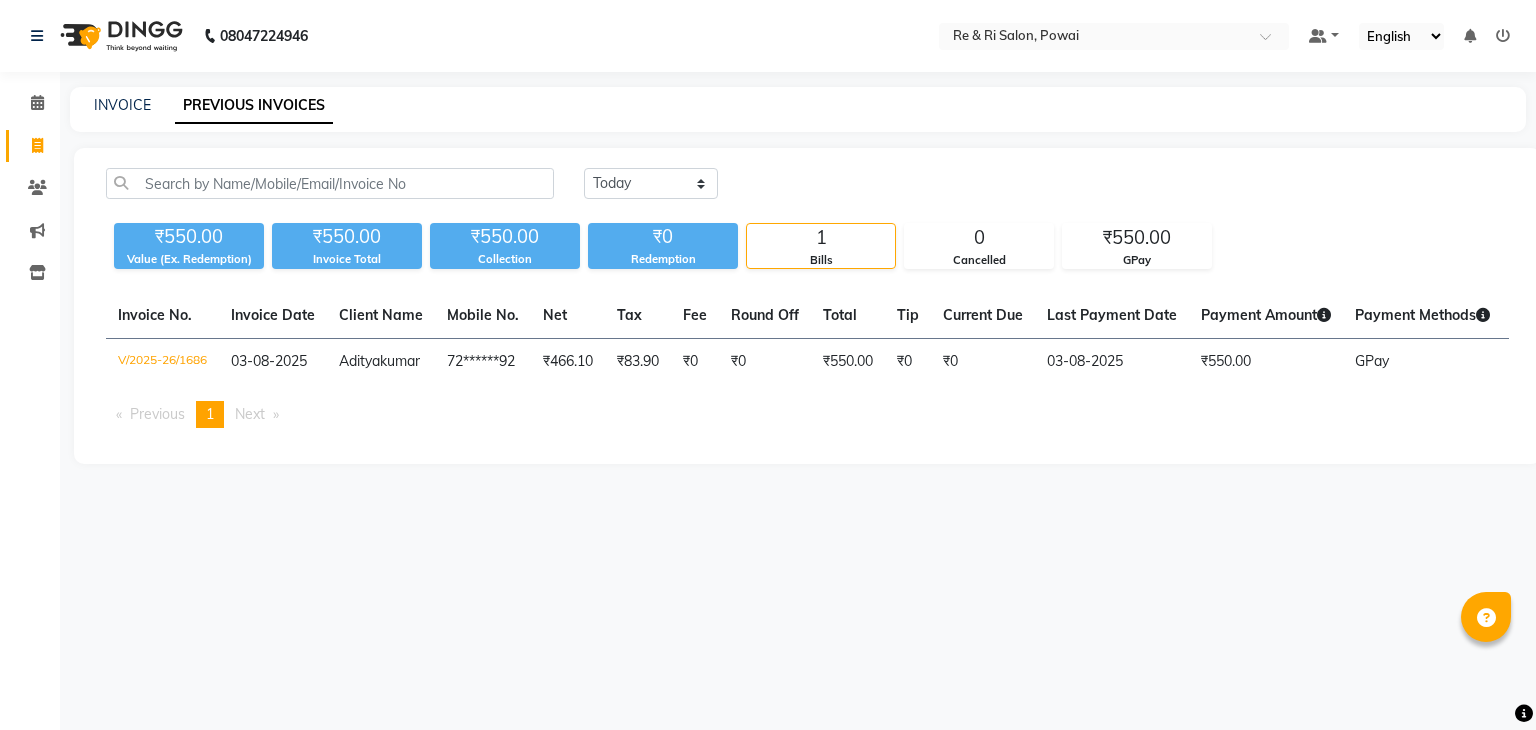 scroll, scrollTop: 0, scrollLeft: 0, axis: both 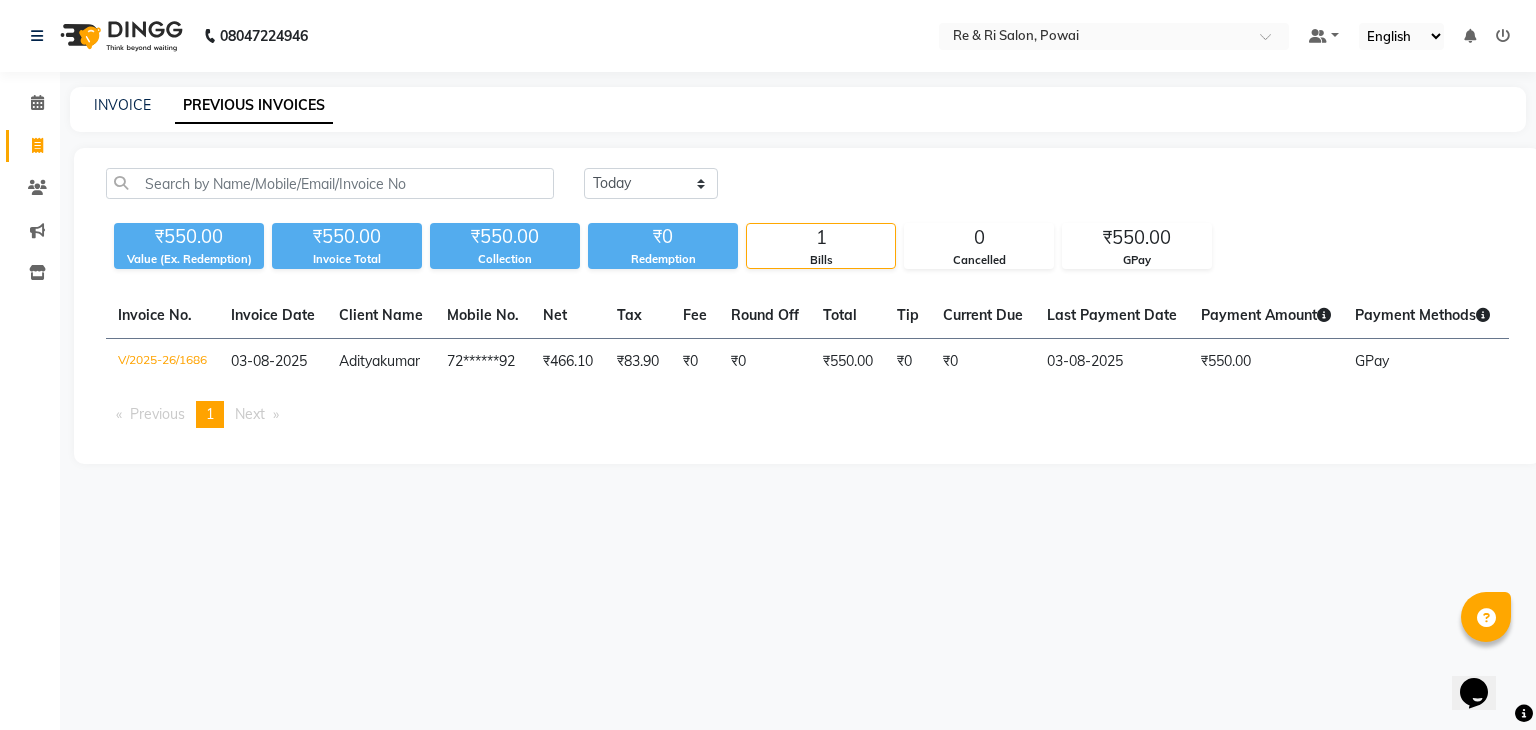 click on "INVOICE" 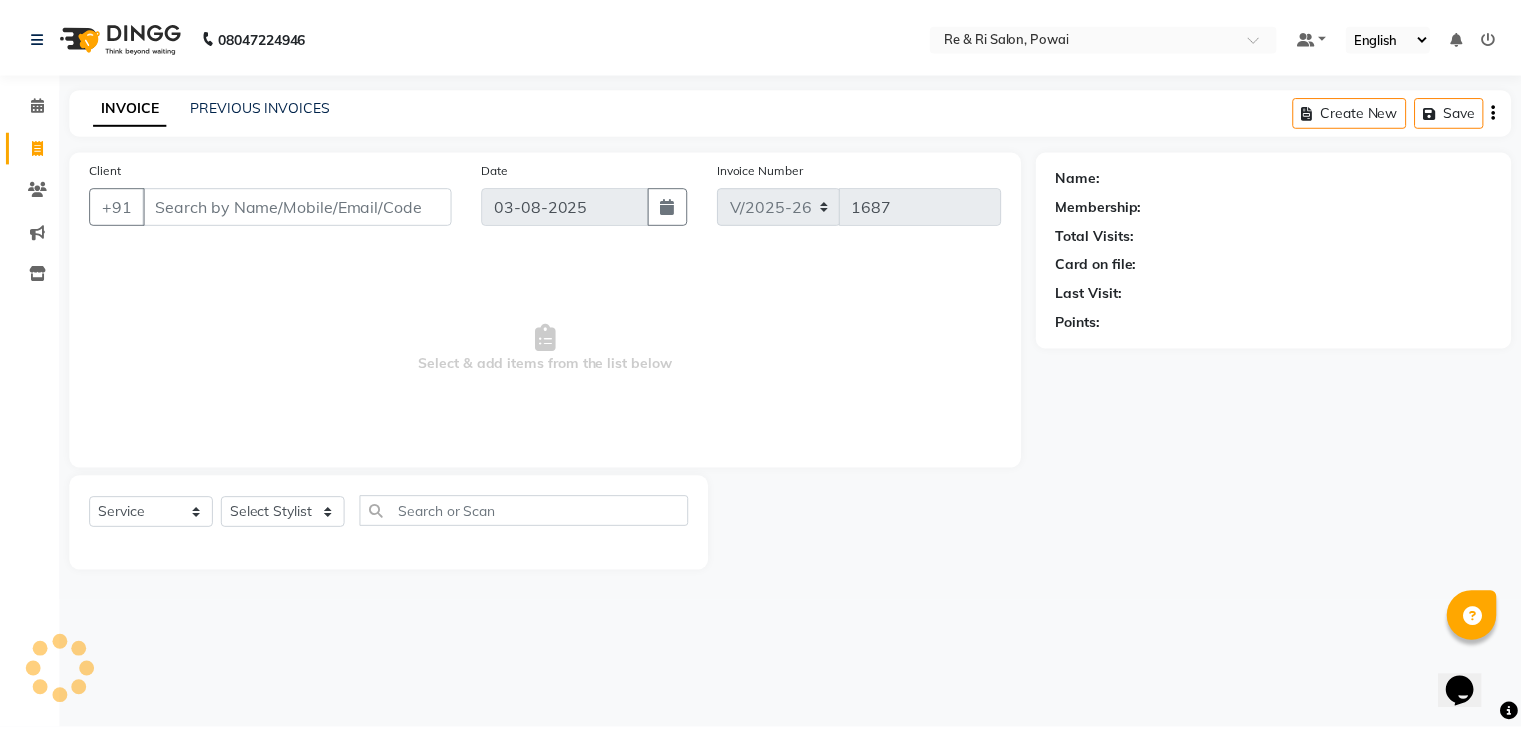 scroll, scrollTop: 0, scrollLeft: 0, axis: both 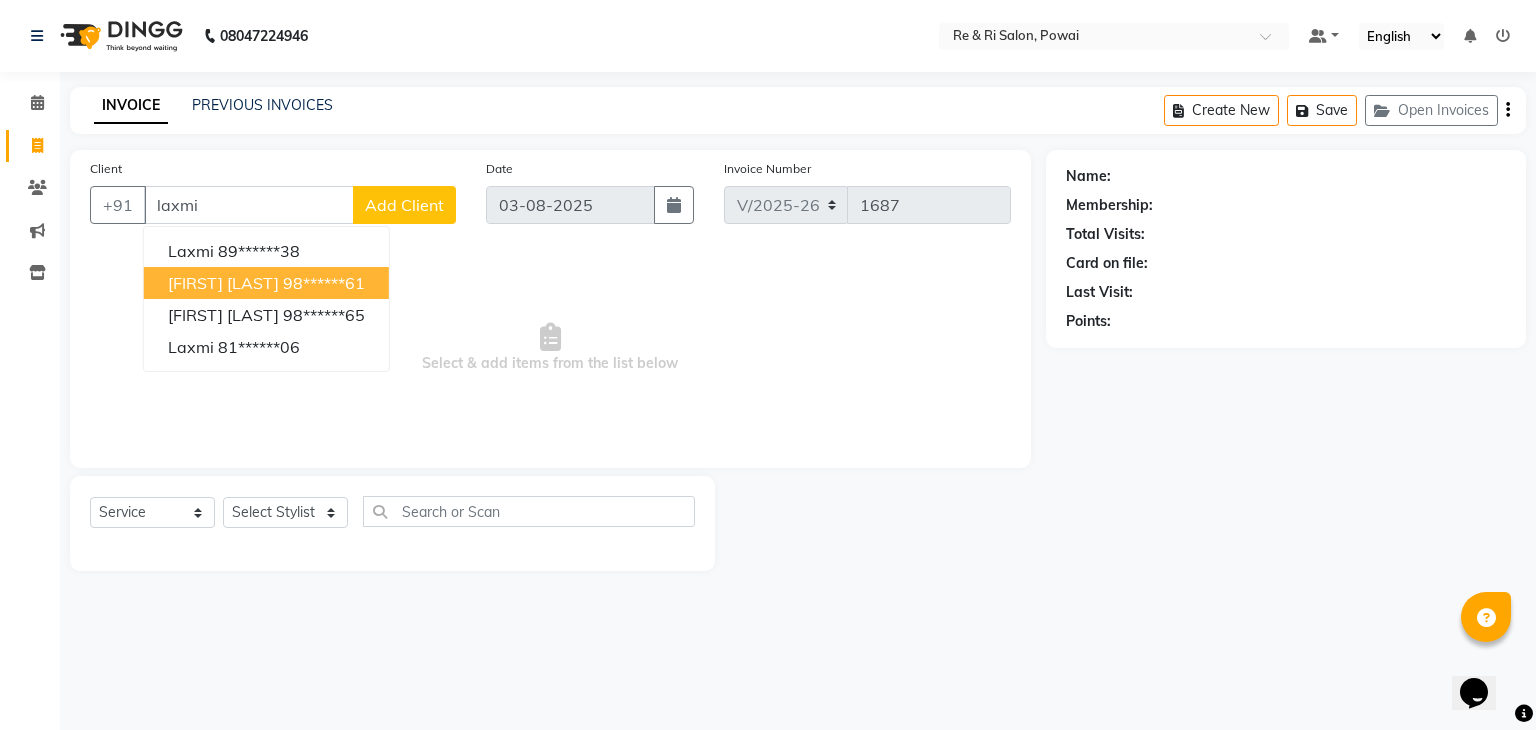click on "[FIRST] [LAST] [PHONE]" at bounding box center [266, 283] 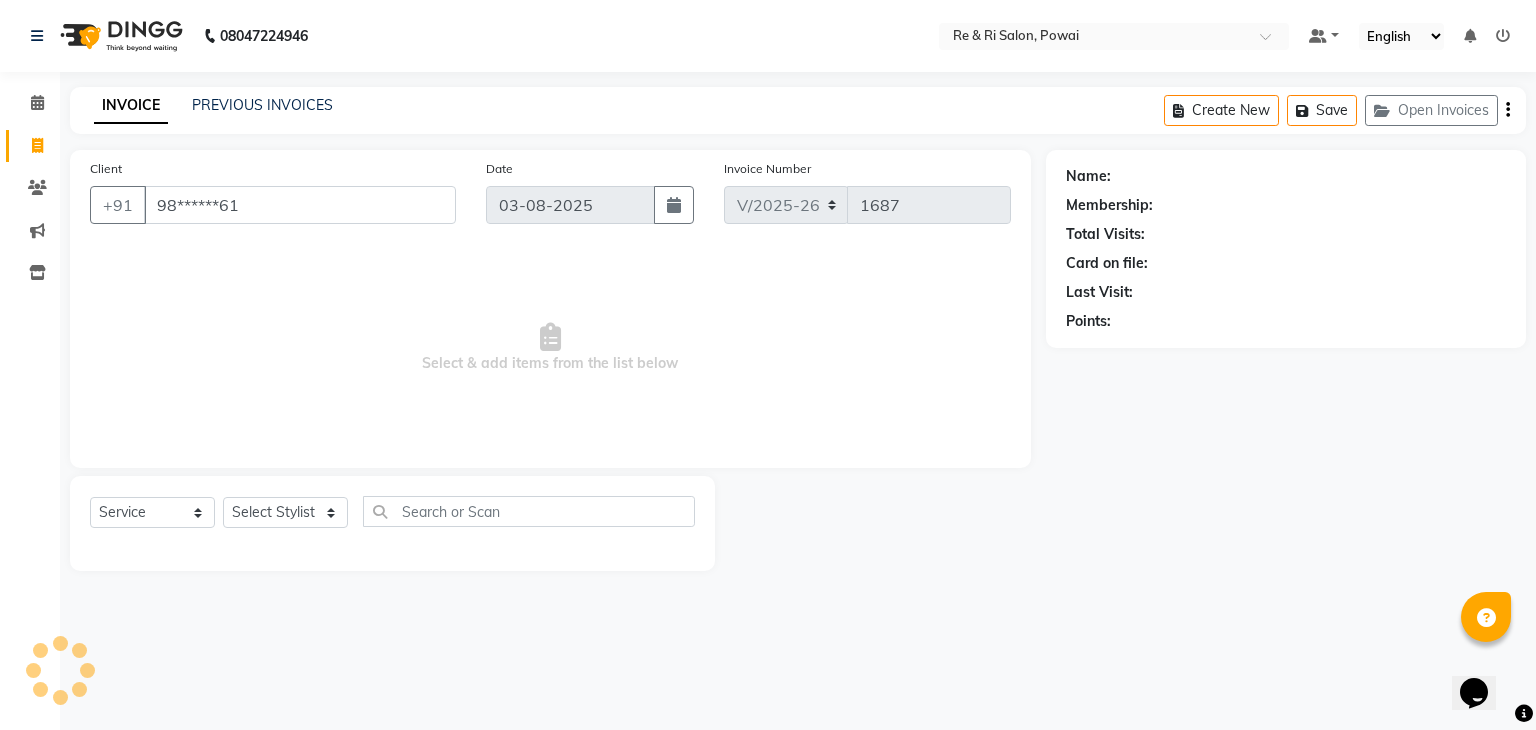 type on "98******61" 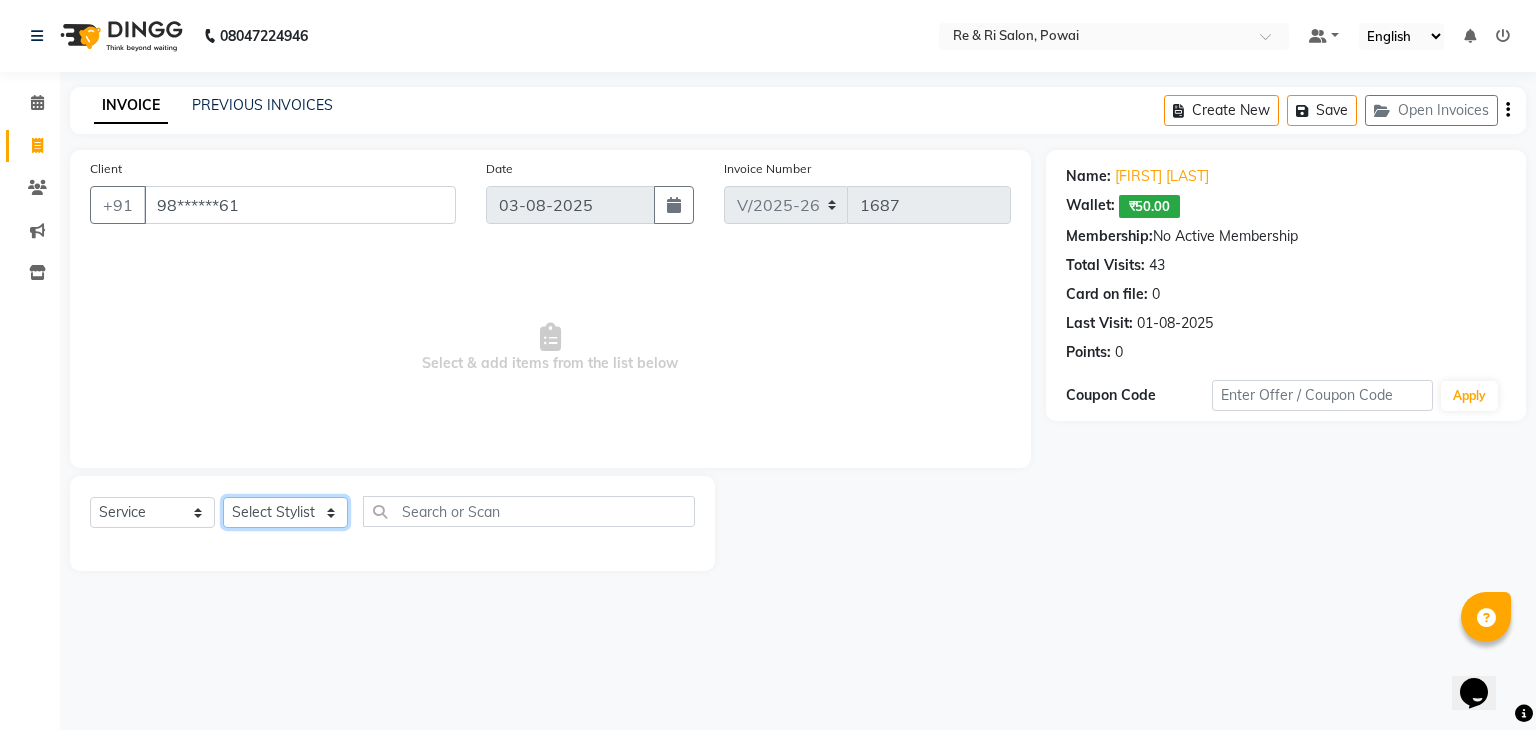 click on "Select Stylist ana Arbaaz  Danish  Poonam Rehaan  Salman  Sandy" 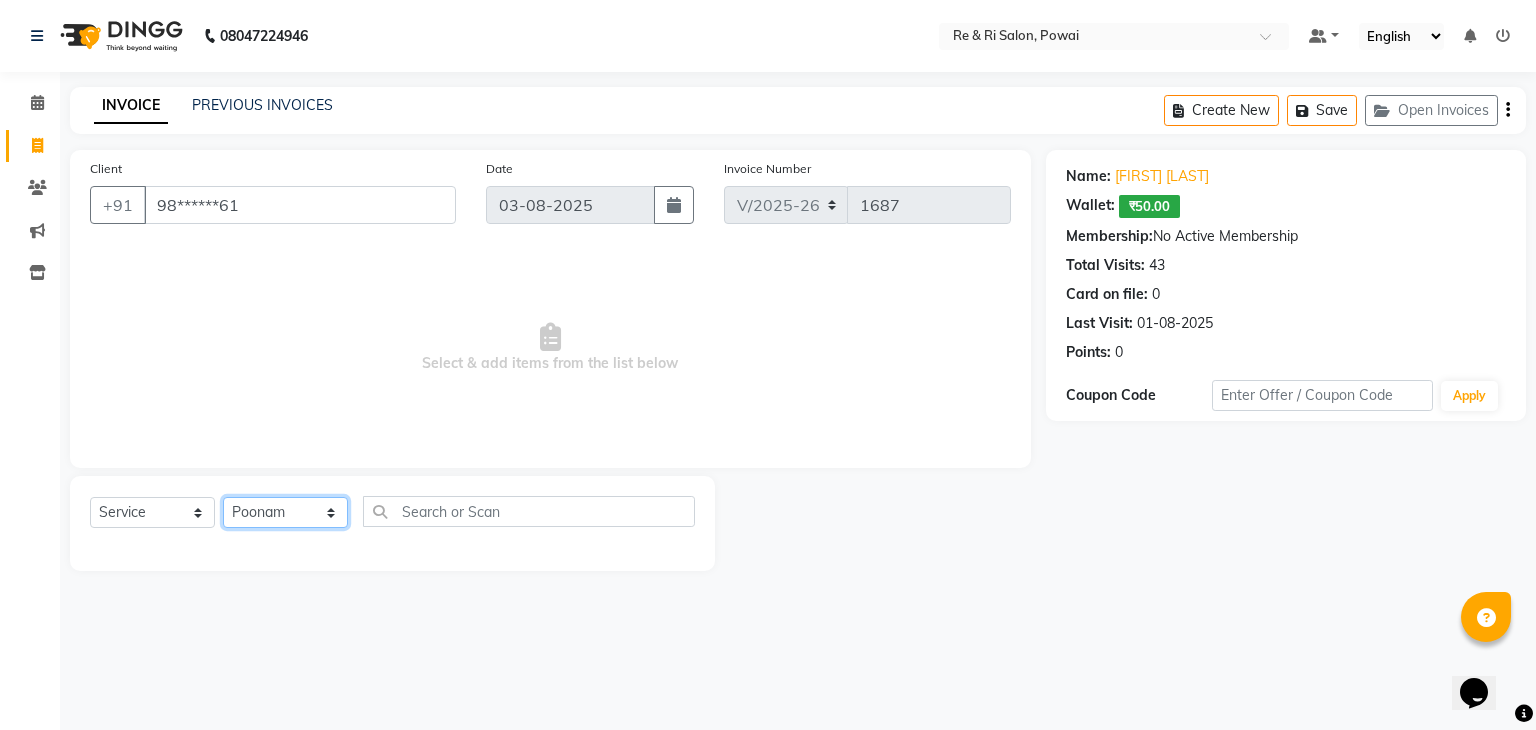 click on "Select Stylist ana Arbaaz  Danish  Poonam Rehaan  Salman  Sandy" 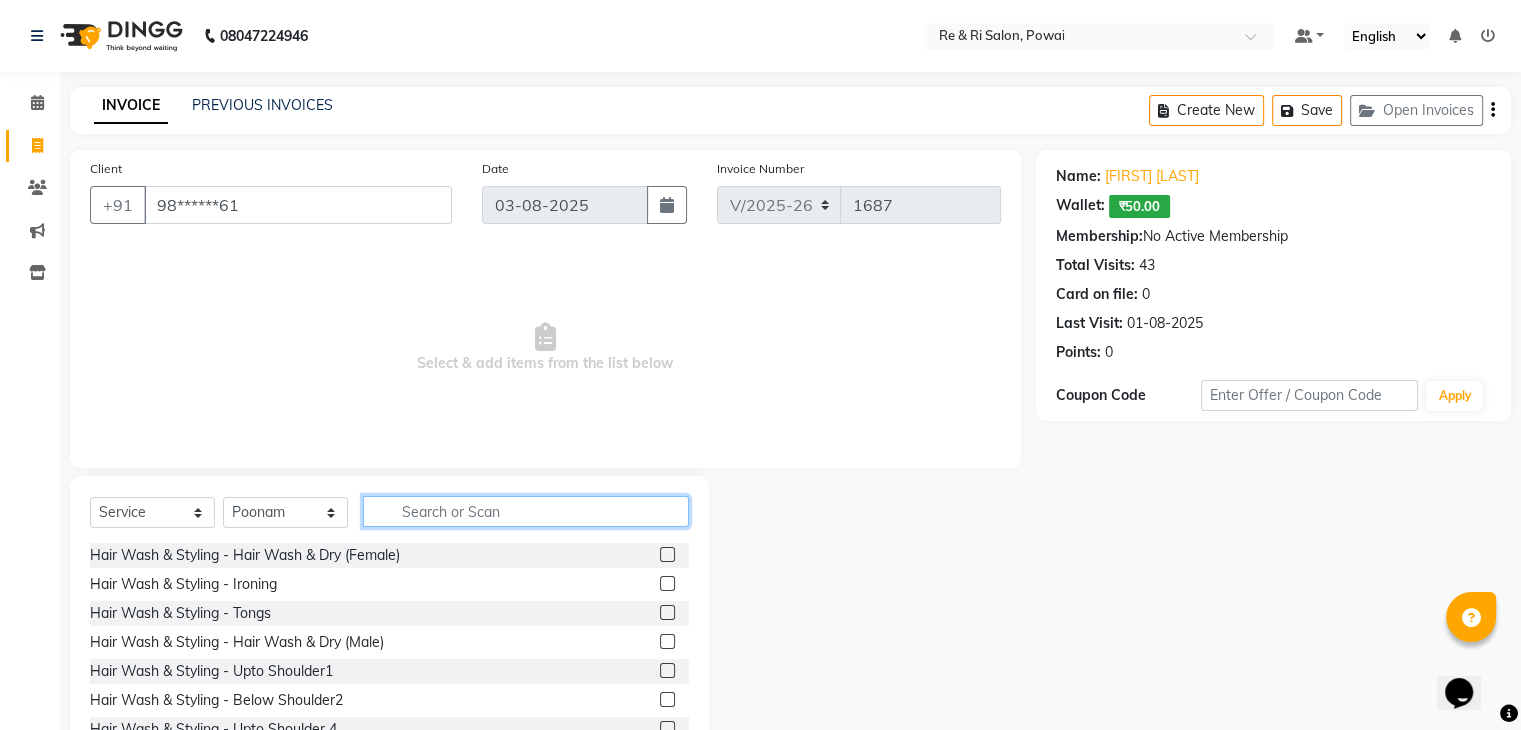 click 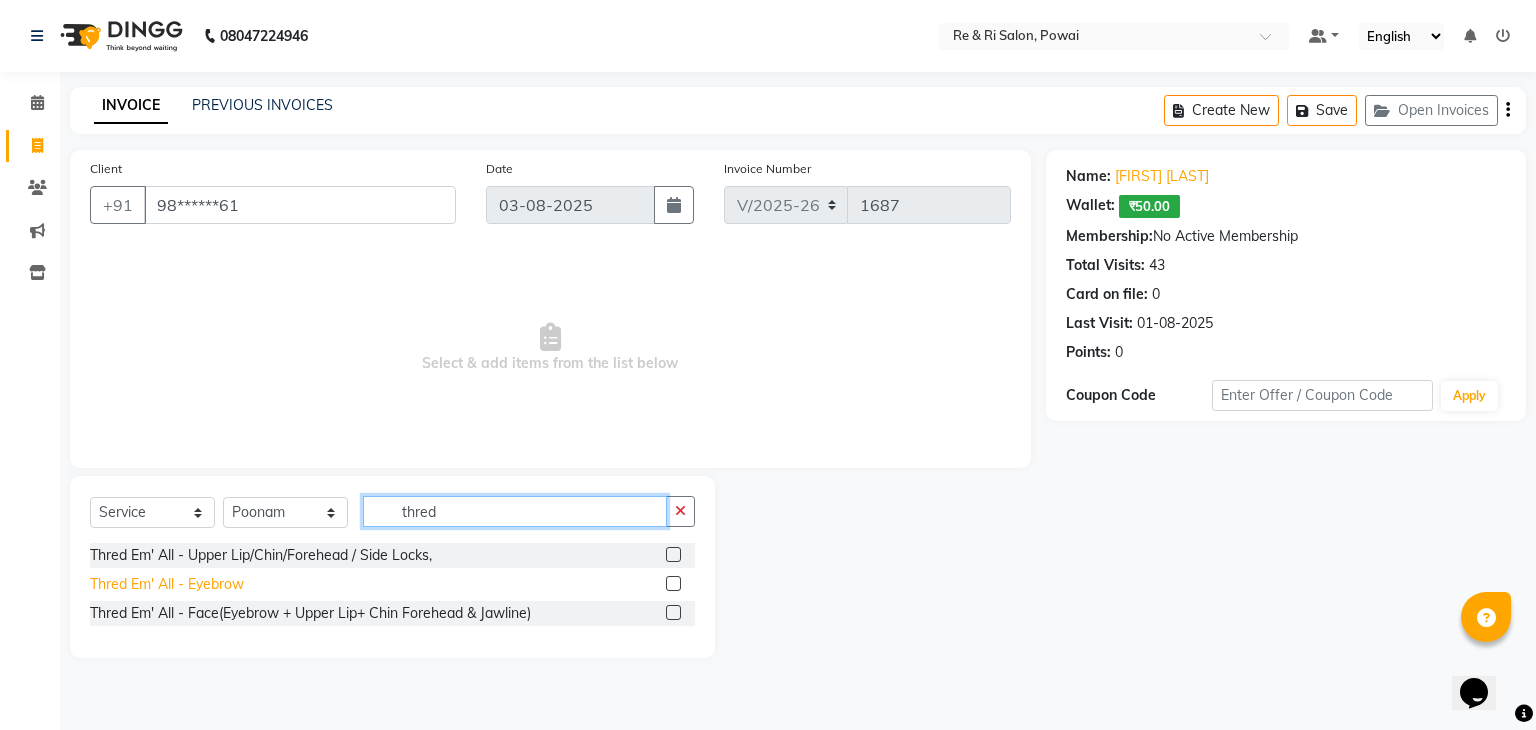 type on "thred" 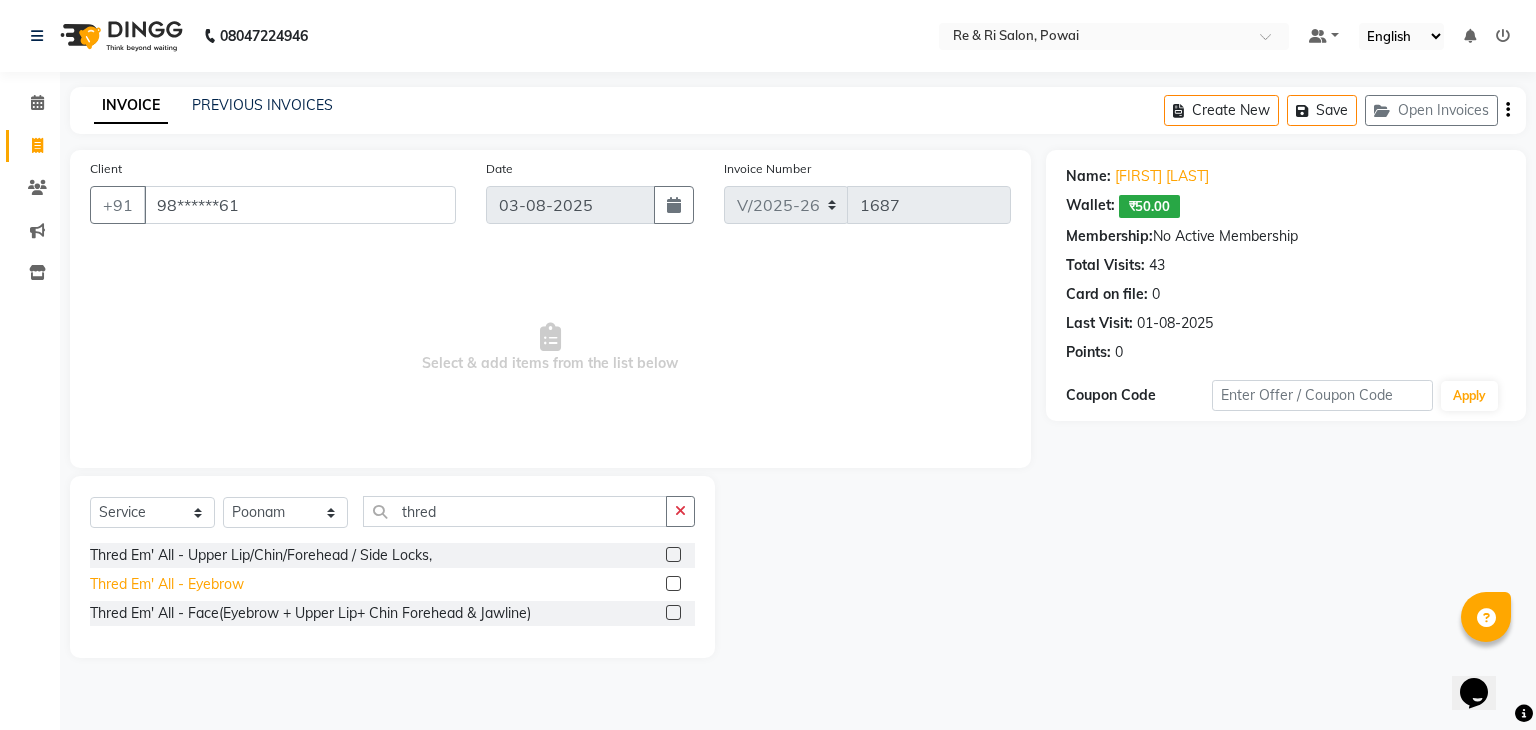 click on "Thred Em' All - Eyebrow" 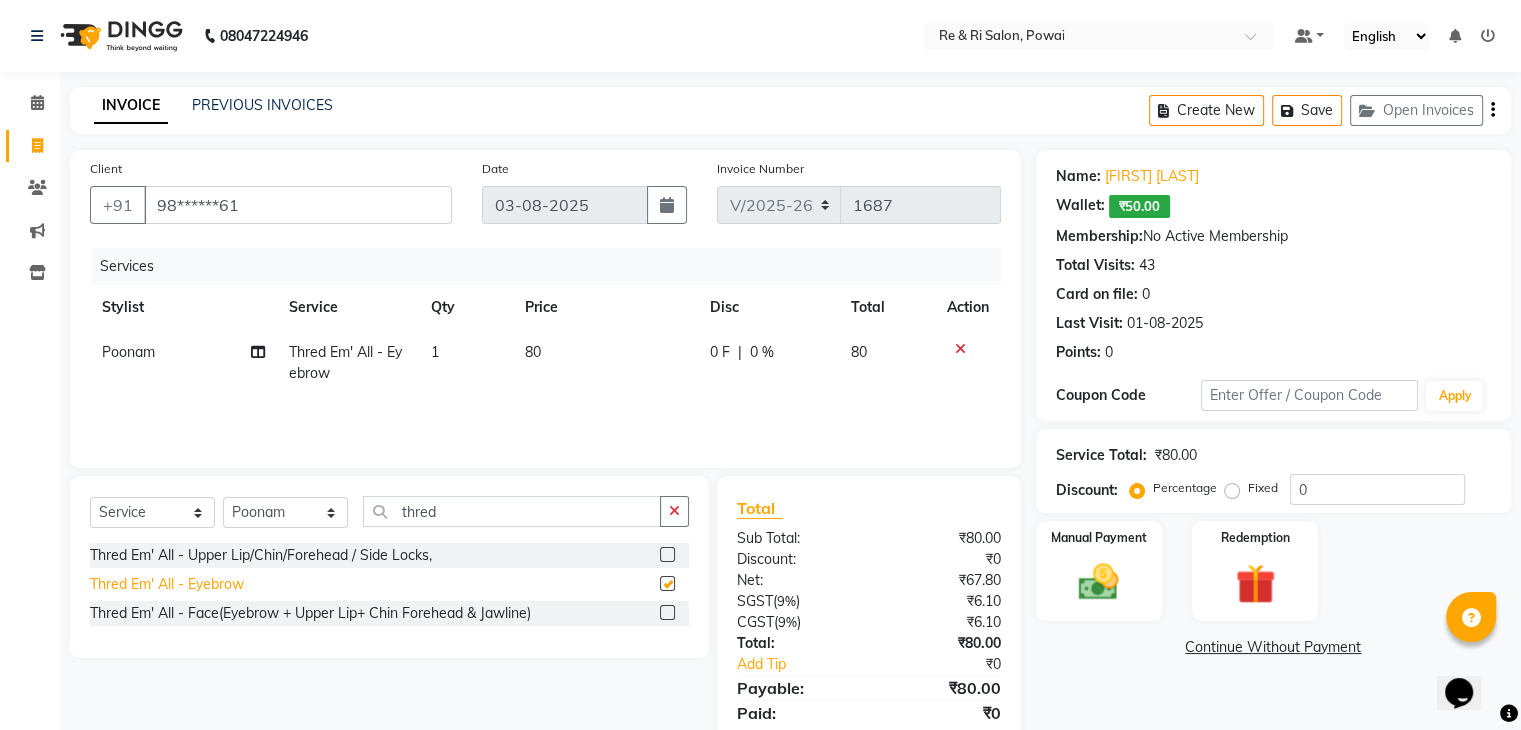 checkbox on "false" 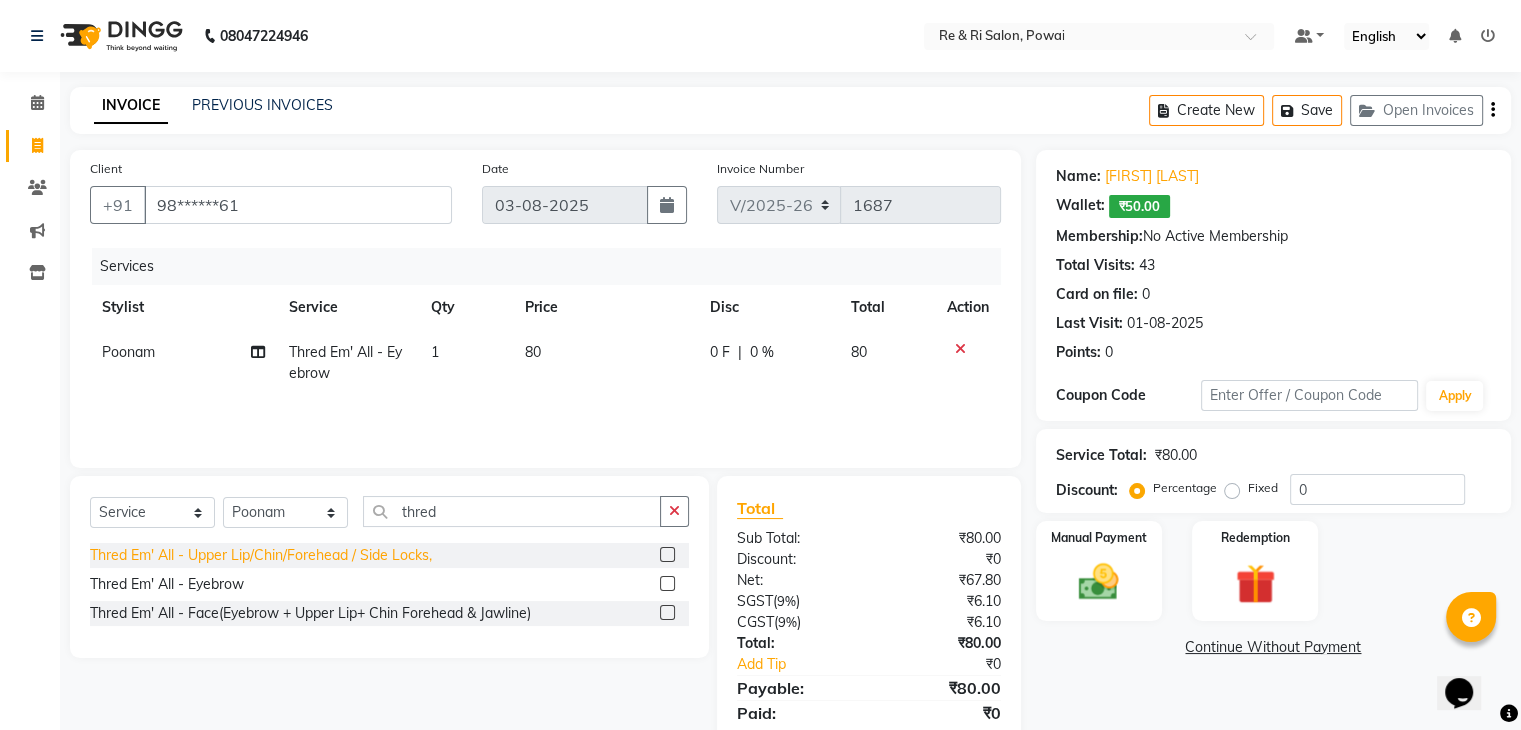 click on "Thred Em' All - Upper Lip/Chin/Forehead / Side Locks," 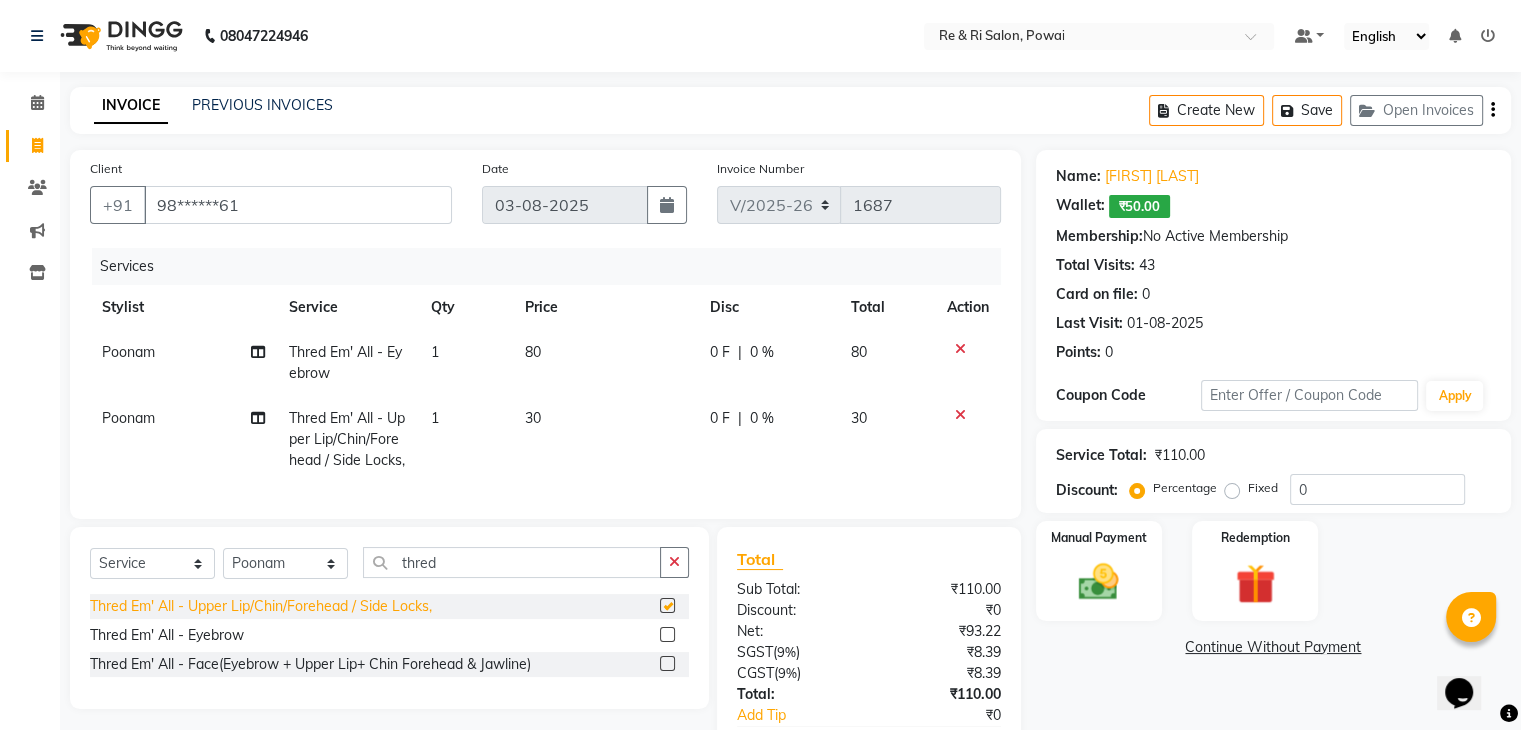 checkbox on "false" 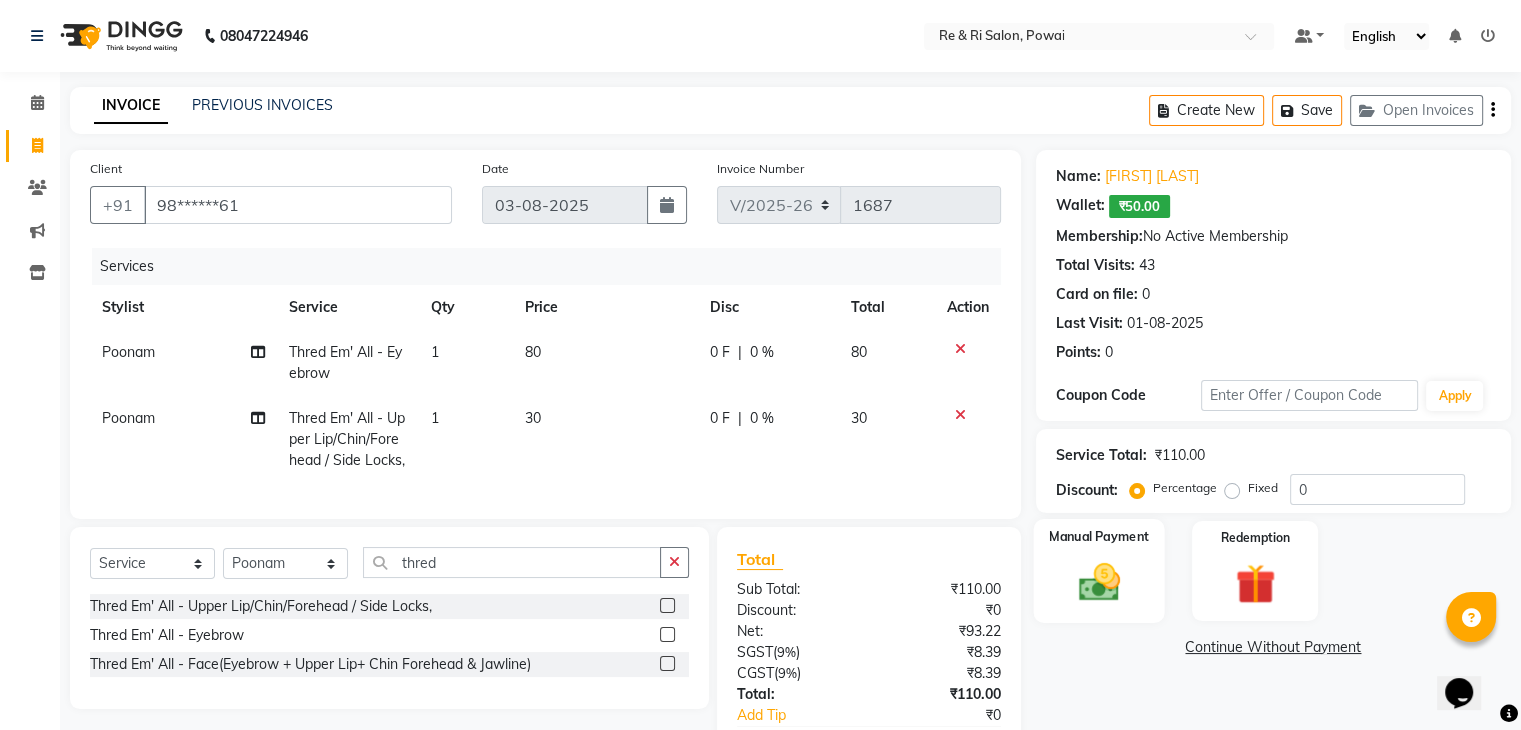click 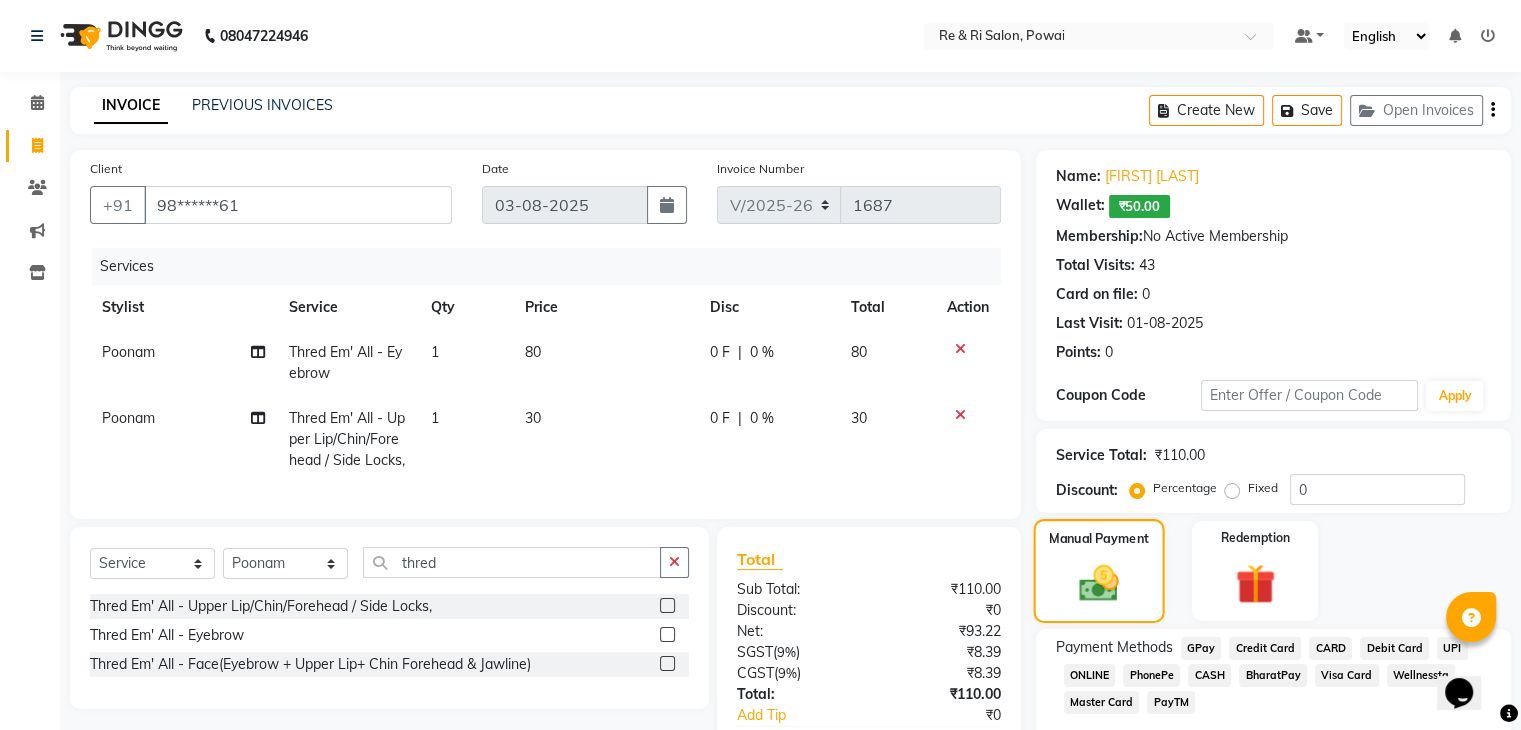 scroll, scrollTop: 137, scrollLeft: 0, axis: vertical 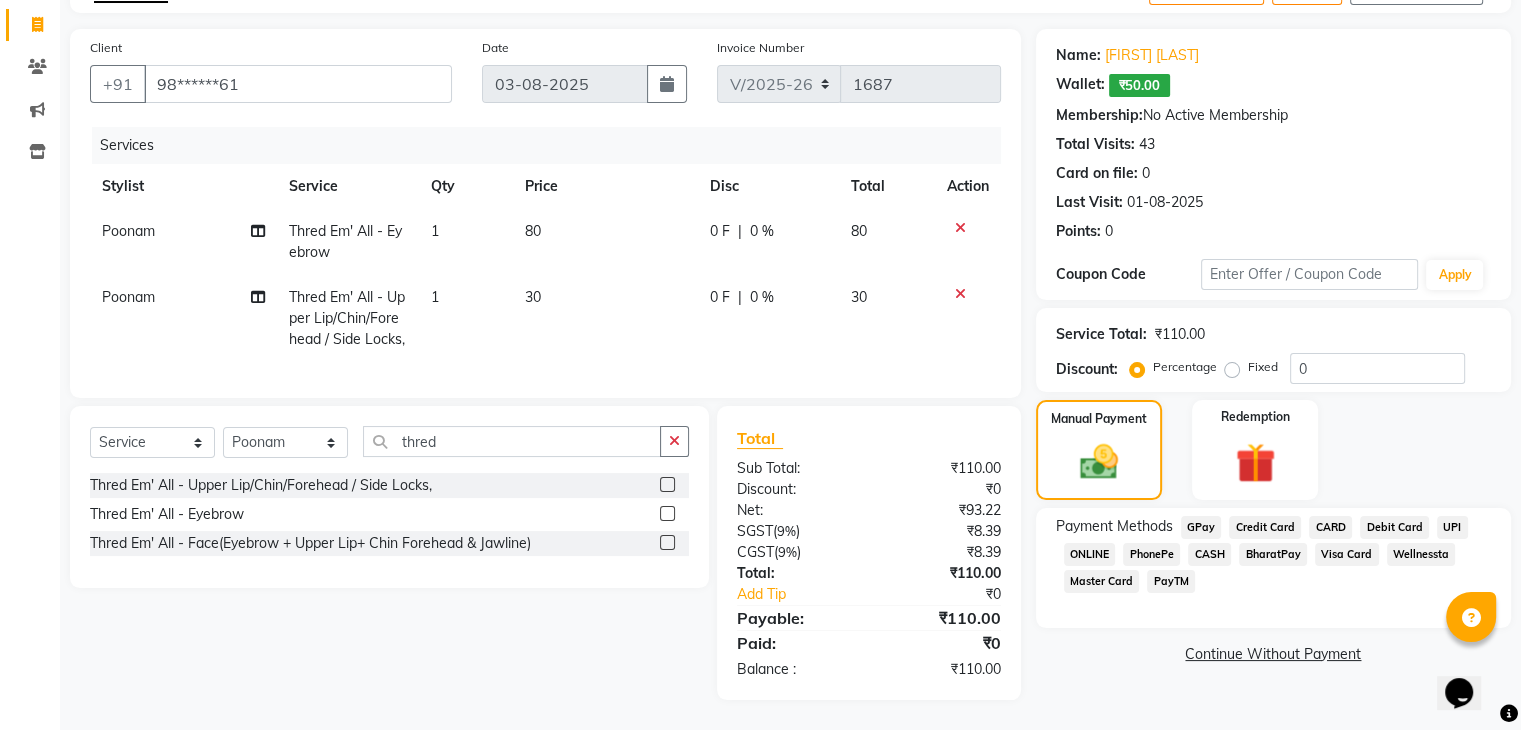 click on "Credit Card" 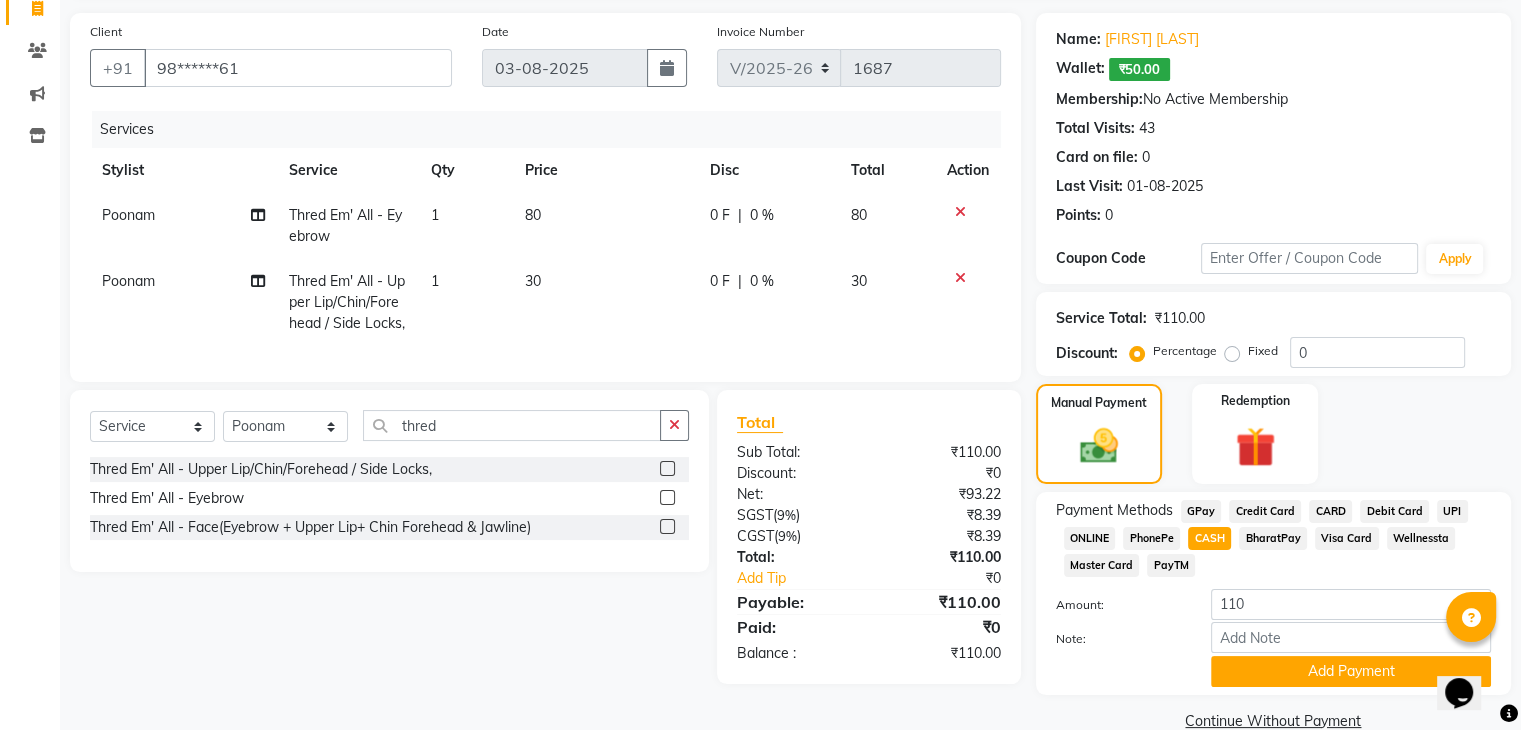 scroll, scrollTop: 176, scrollLeft: 0, axis: vertical 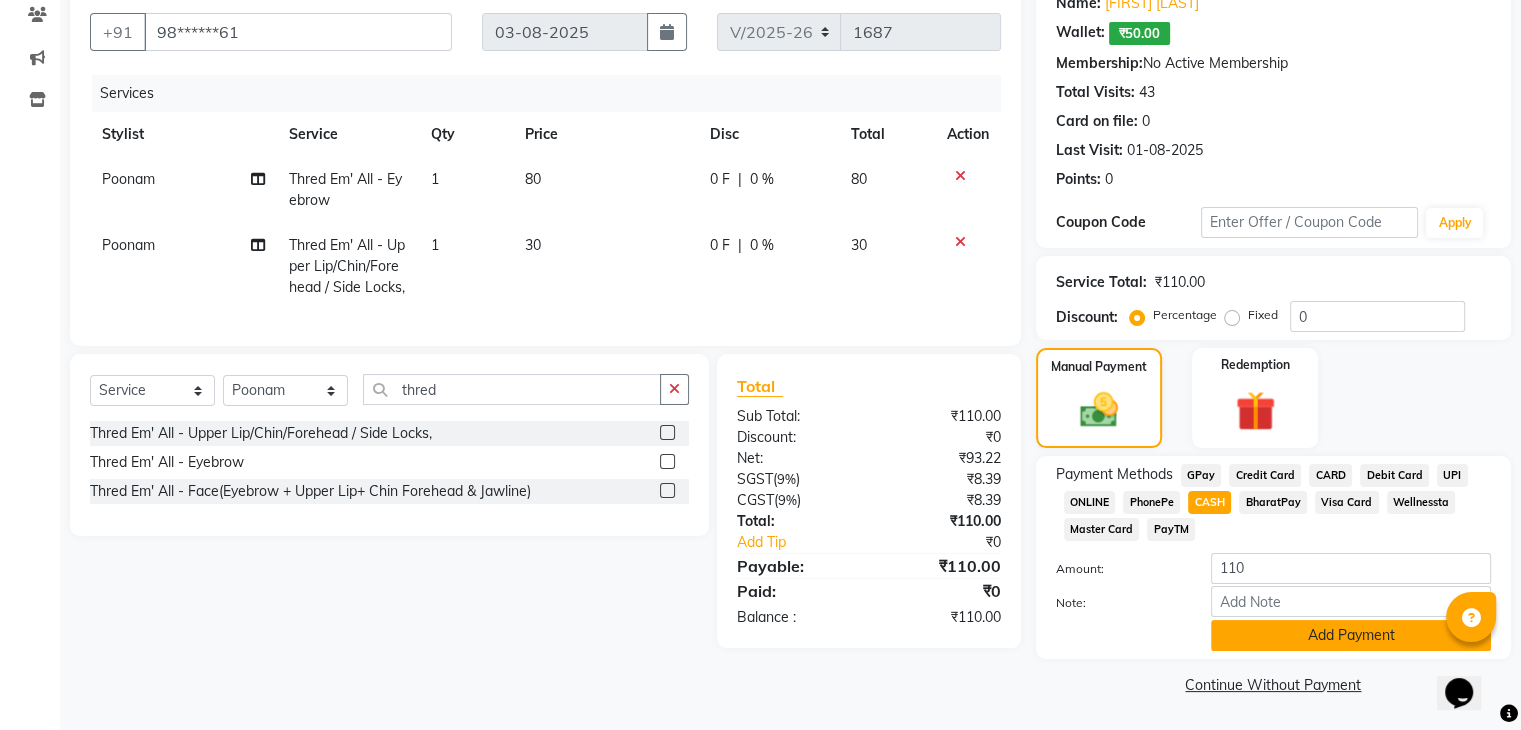 click on "Add Payment" 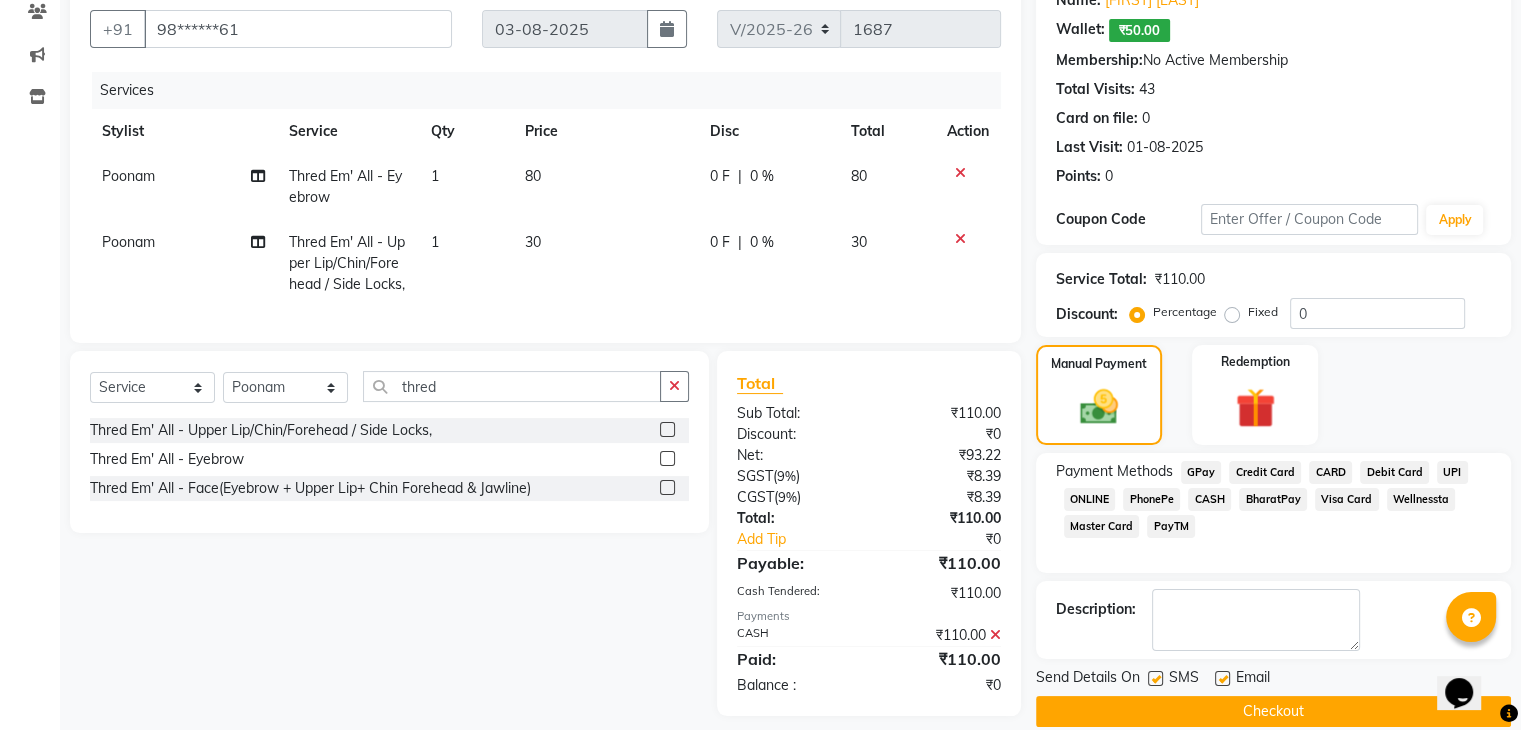 scroll, scrollTop: 208, scrollLeft: 0, axis: vertical 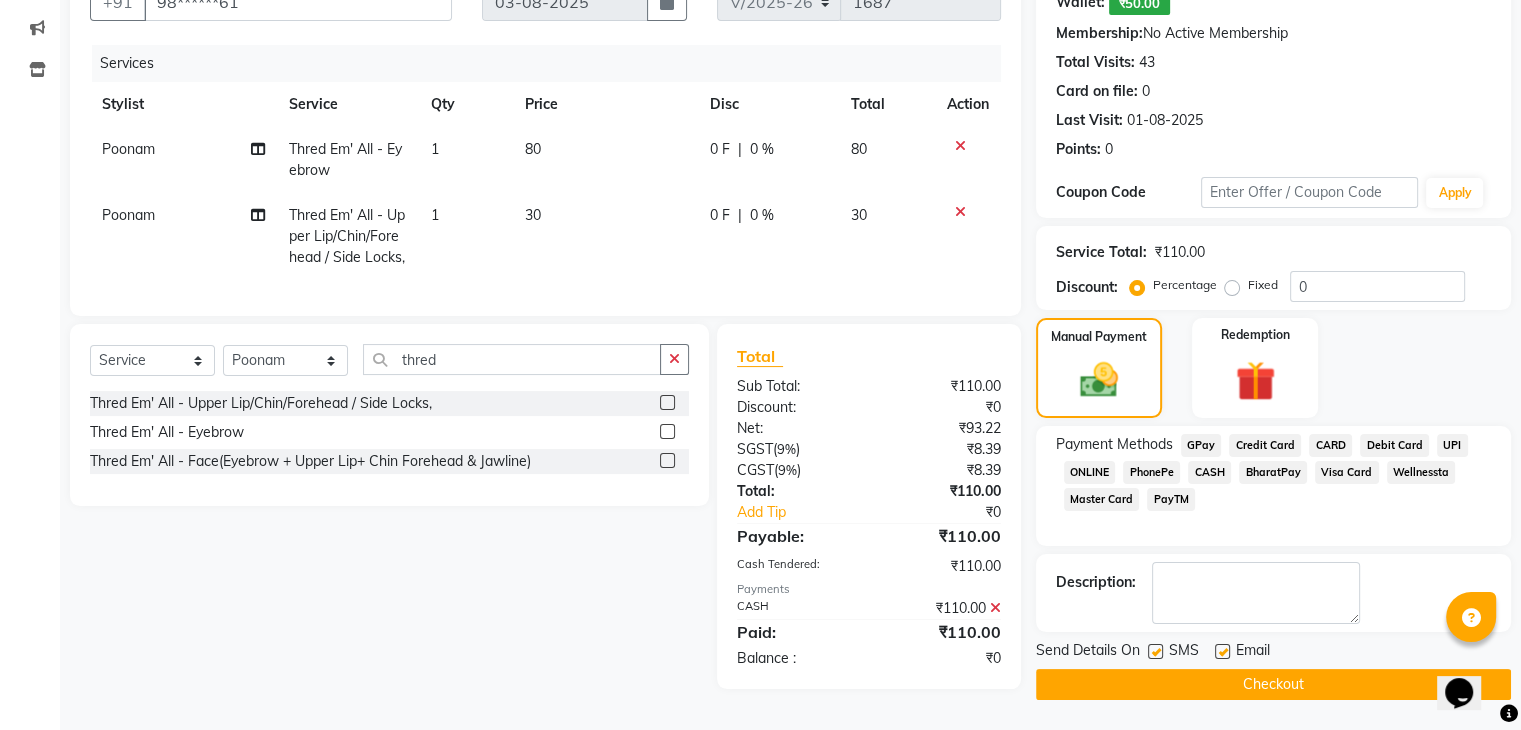 click 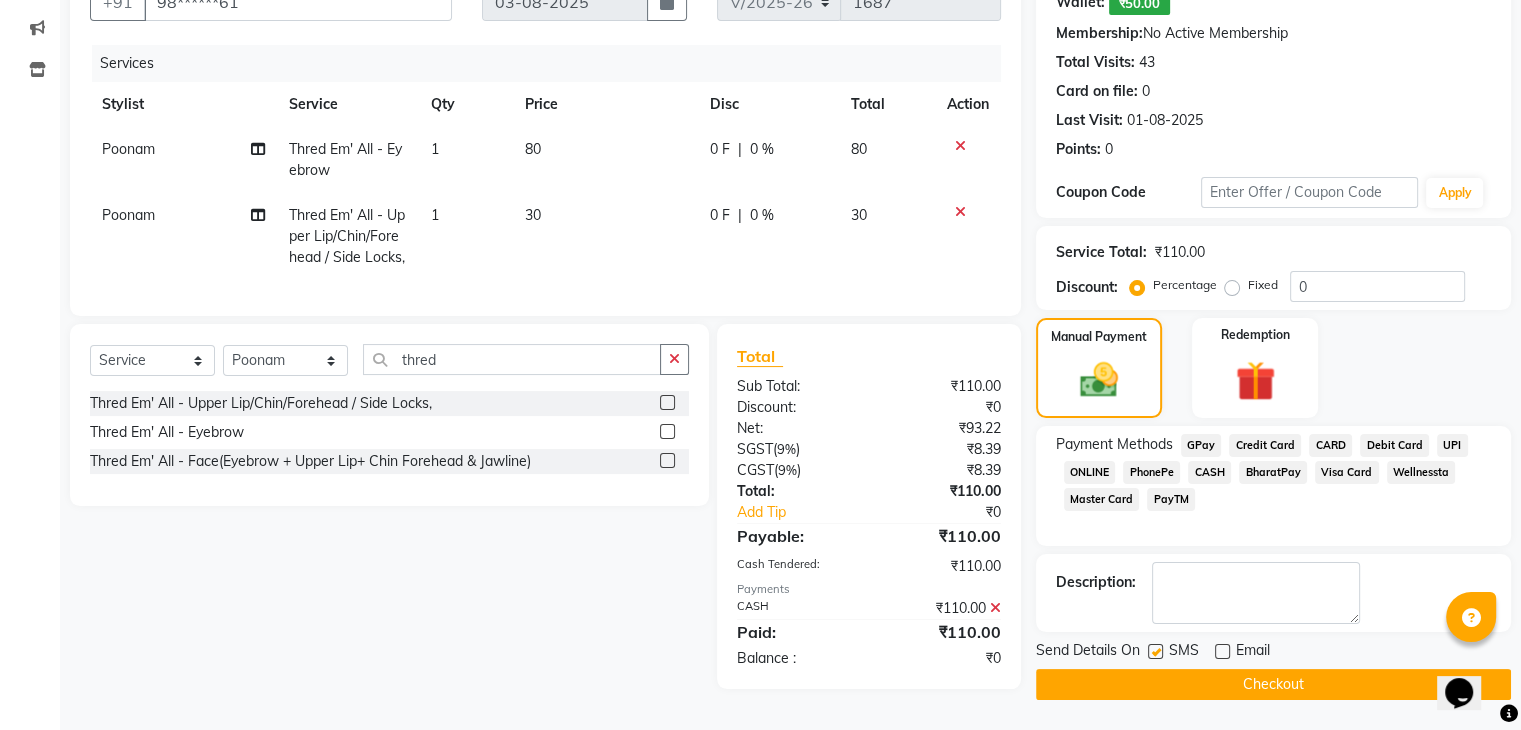 click 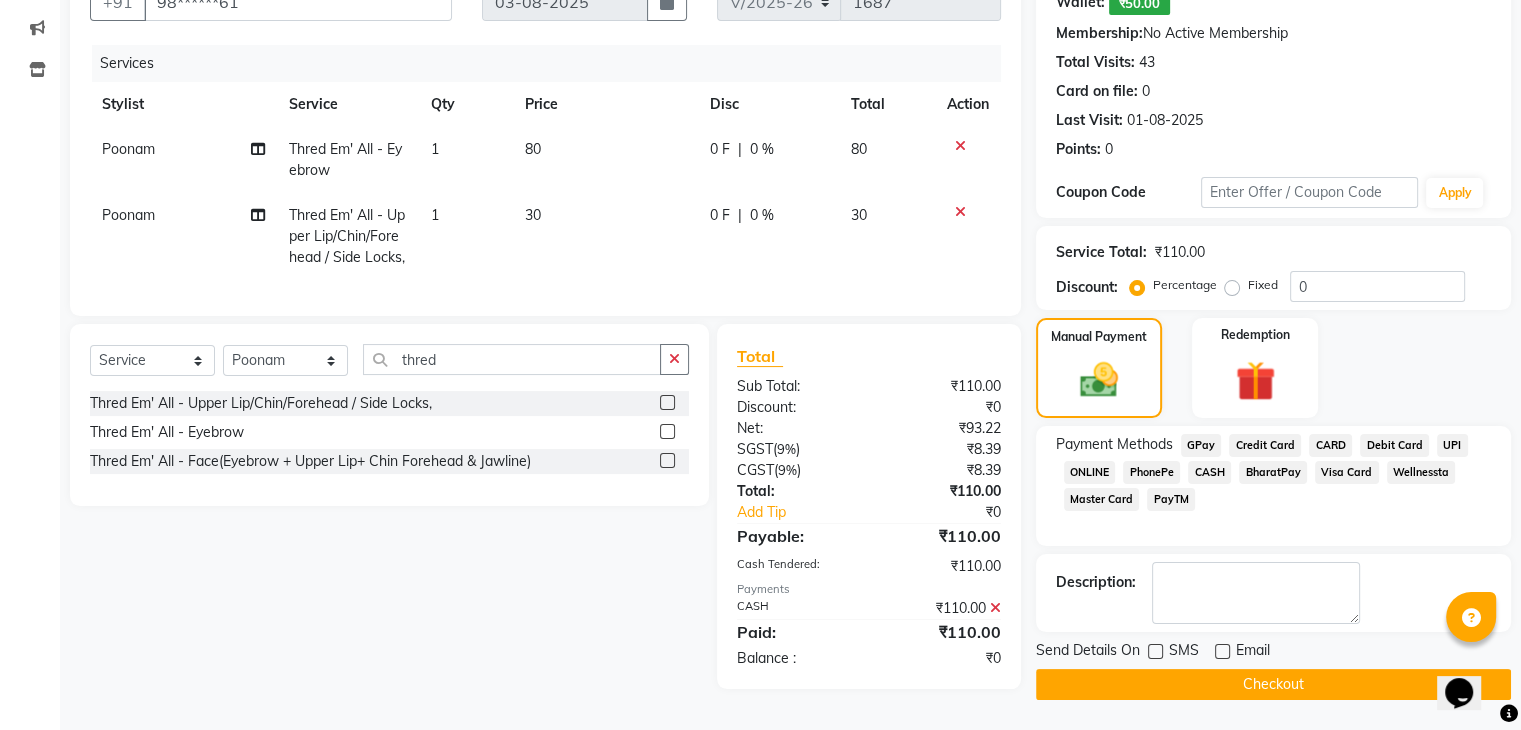 click on "Checkout" 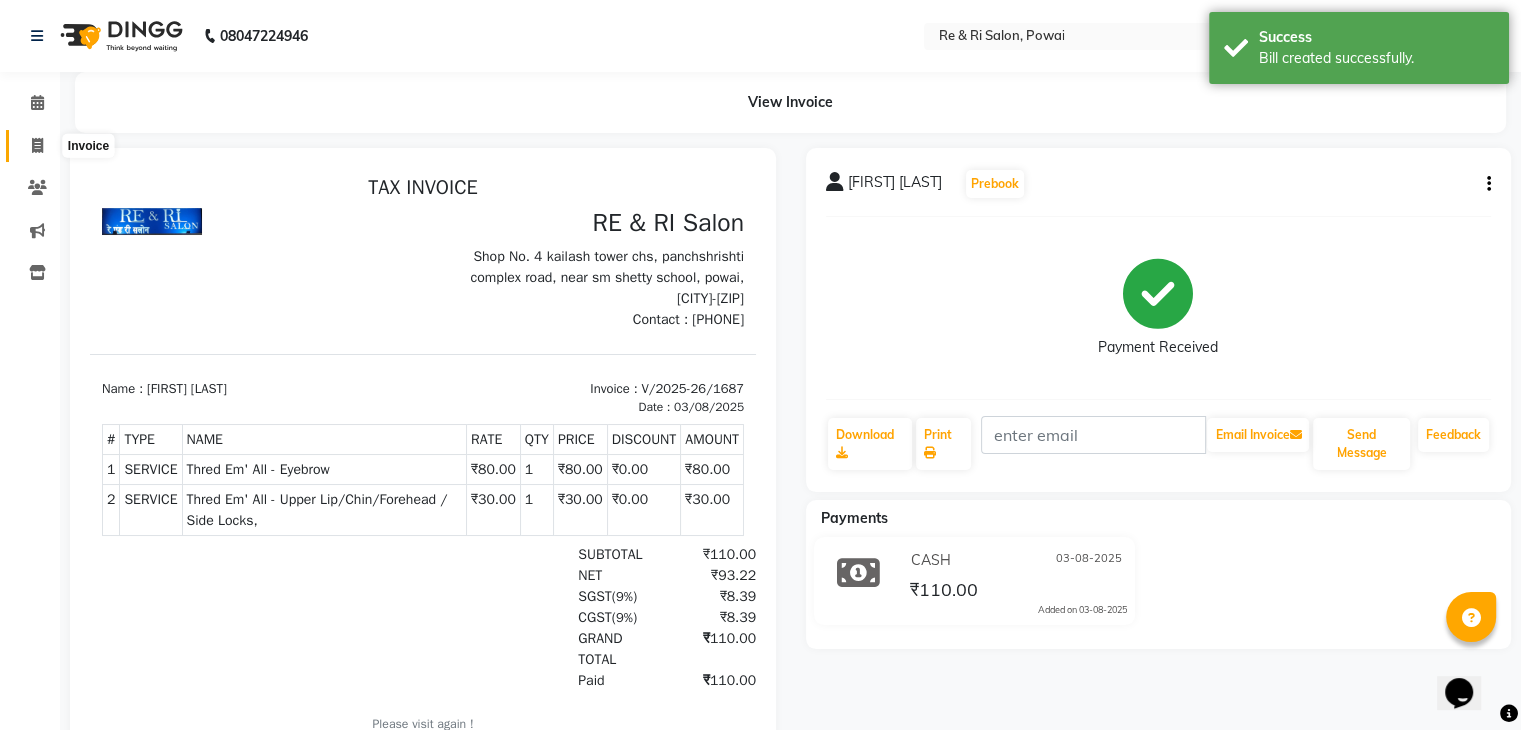 scroll, scrollTop: 0, scrollLeft: 0, axis: both 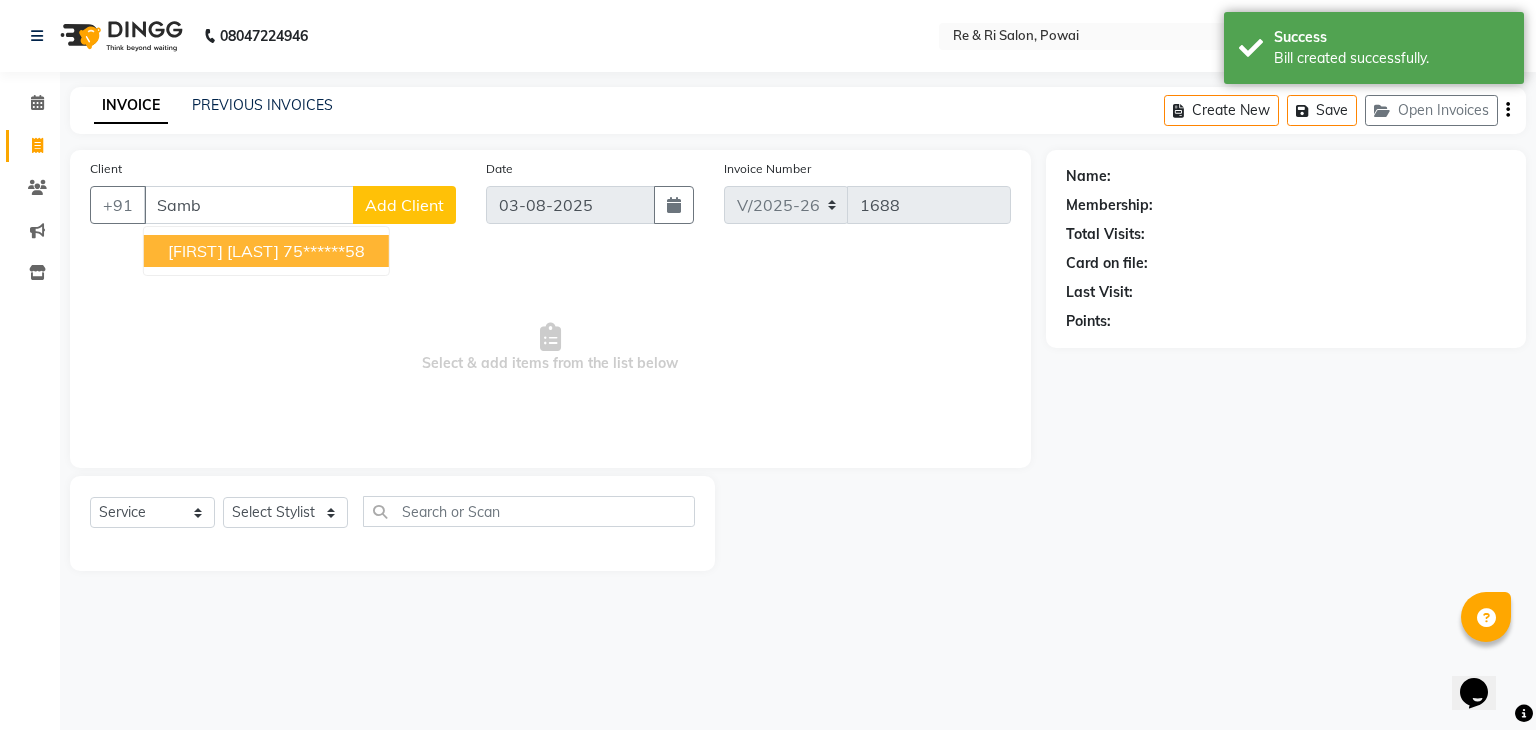 click on "[FIRST] [LAST]" at bounding box center (223, 251) 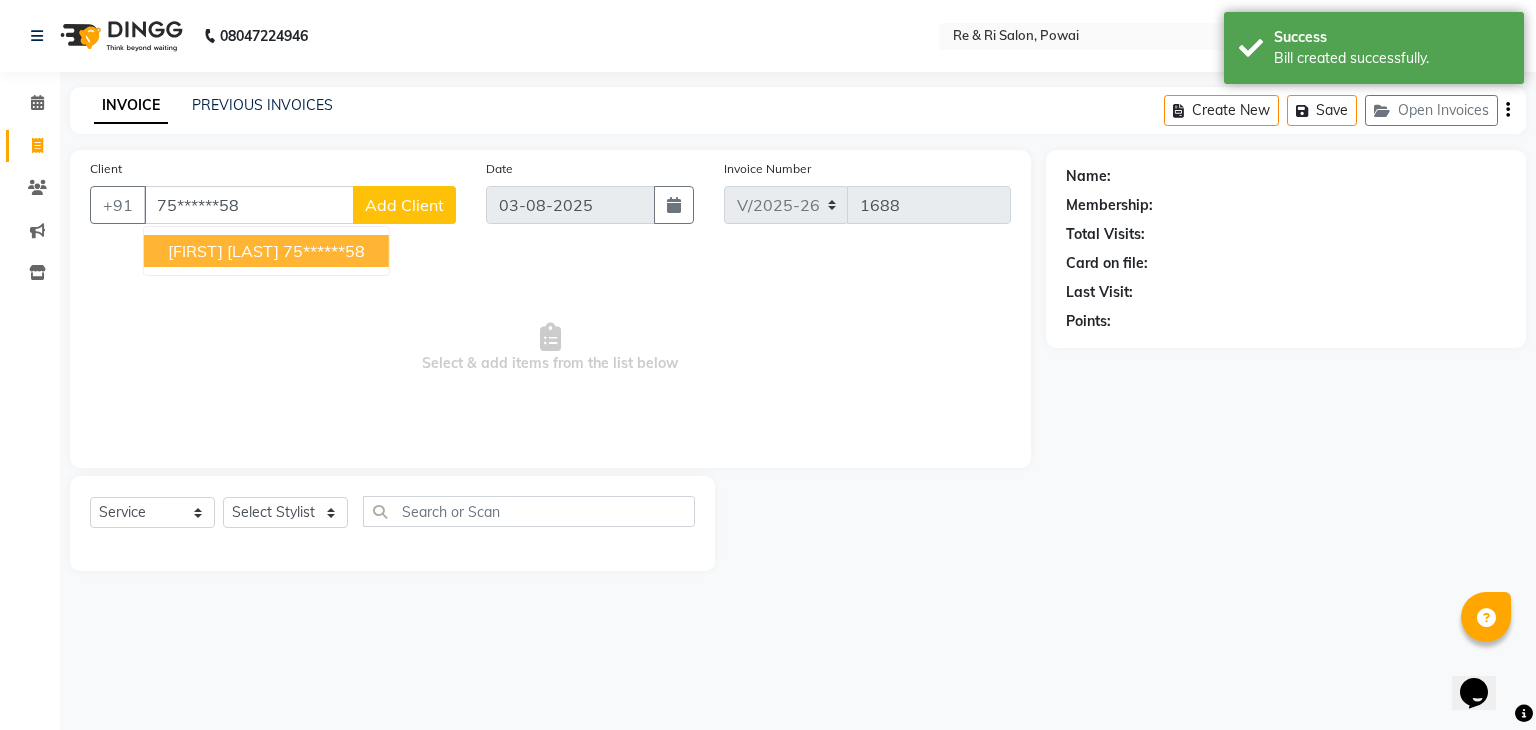 type on "75******58" 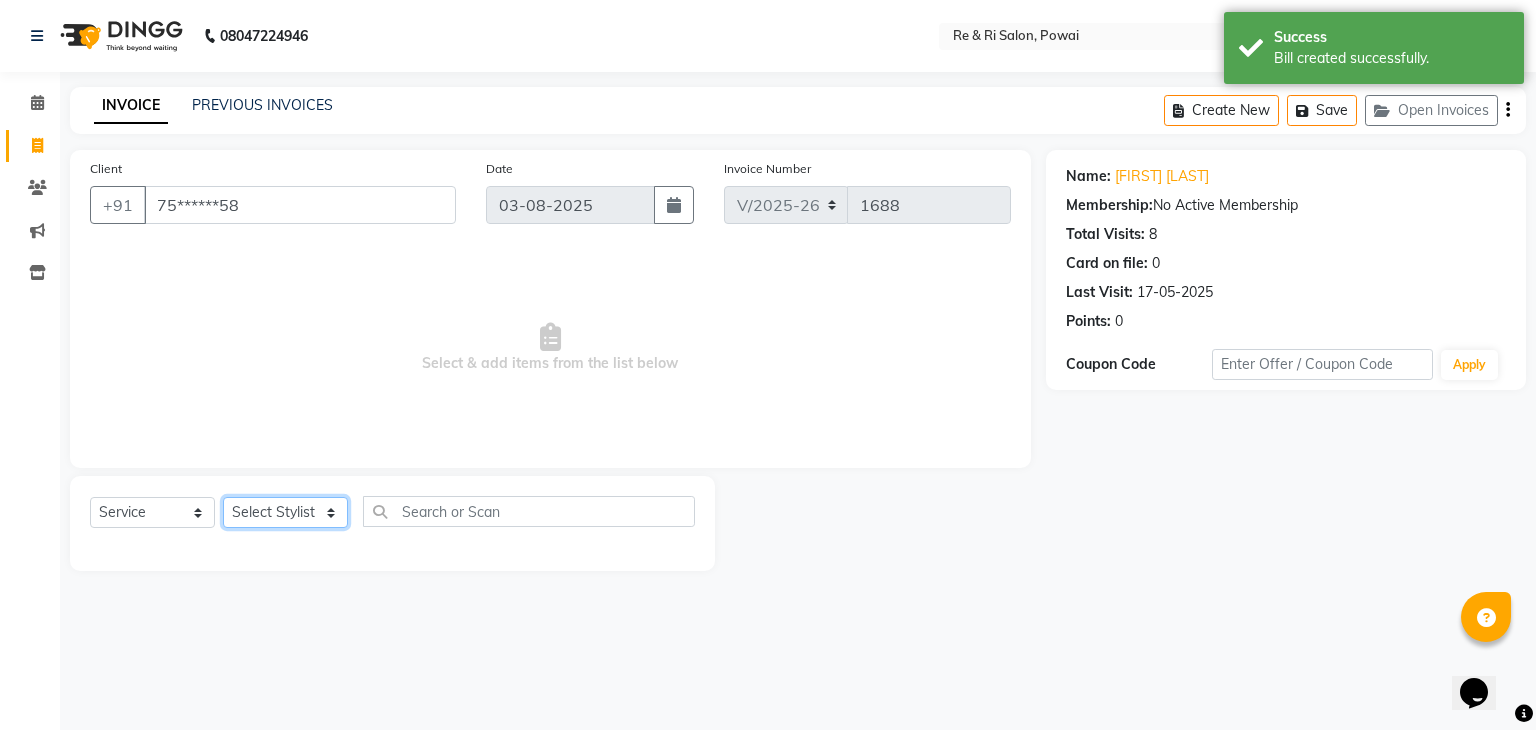 click on "Select Stylist ana Arbaaz  Danish  Poonam Rehaan  Salman  Sandy" 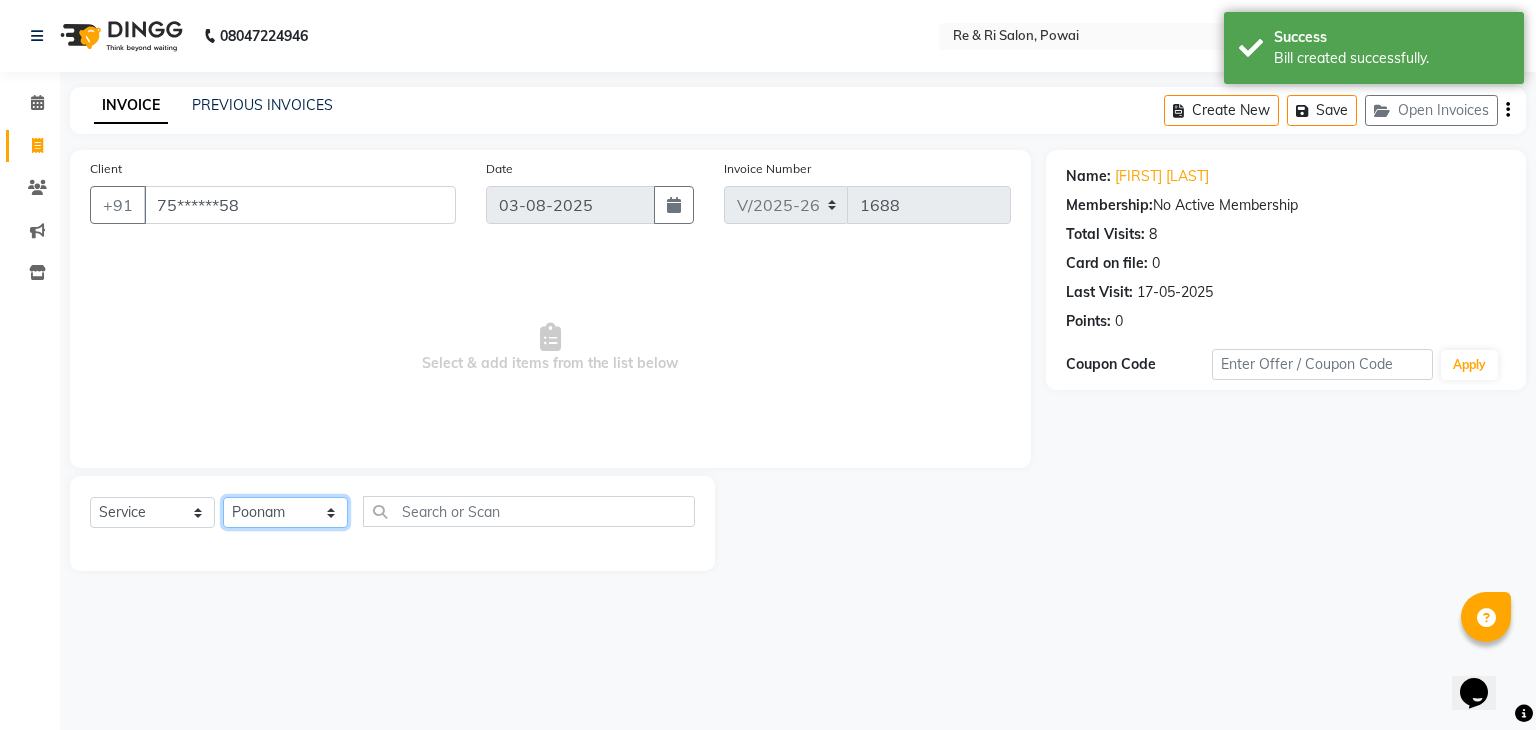 click on "Select Stylist ana Arbaaz  Danish  Poonam Rehaan  Salman  Sandy" 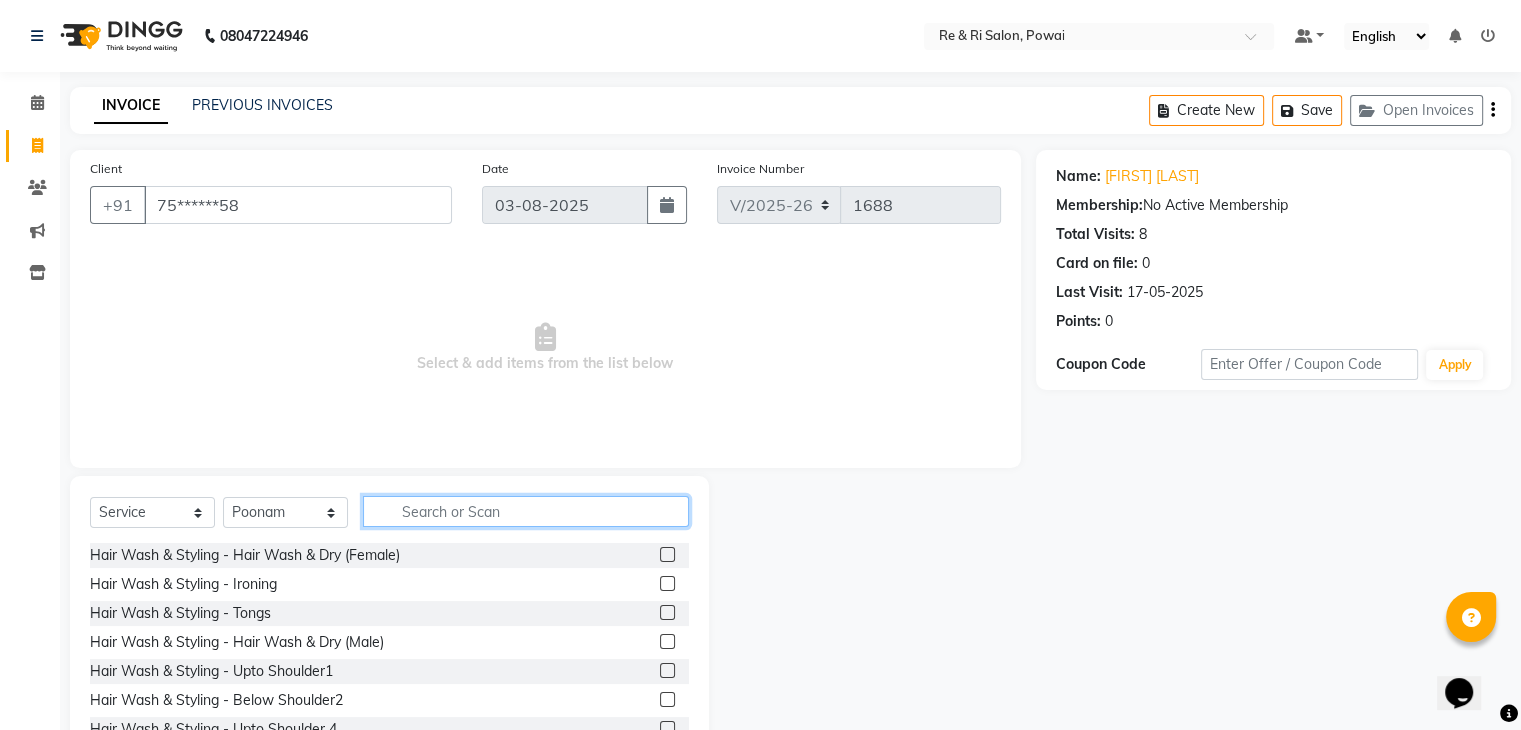 click 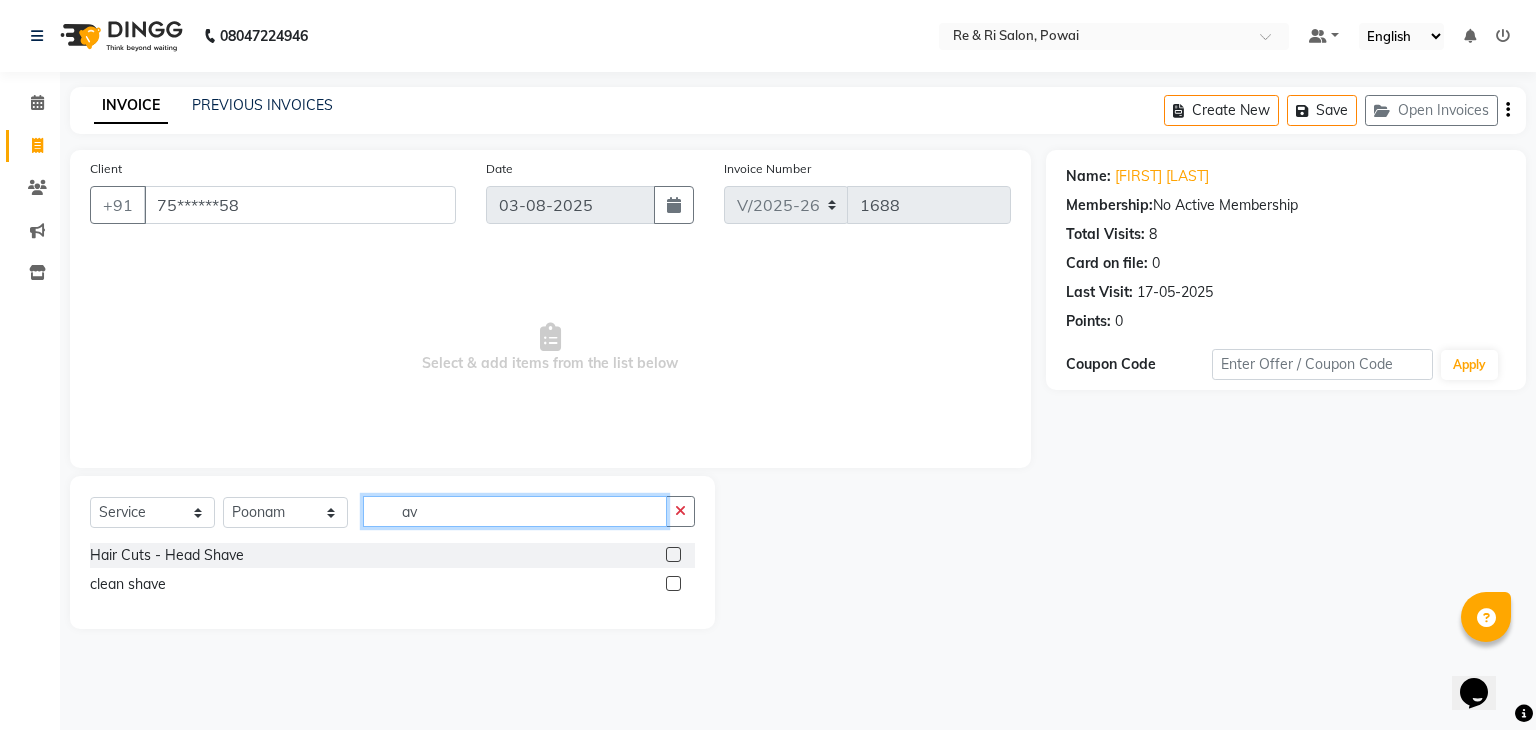 type on "a" 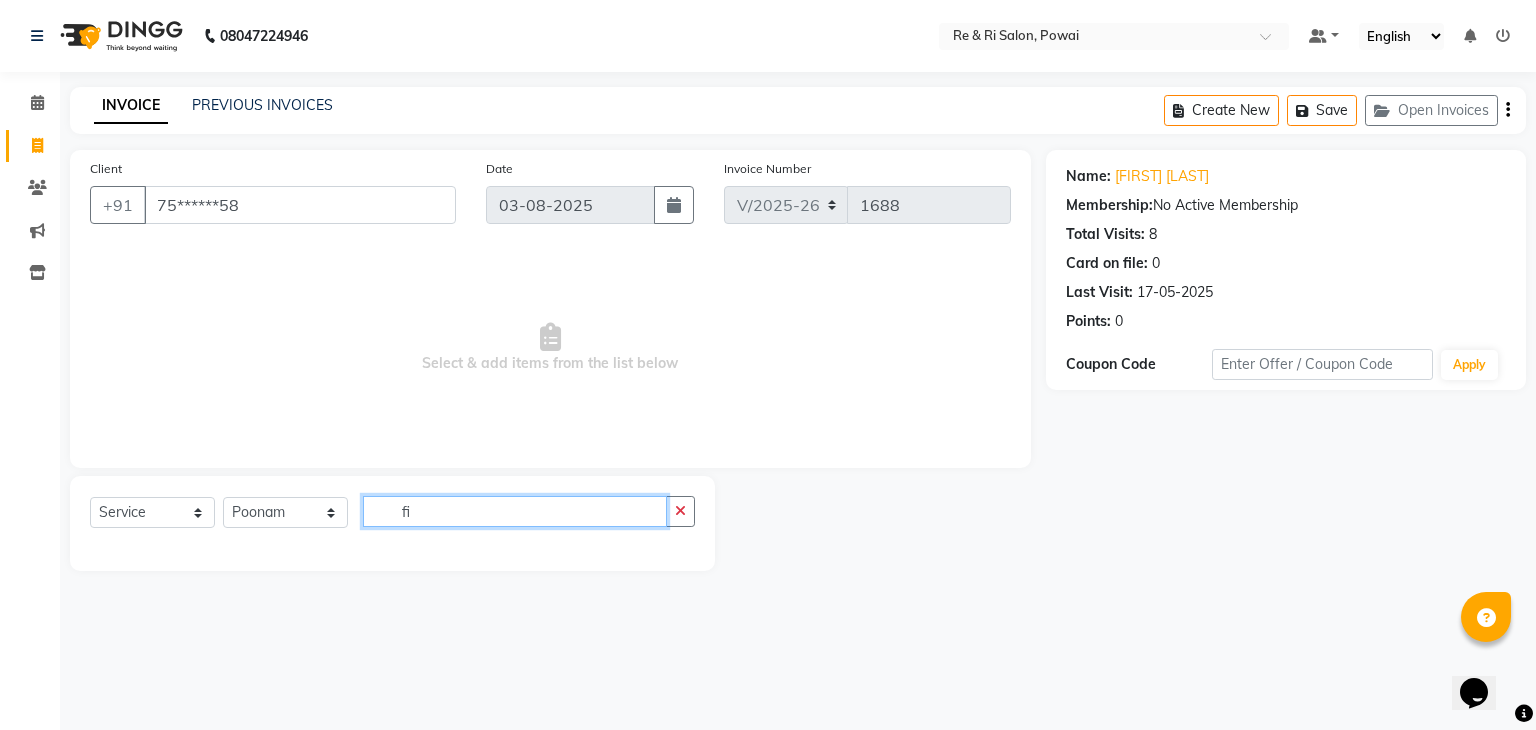 type on "f" 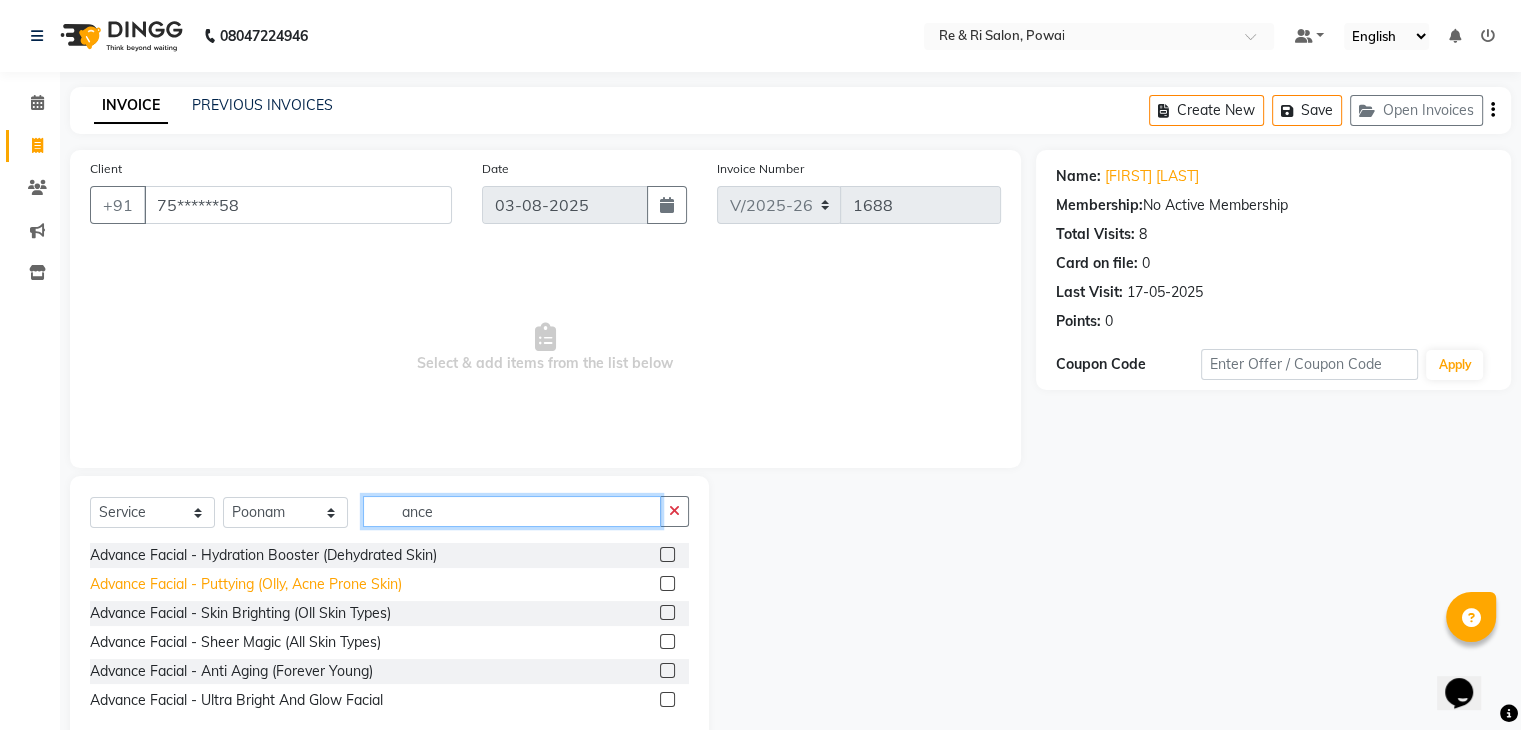 type on "ance" 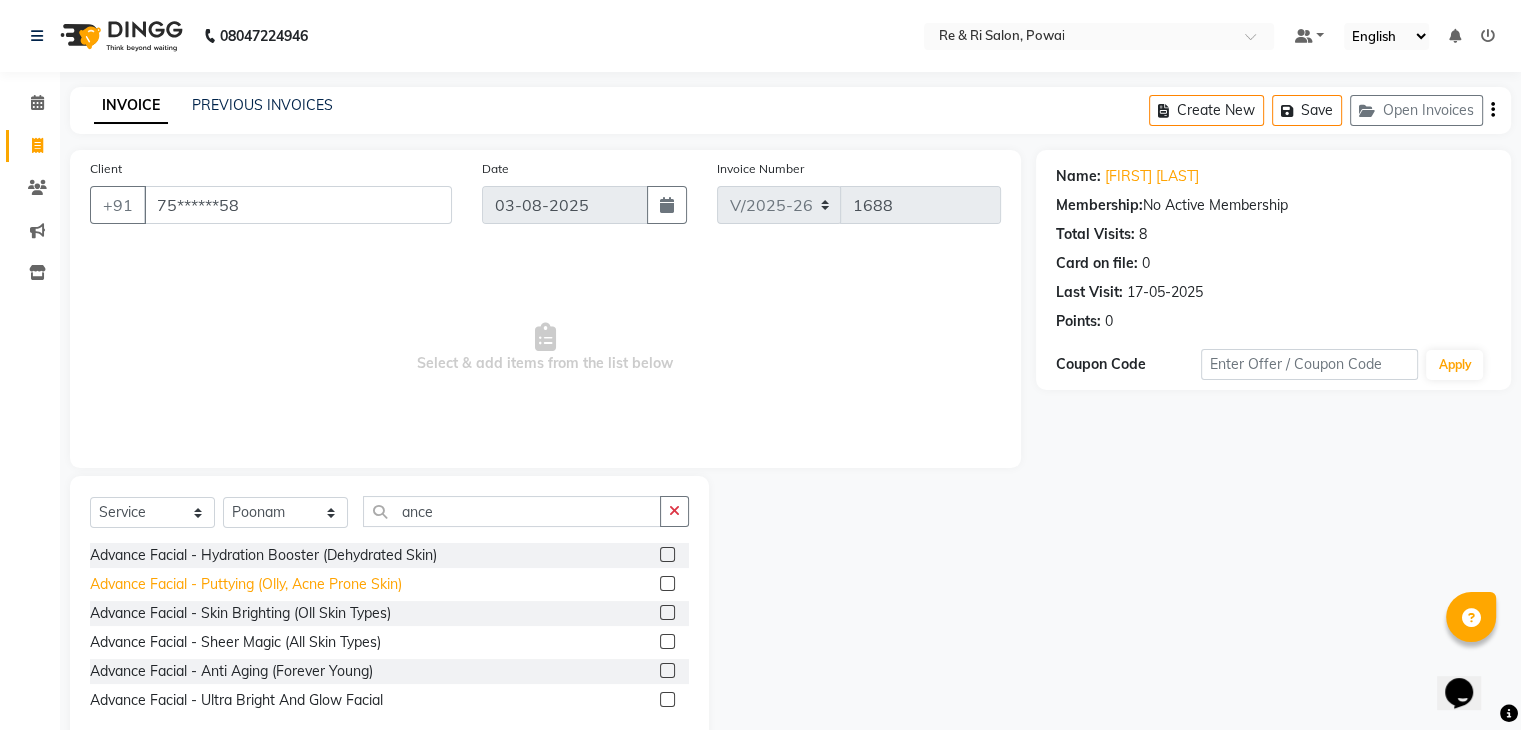 click on "Advance Facial - Puttying (Olly, Acne Prone Skin)" 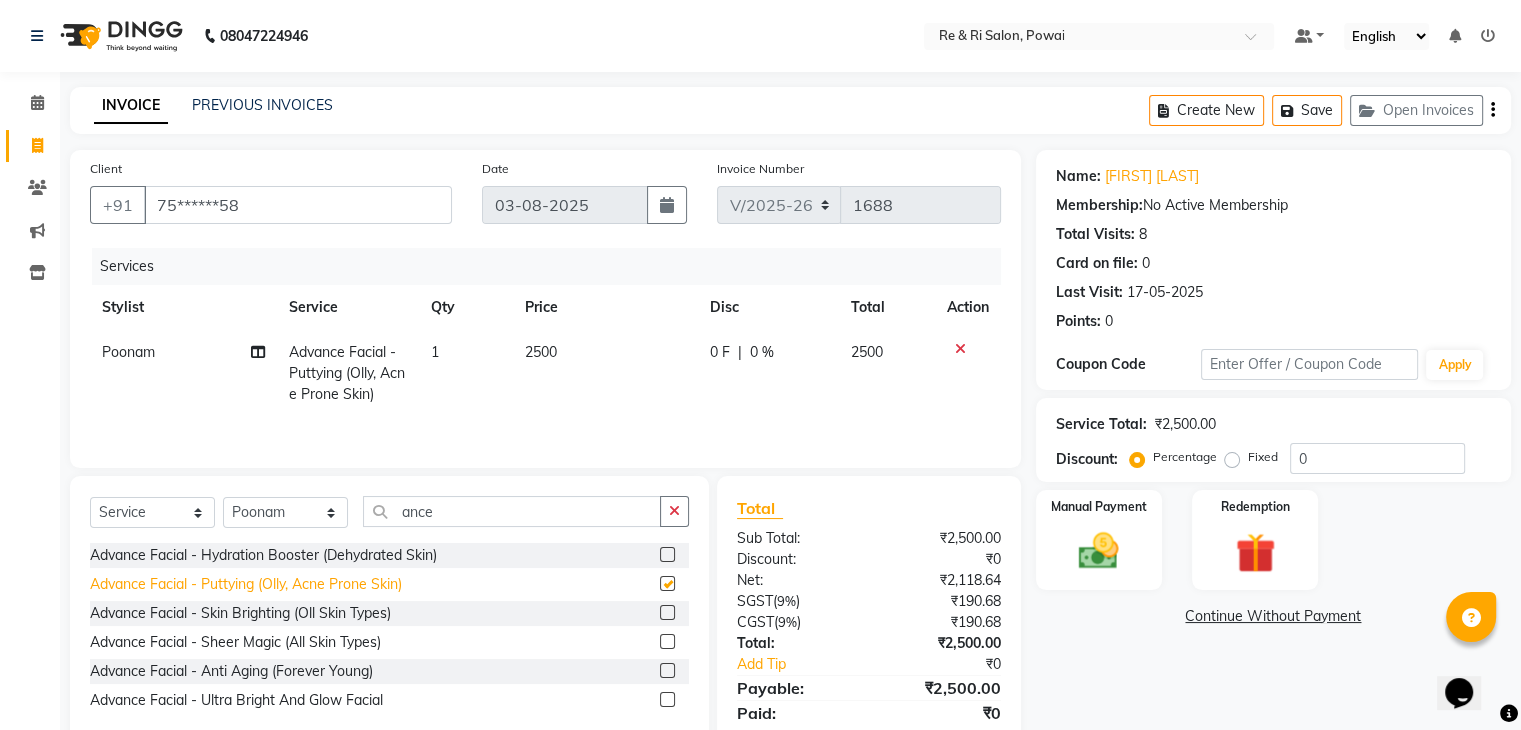 checkbox on "false" 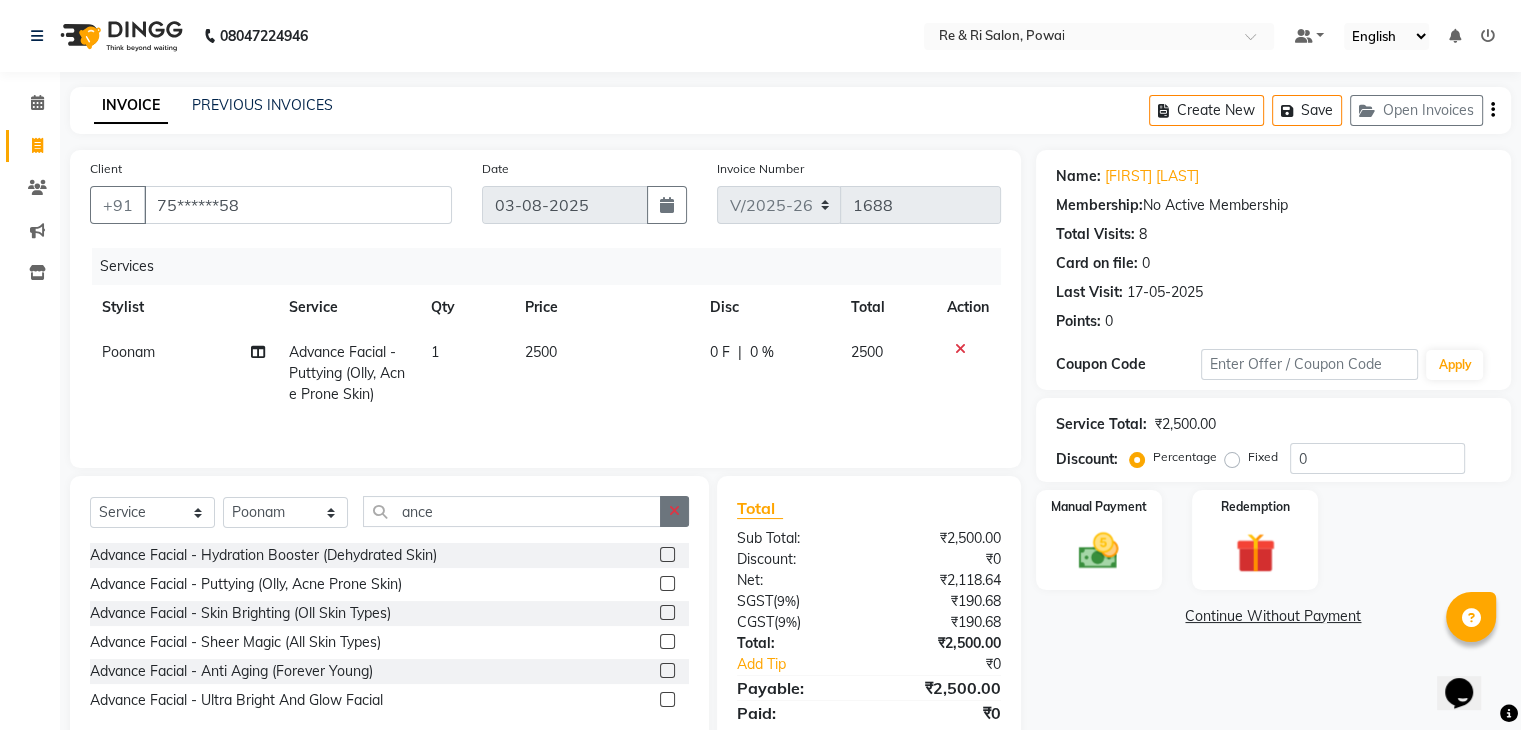 type 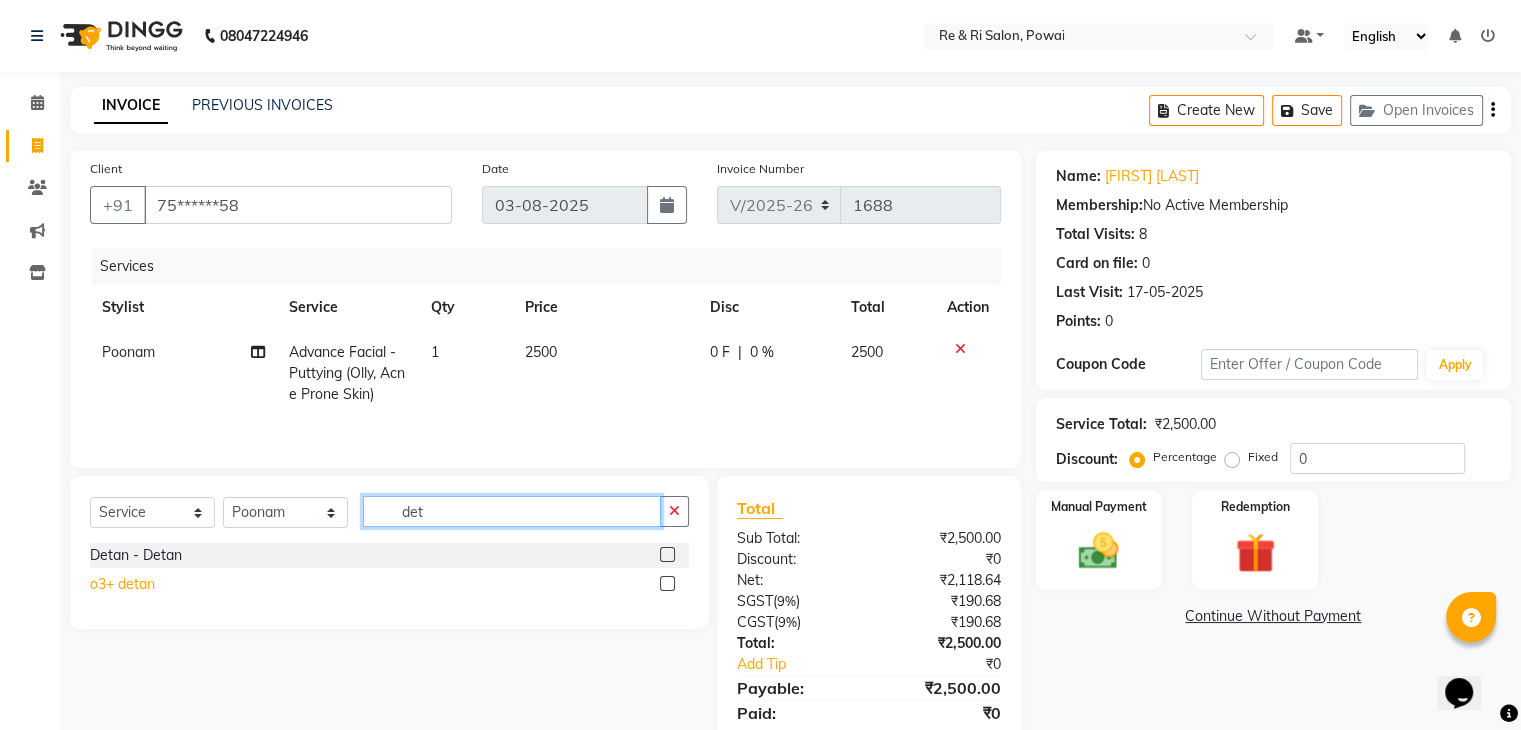 type on "det" 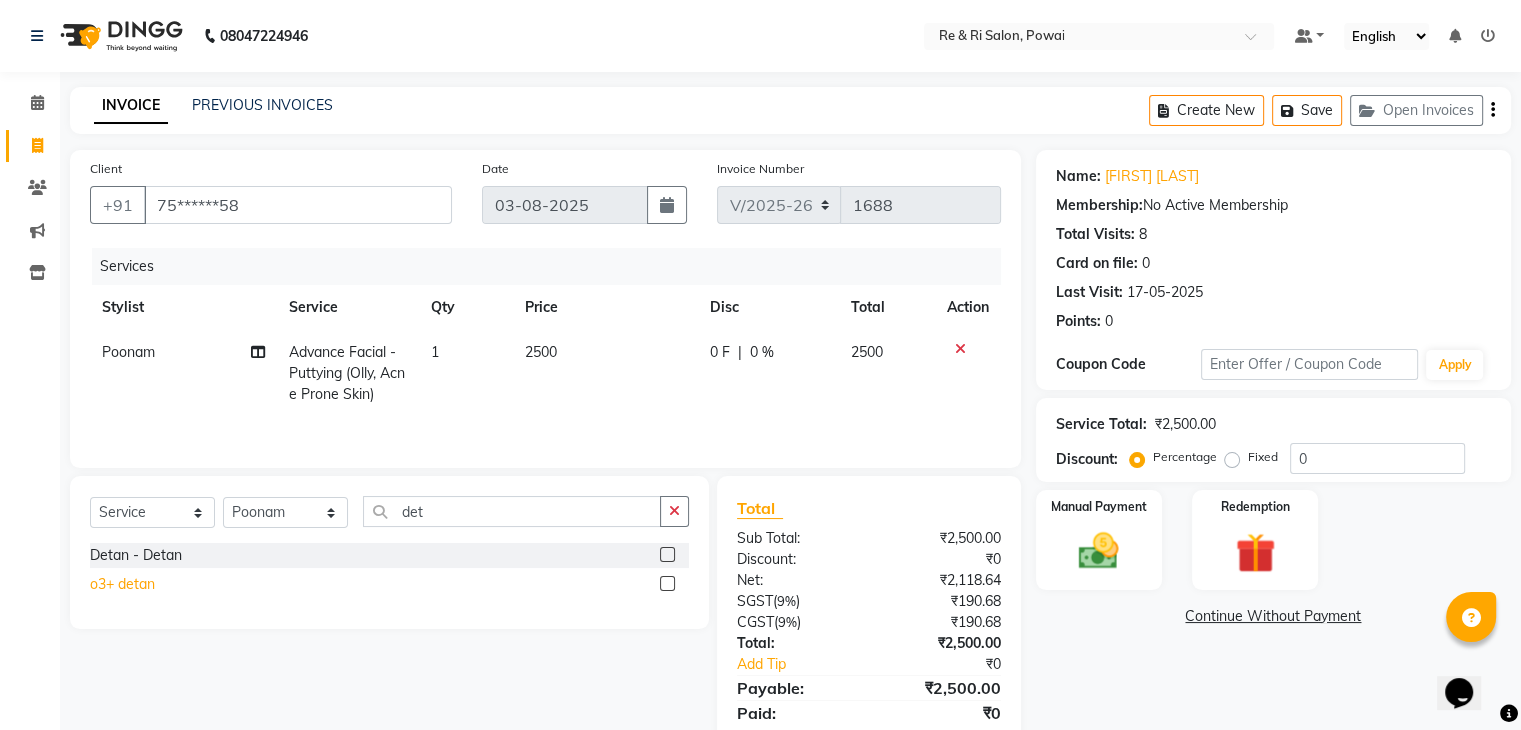 click on "o3+ detan" 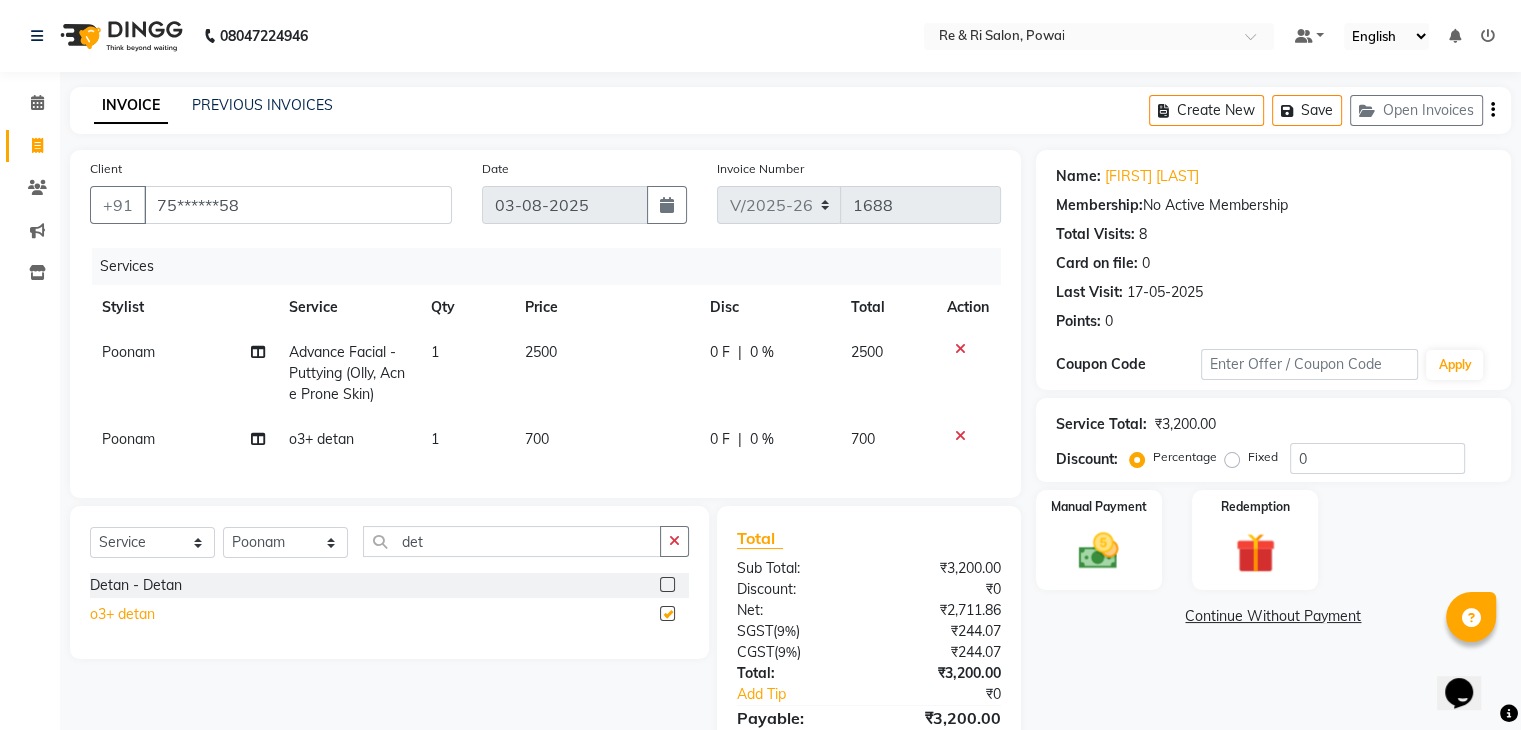 checkbox on "false" 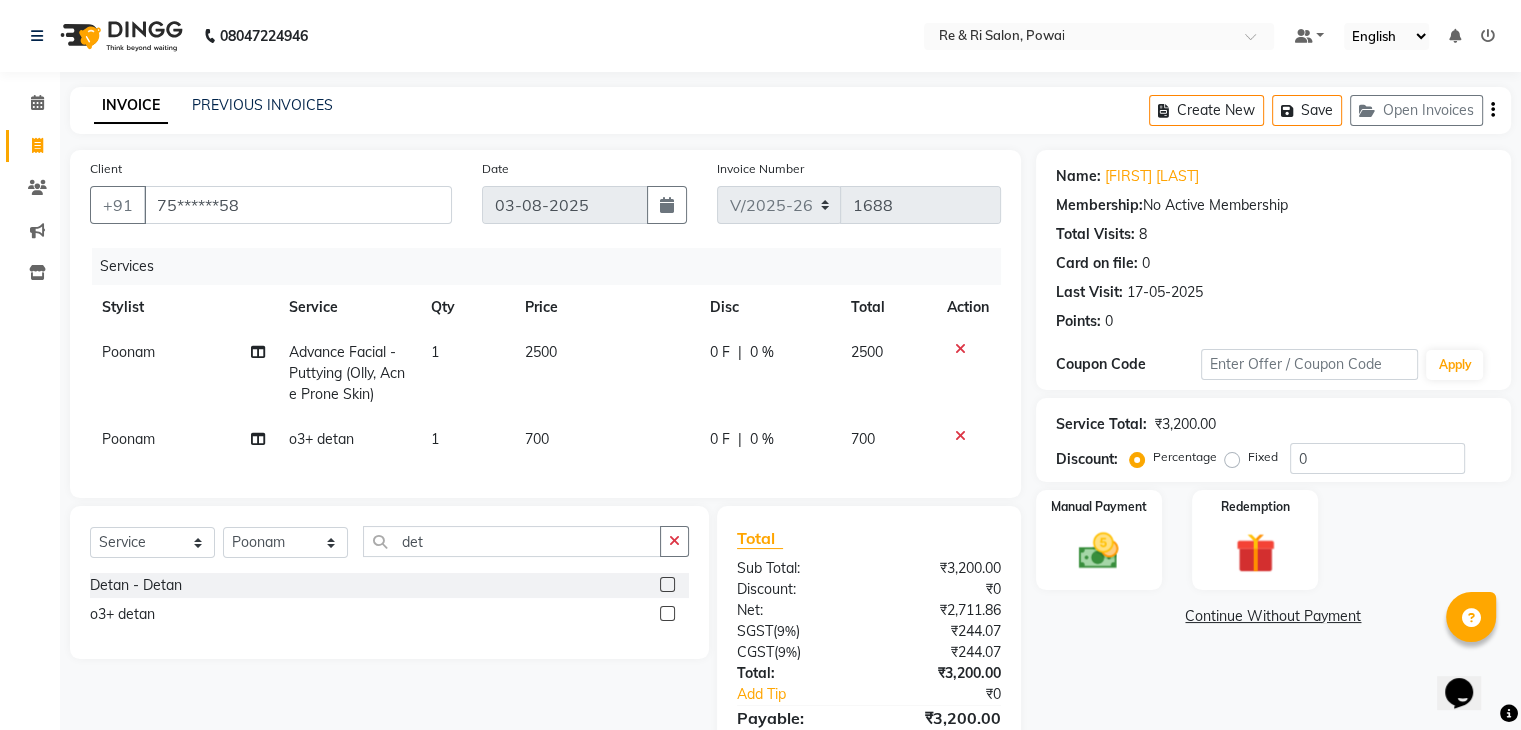 click on "700" 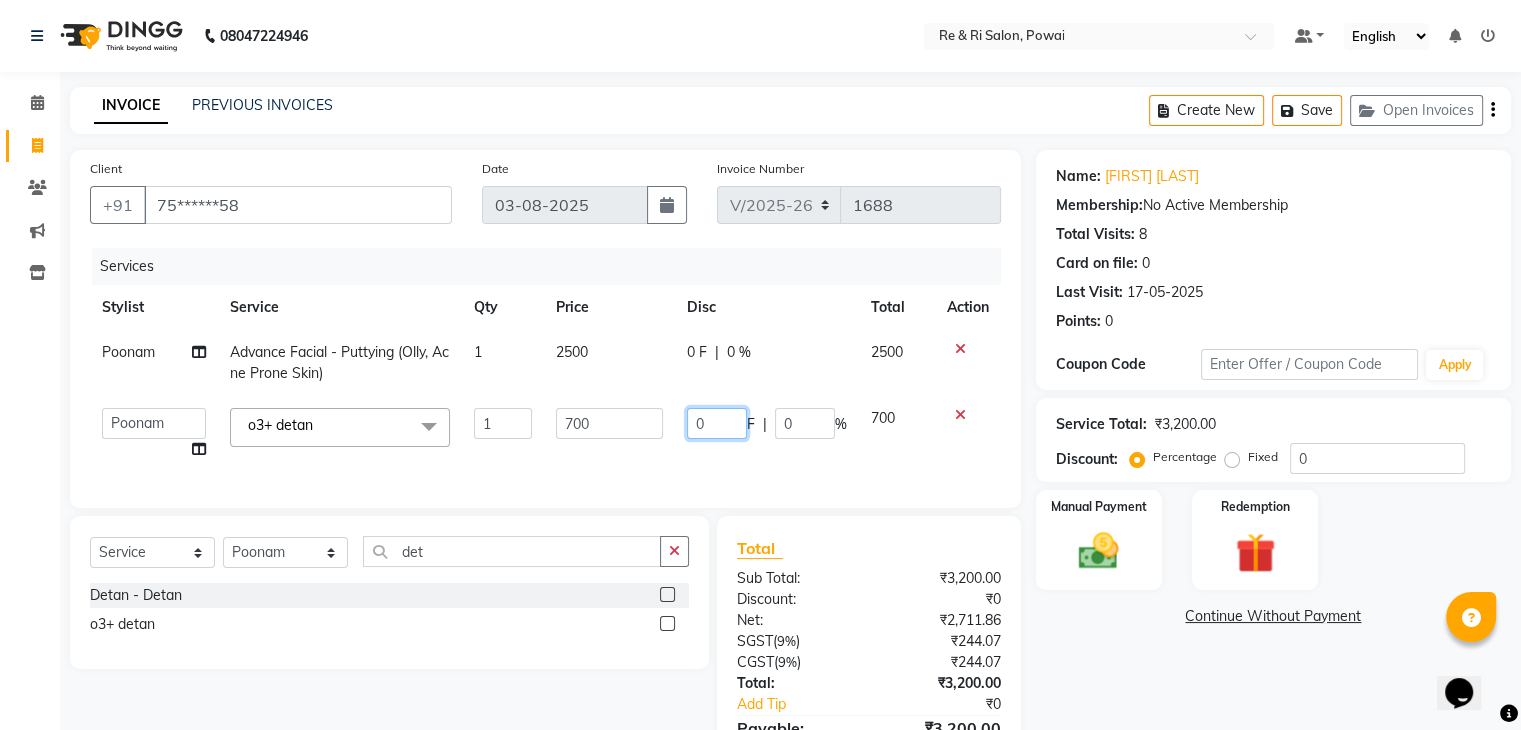 click on "0" 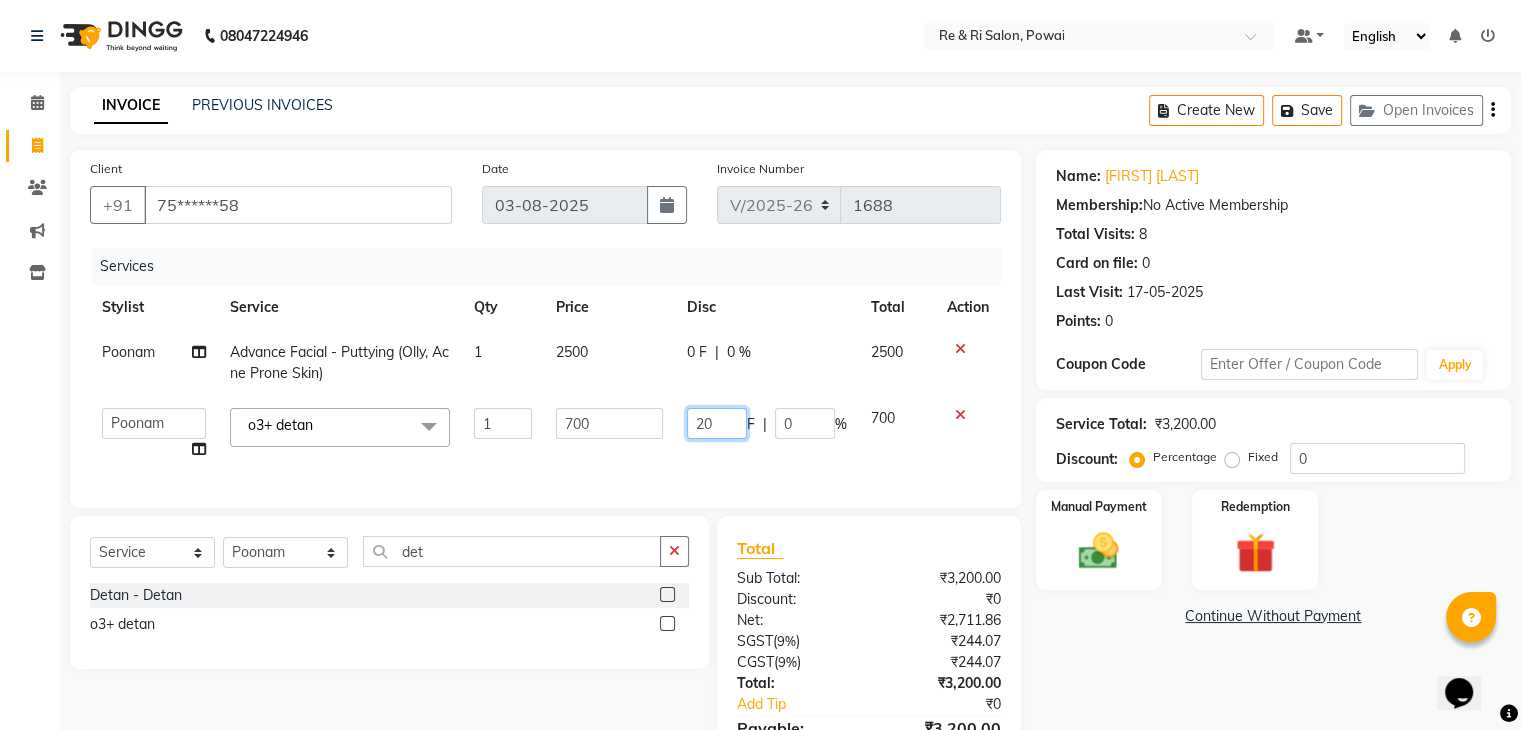 type on "200" 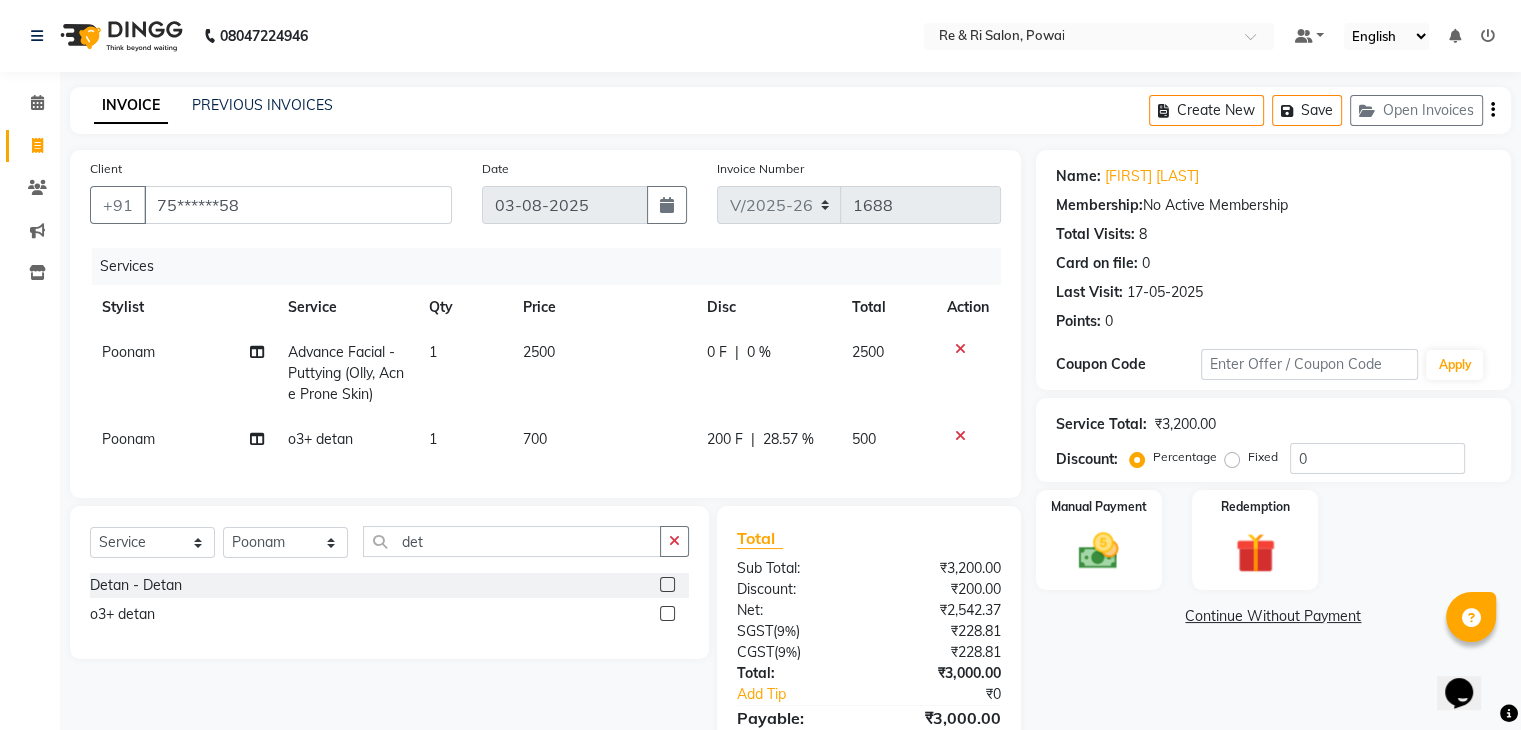 click on "Services Stylist Service Qty Price Disc Total Action Poonam Advance Facial - Puttying (Olly, Acne Prone Skin) 1 2500 0 F | 0 % 2500 Poonam o3+ detan 1 700 200 F | 28.57 % 500" 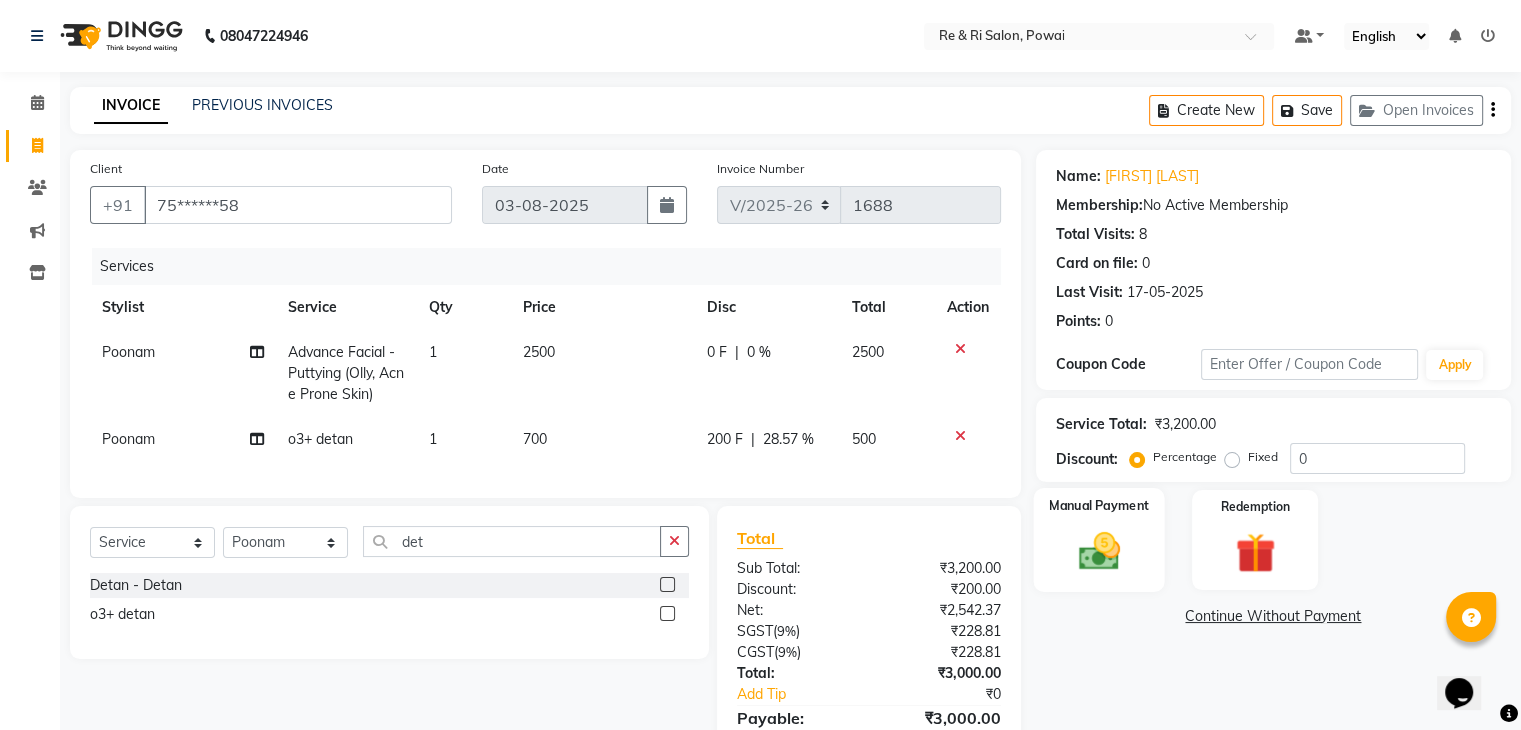 click 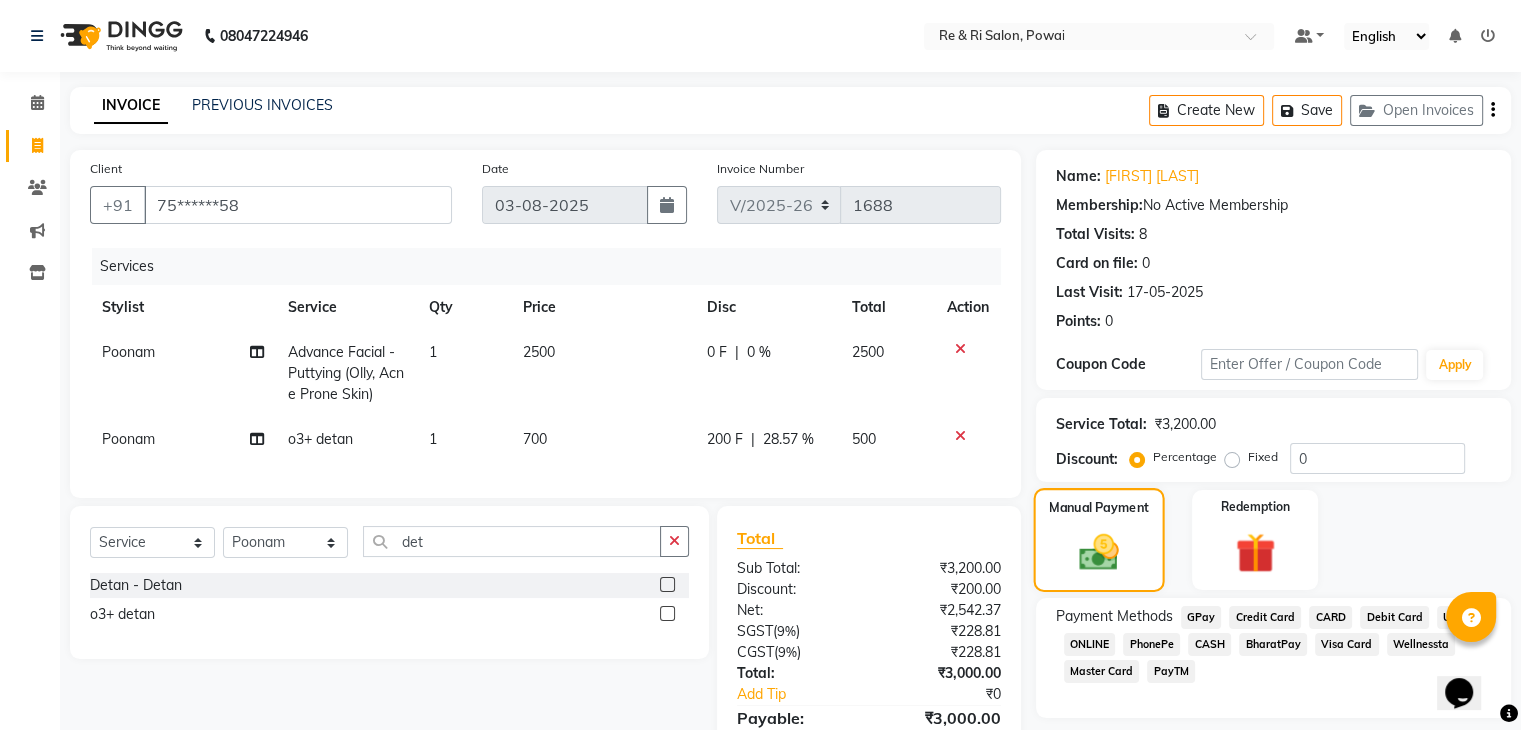 scroll, scrollTop: 116, scrollLeft: 0, axis: vertical 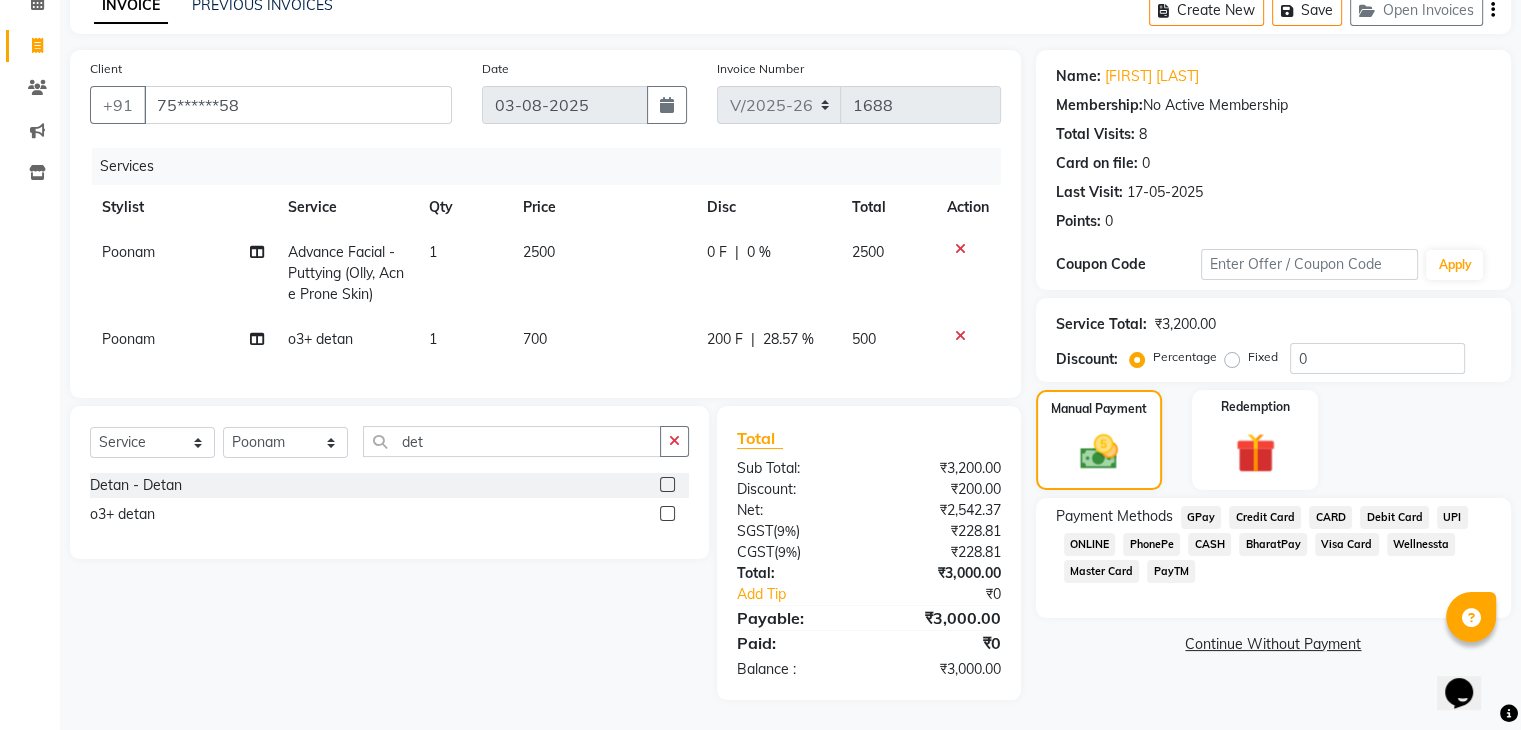 click on "GPay" 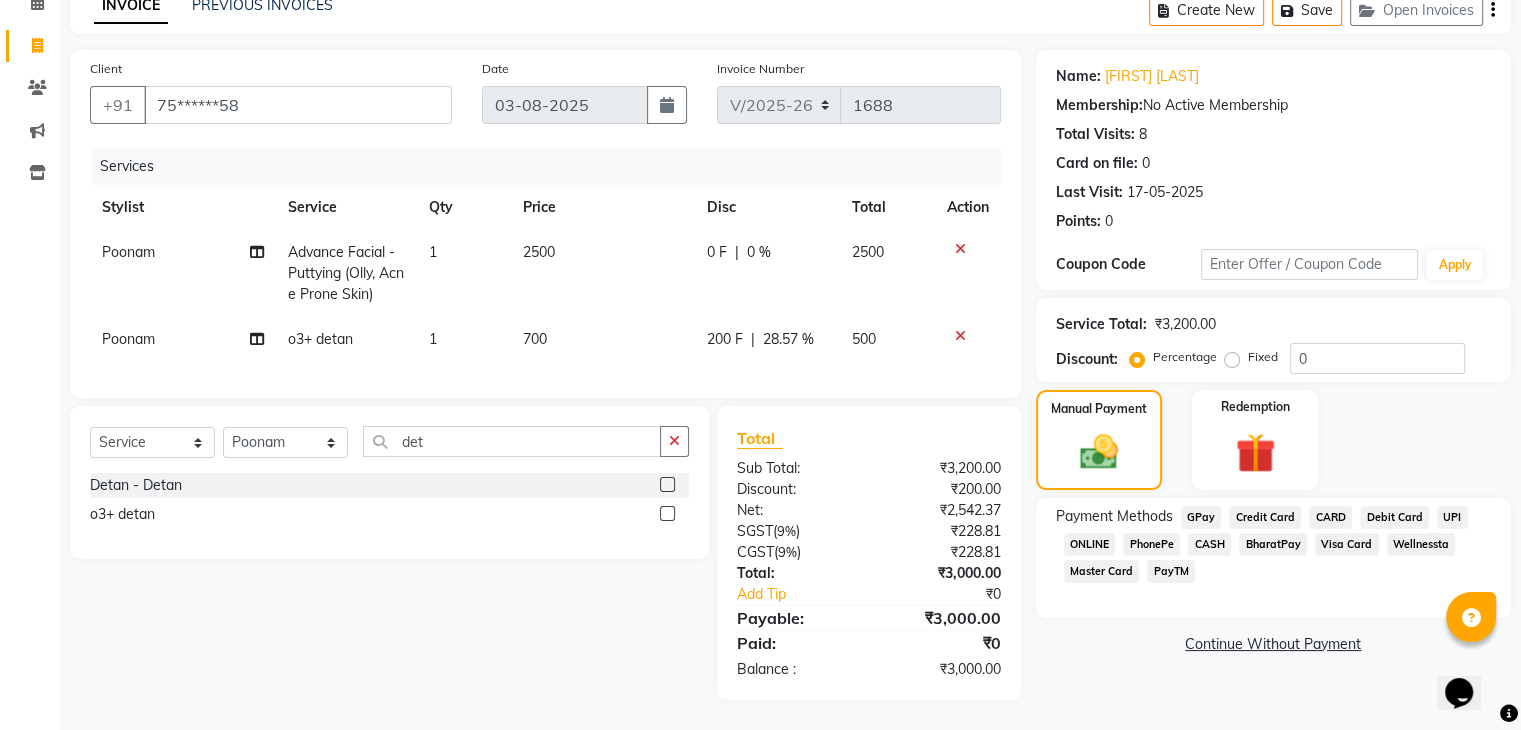 scroll, scrollTop: 145, scrollLeft: 0, axis: vertical 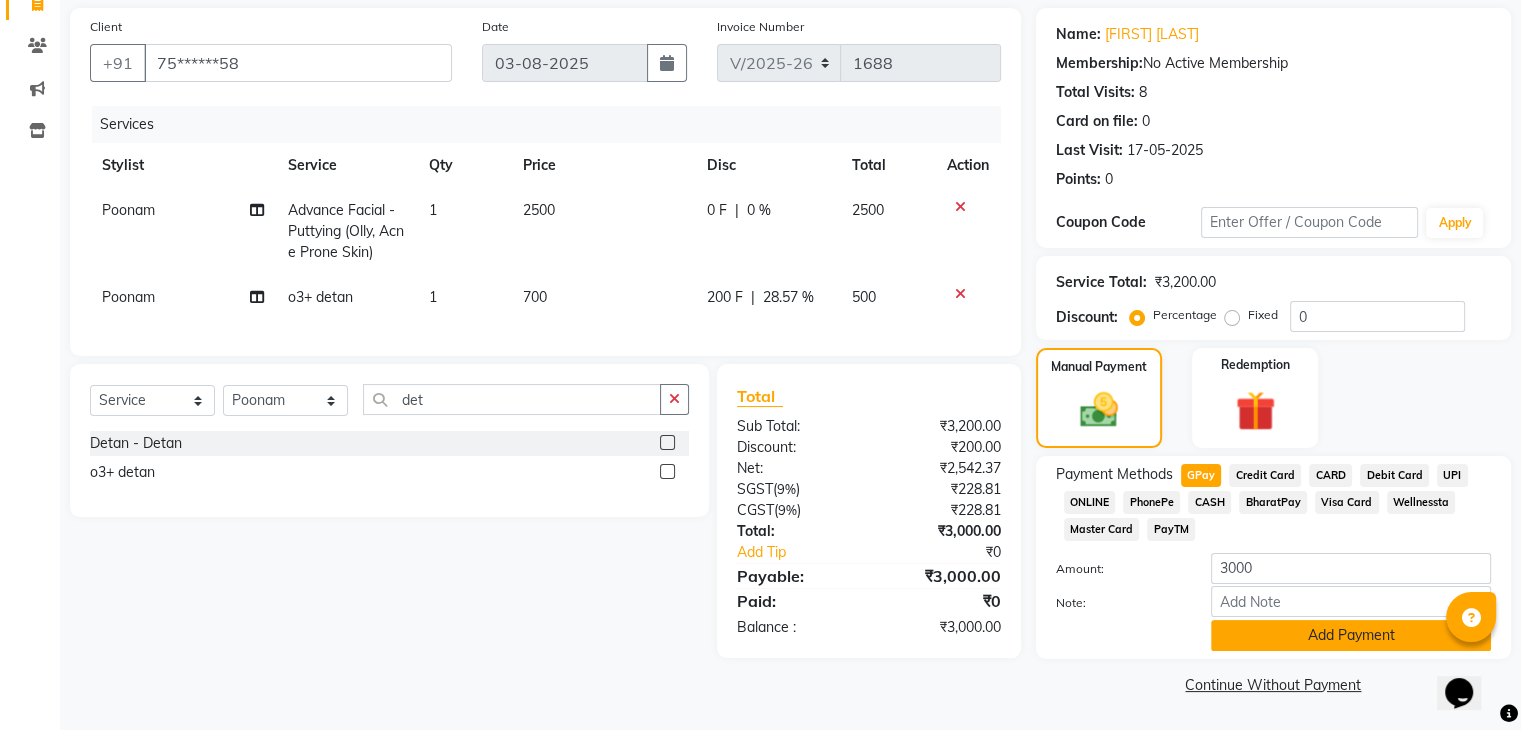 click on "Add Payment" 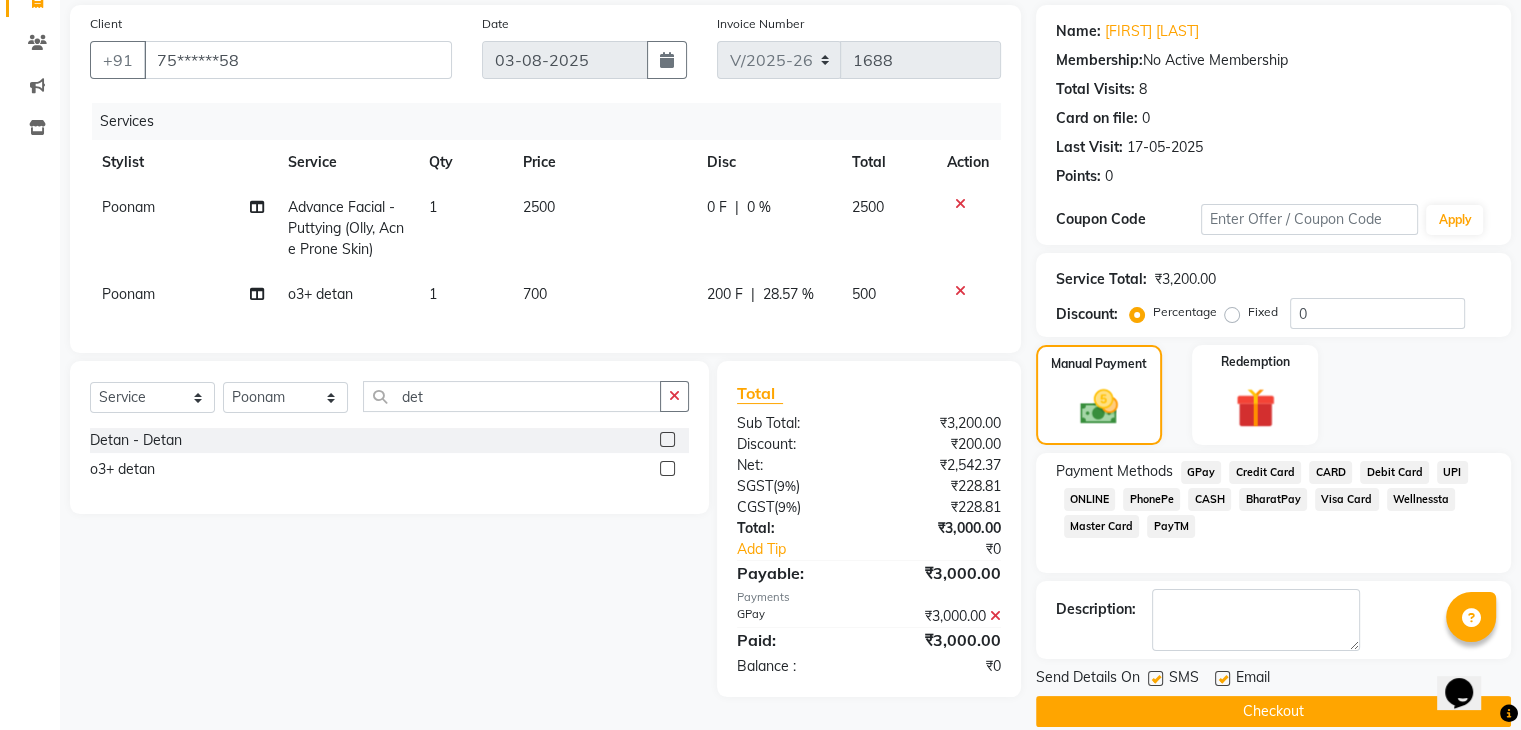 scroll, scrollTop: 171, scrollLeft: 0, axis: vertical 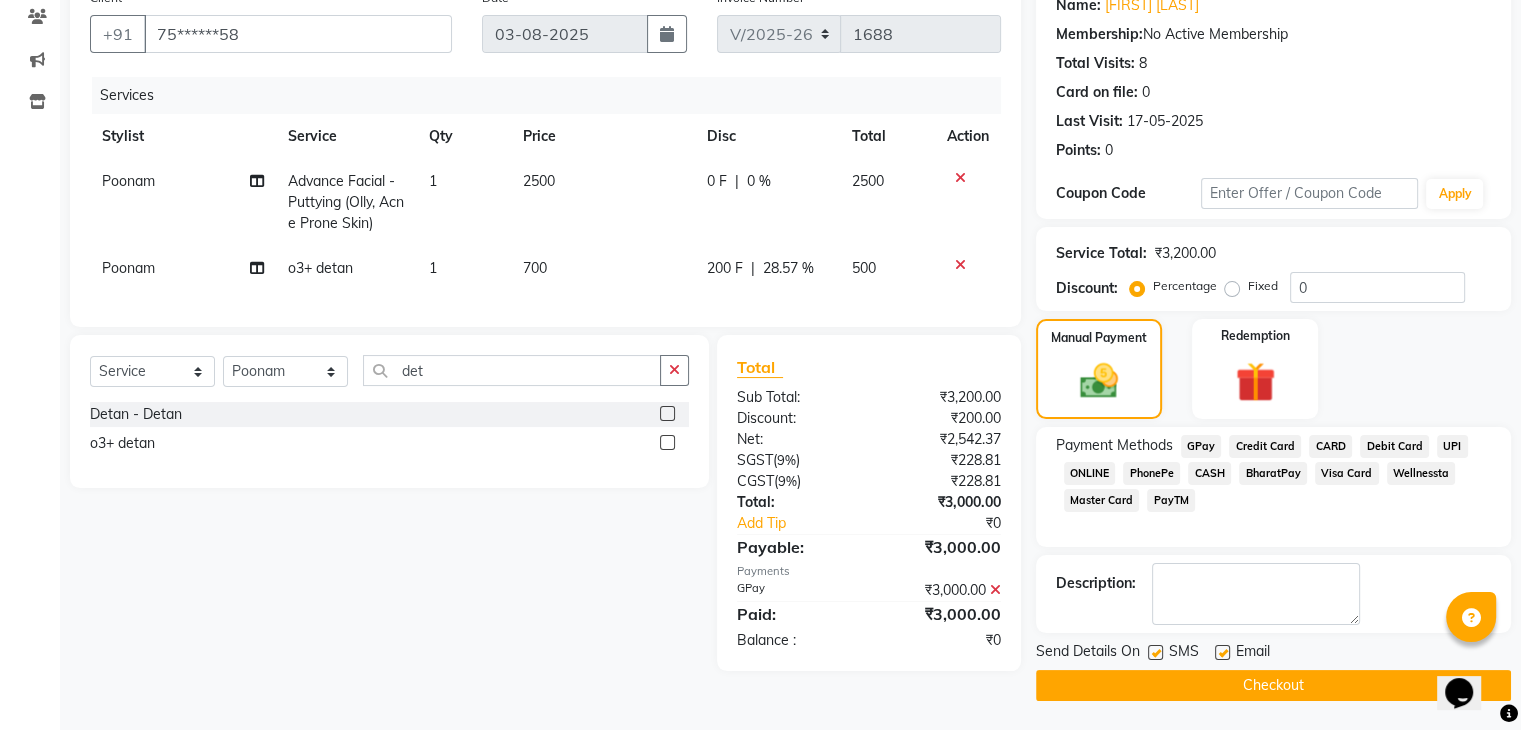 click 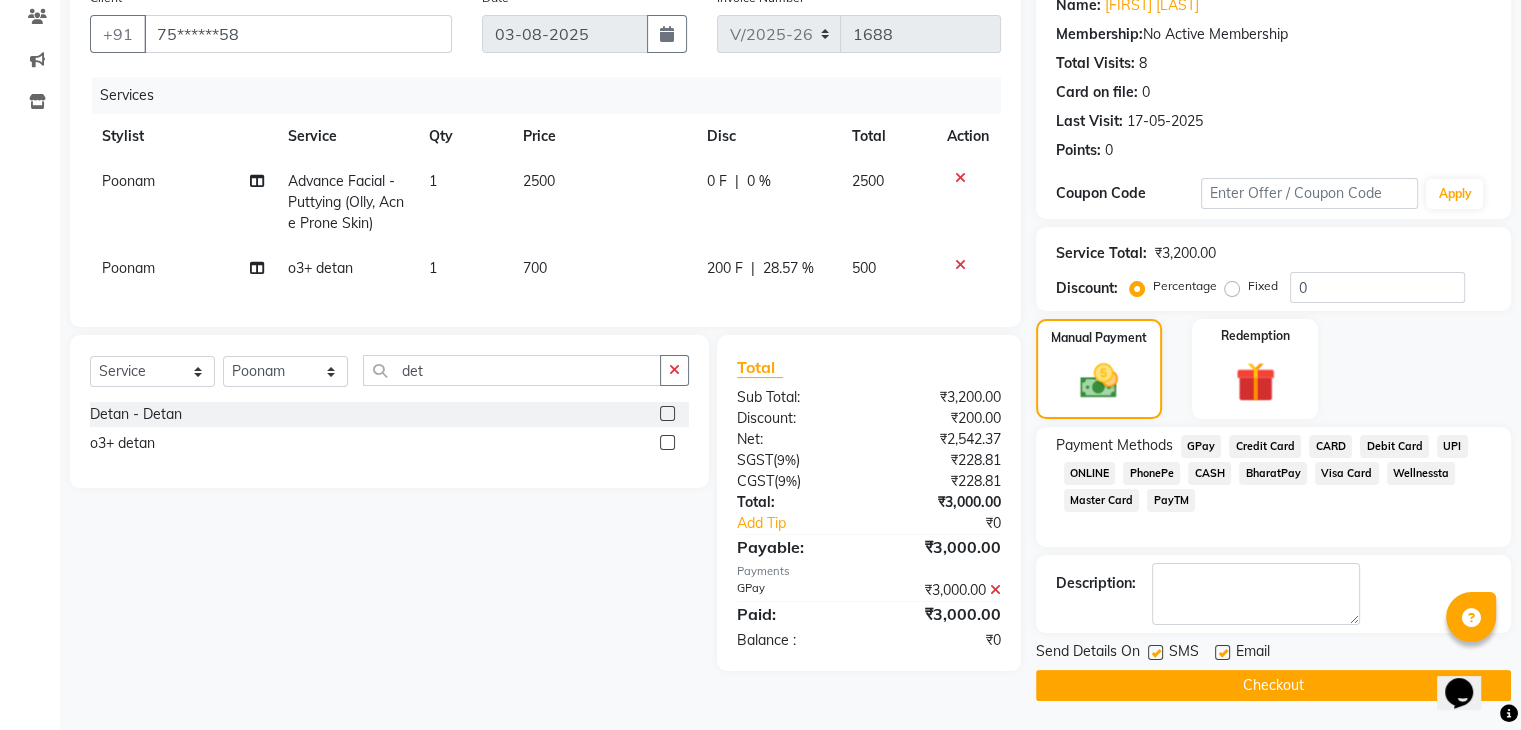 click at bounding box center [1221, 653] 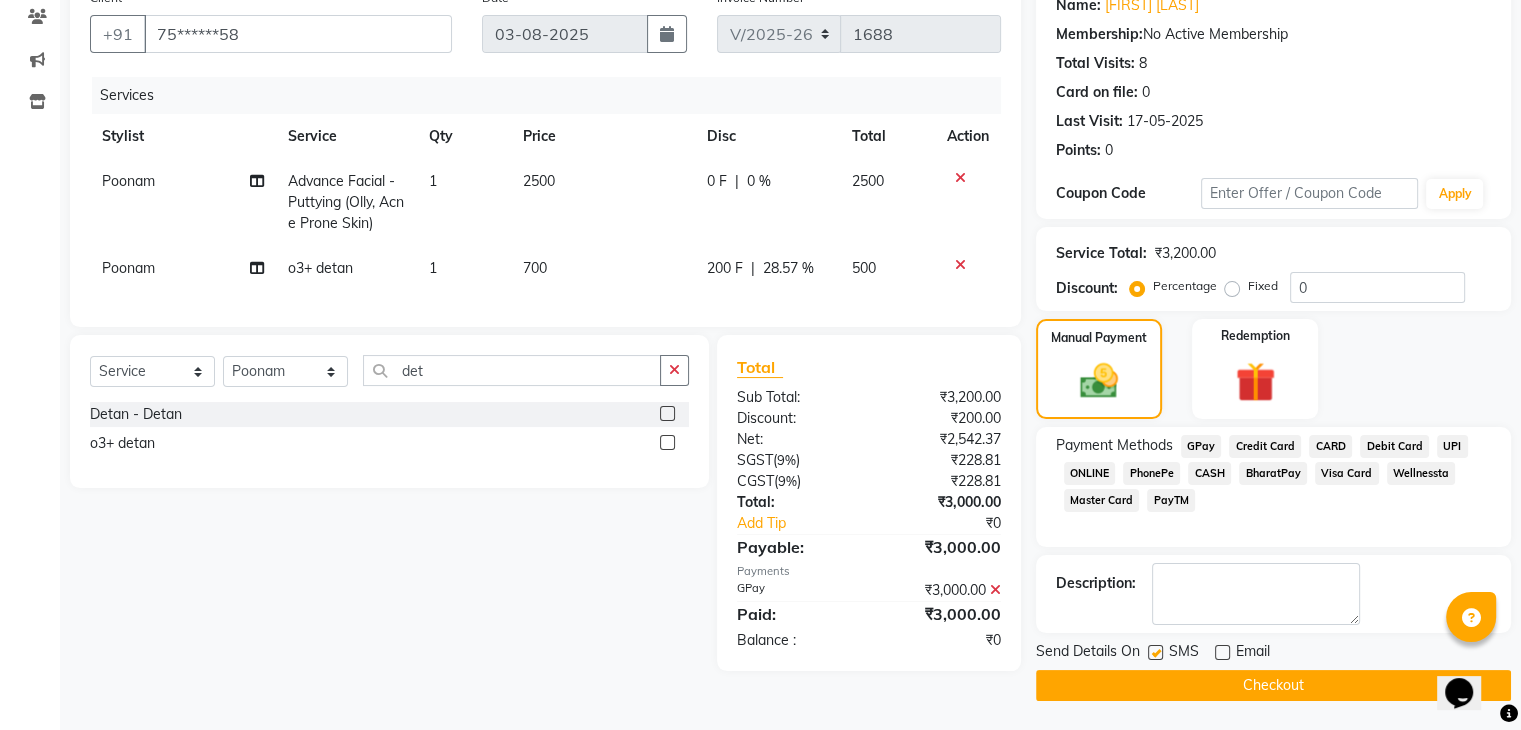 click 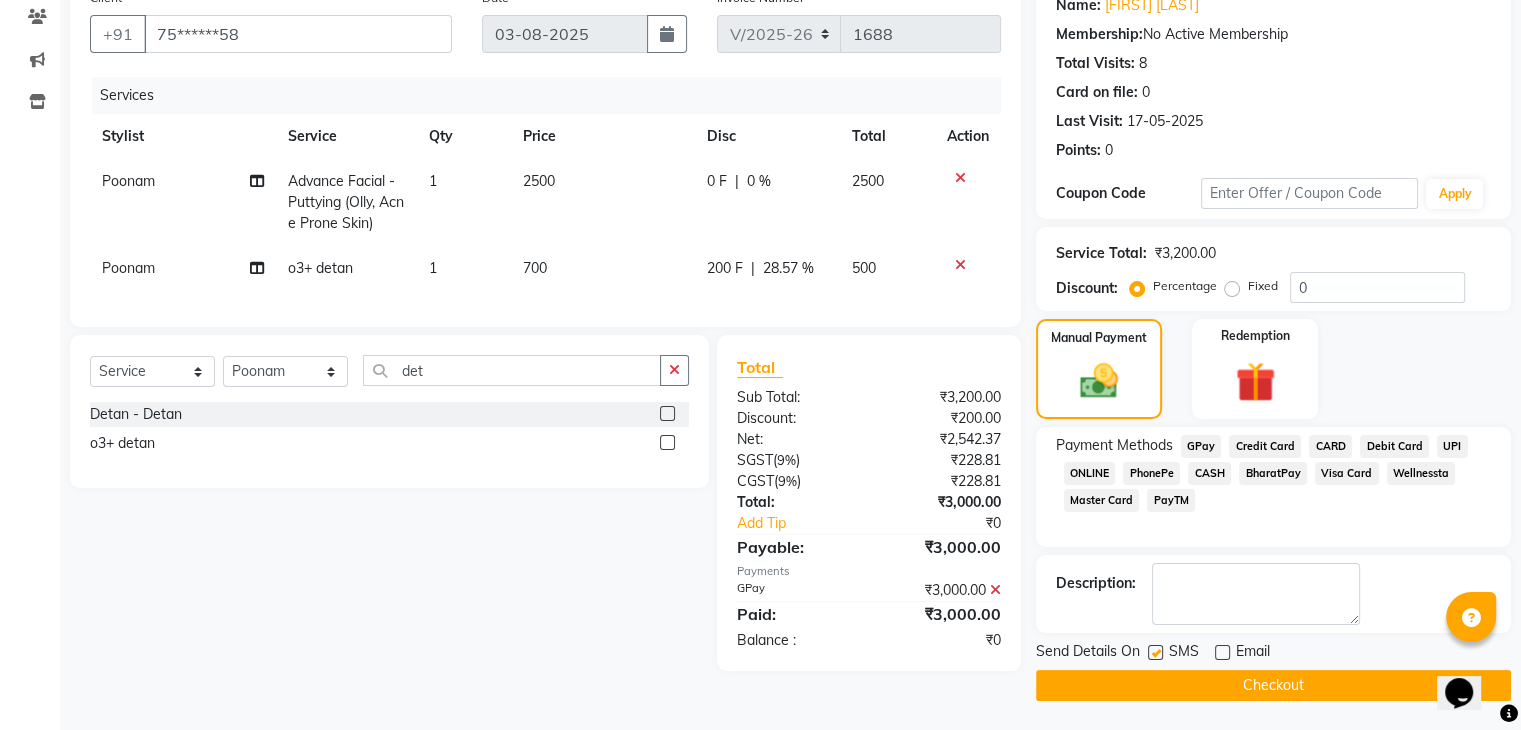 click at bounding box center [1154, 653] 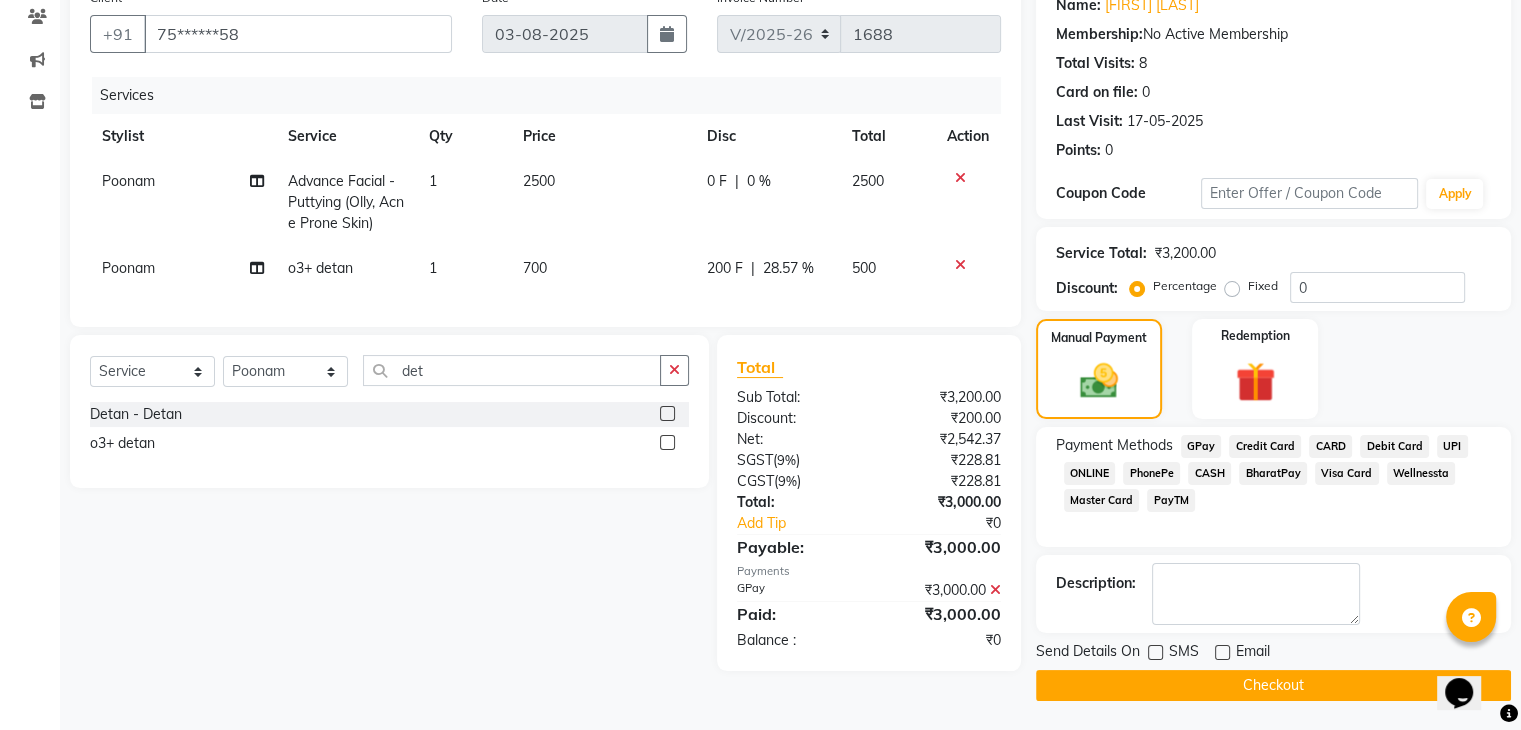 click on "Checkout" 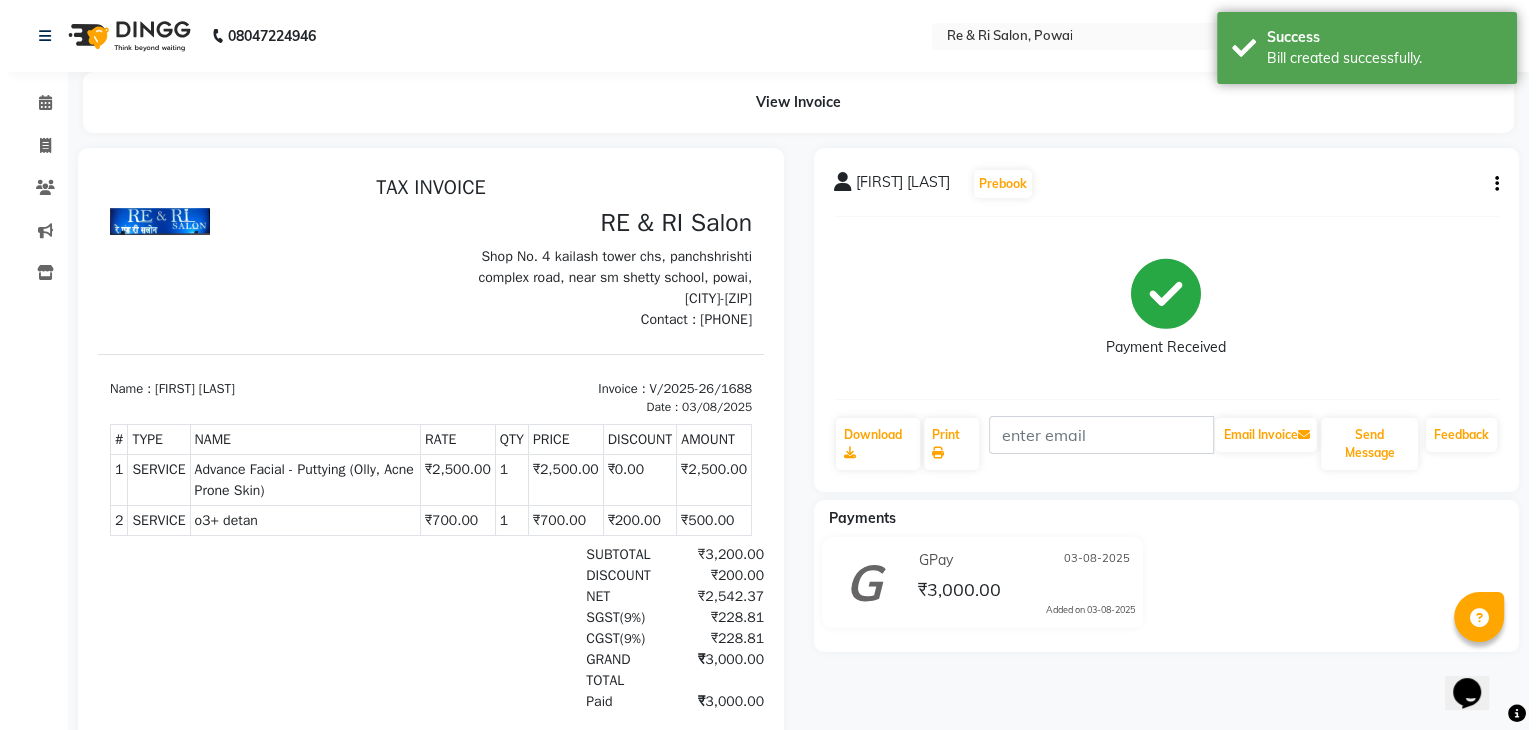 scroll, scrollTop: 0, scrollLeft: 0, axis: both 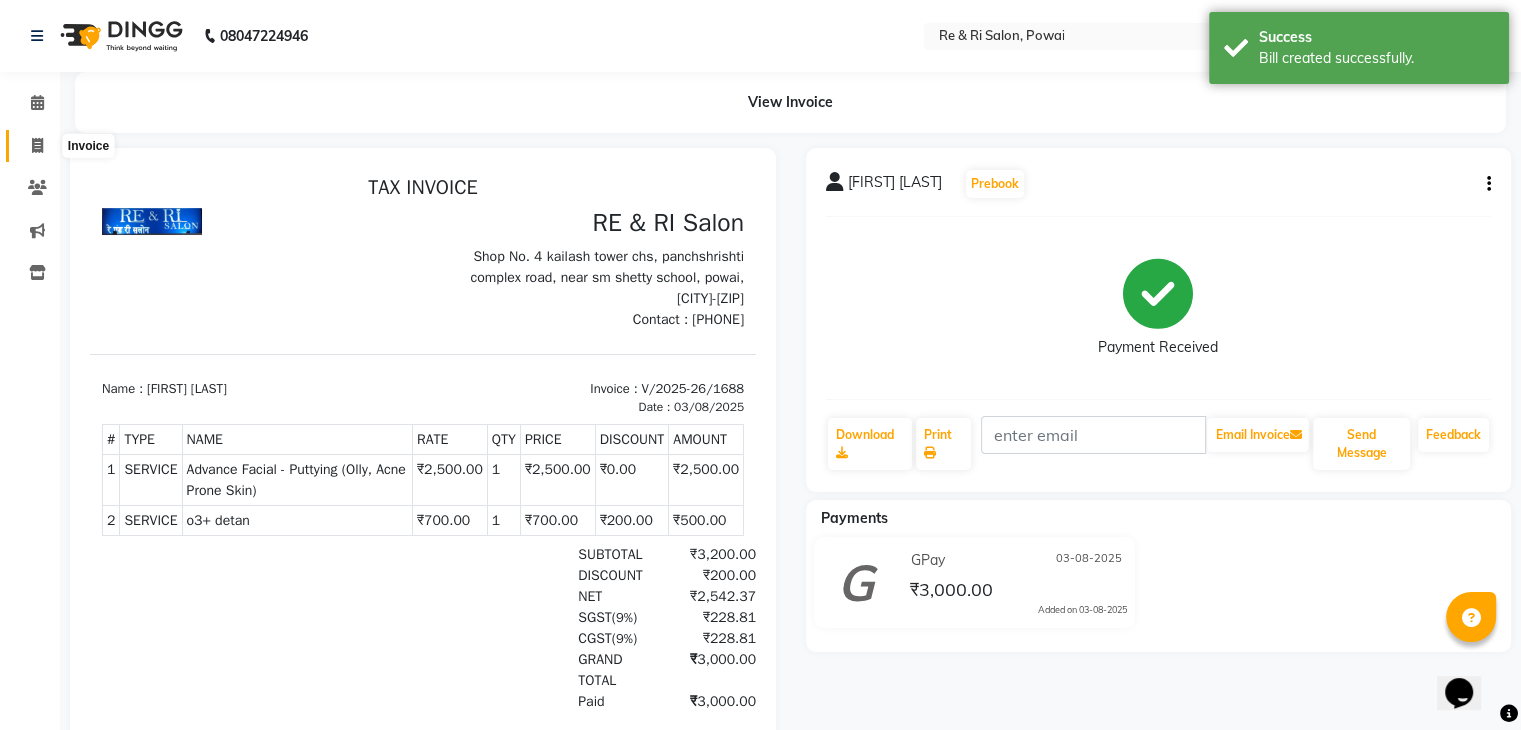 click 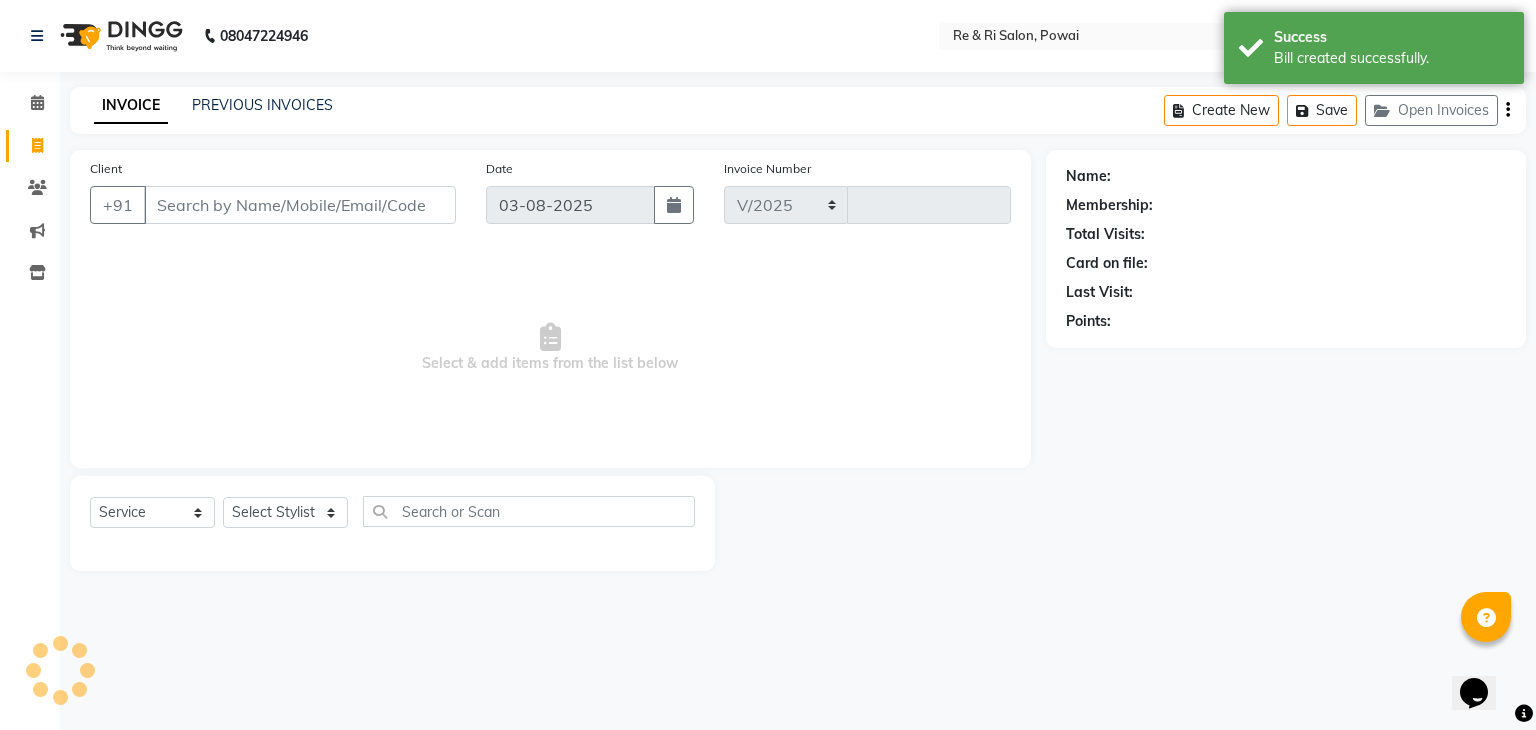 select on "5364" 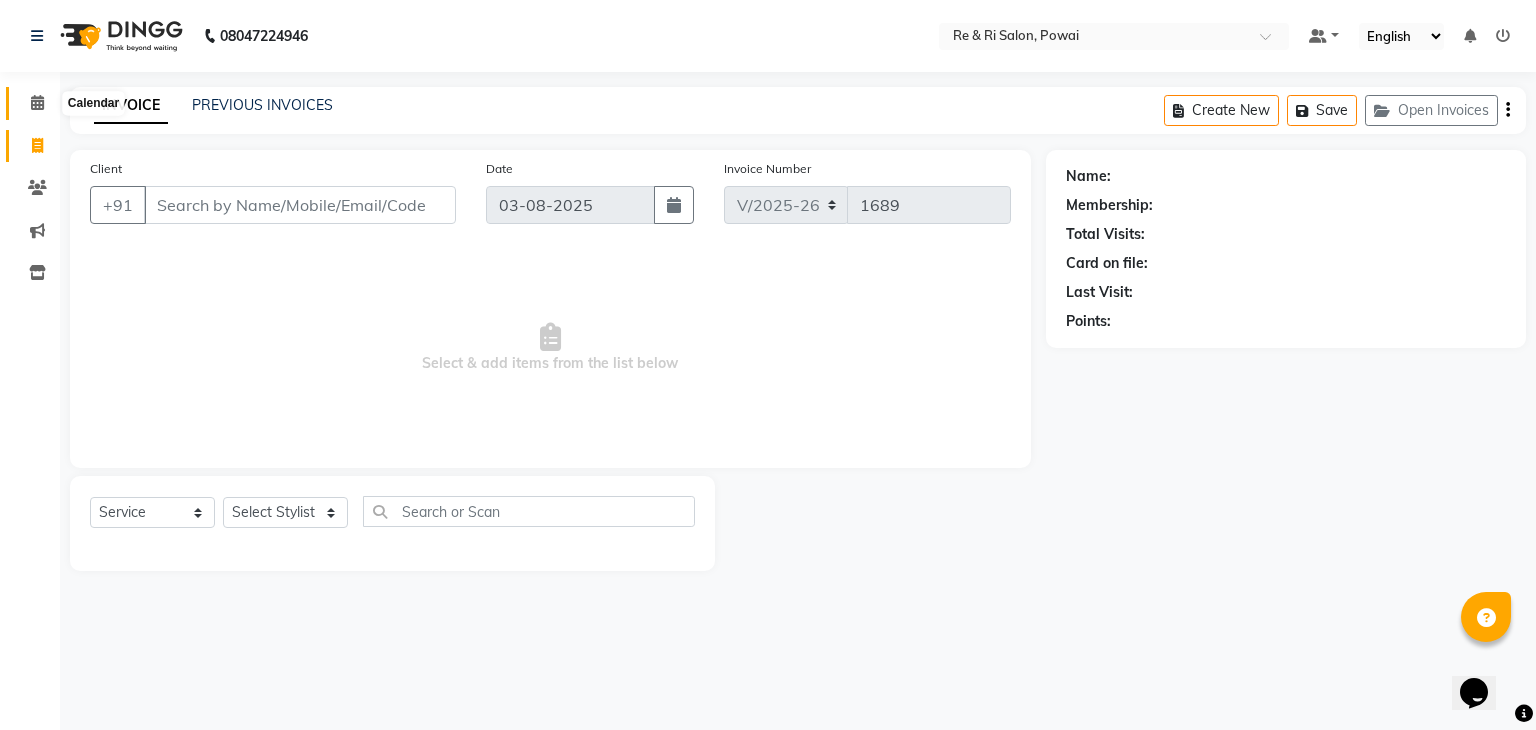 click 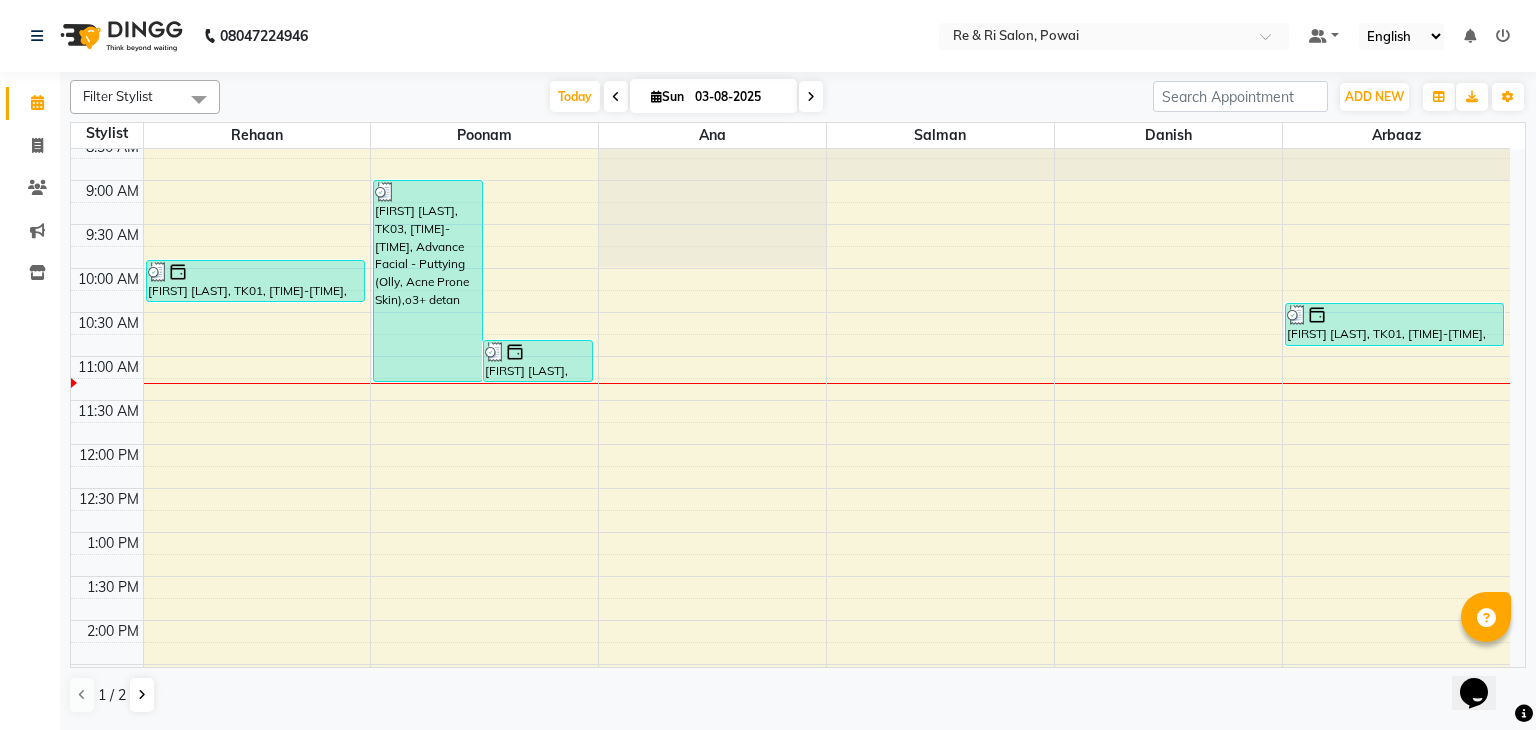 scroll, scrollTop: 58, scrollLeft: 0, axis: vertical 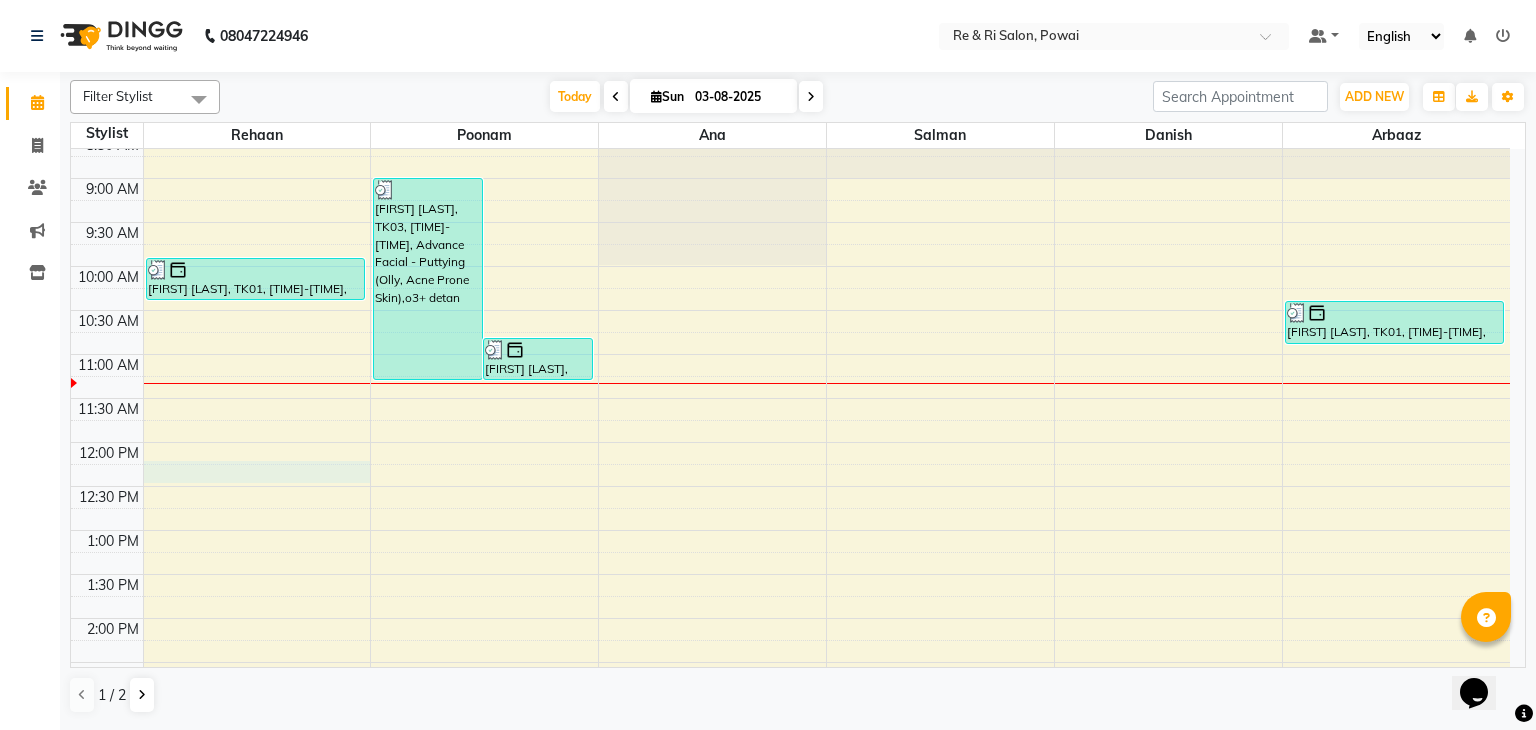 click on "8:00 AM 8:30 AM 9:00 AM 9:30 AM 10:00 AM 10:30 AM 11:00 AM 11:30 AM 12:00 PM 12:30 PM 1:00 PM 1:30 PM 2:00 PM 2:30 PM 3:00 PM 3:30 PM 4:00 PM 4:30 PM 5:00 PM 5:30 PM 6:00 PM 6:30 PM 7:00 PM 7:30 PM 8:00 PM 8:30 PM 9:00 PM 9:30 PM 10:00 PM 10:30 PM 11:00 PM 11:30 PM [FIRST] [LAST], TK01, [TIME]-[TIME], Hair Cuts - Beard Trim [FIRST] [LAST], TK03, [TIME]-[TIME], Advance Facial - Puttying (Olly, Acne Prone Skin),o3+ detan [FIRST] [LAST], TK02, [TIME]-[TIME], Thred Em' All - Eyebrow,Thred Em' All - Upper Lip/Chin/Forehead / Side Locks, [FIRST] [LAST], TK01, [TIME]-[TIME], Massage - Head Massage" at bounding box center [790, 794] 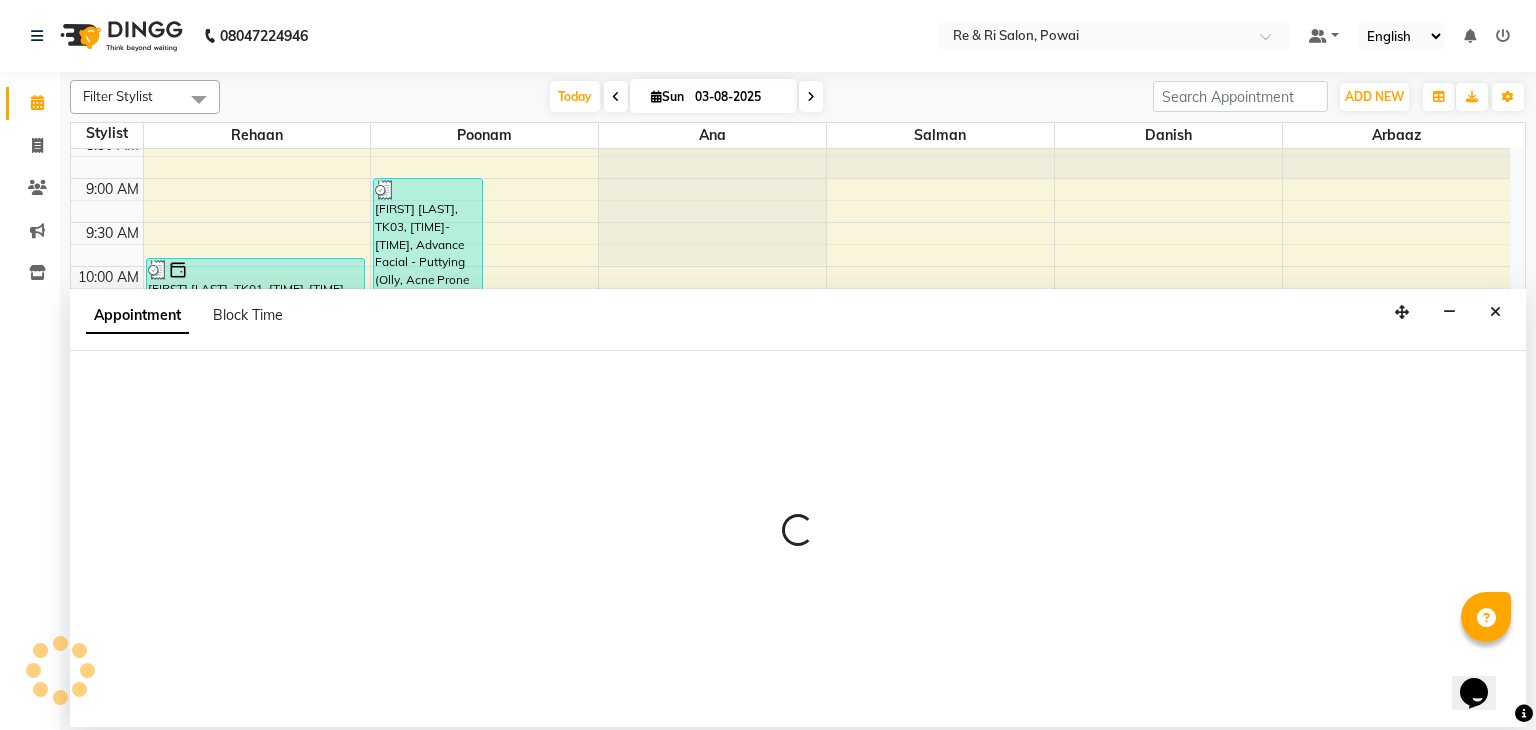 select on "35434" 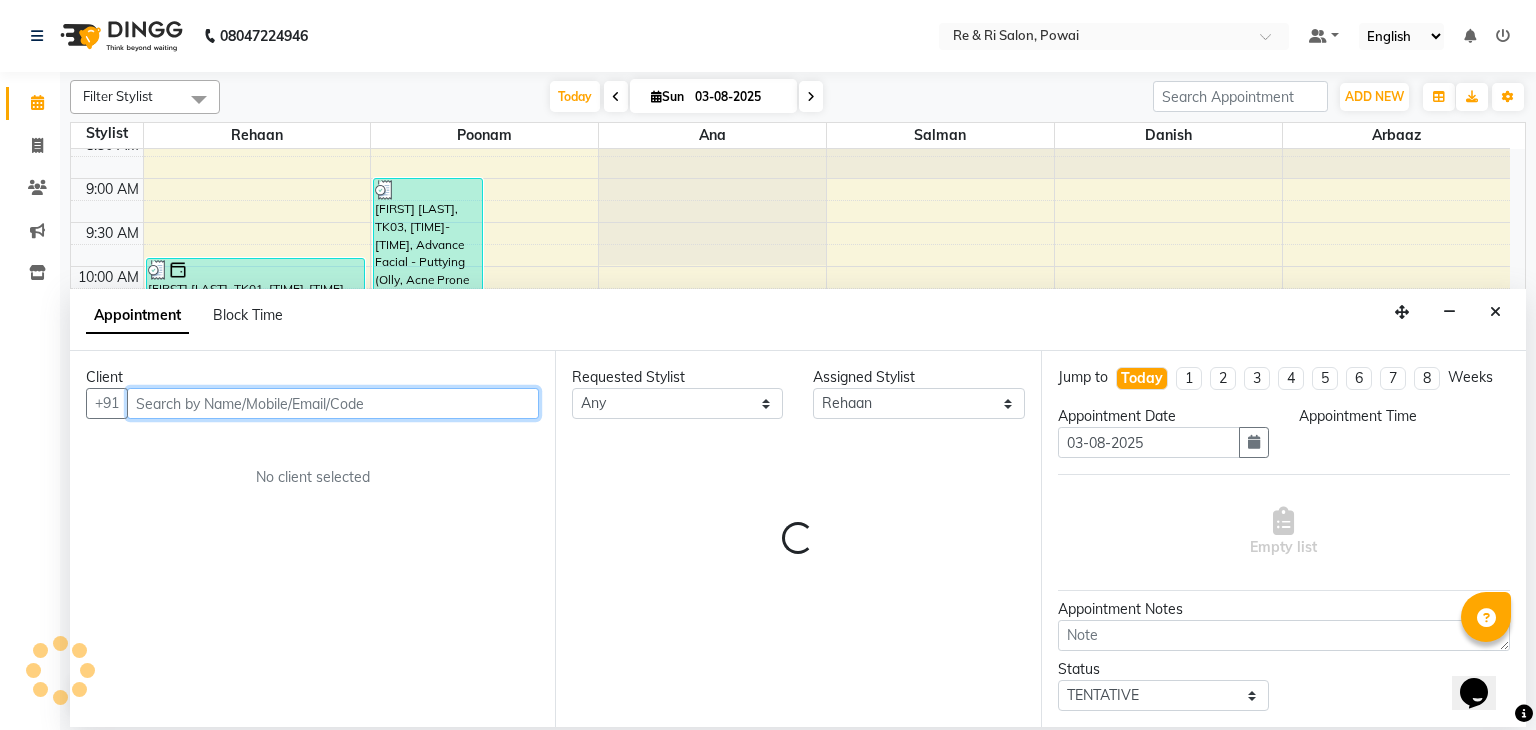 select on "735" 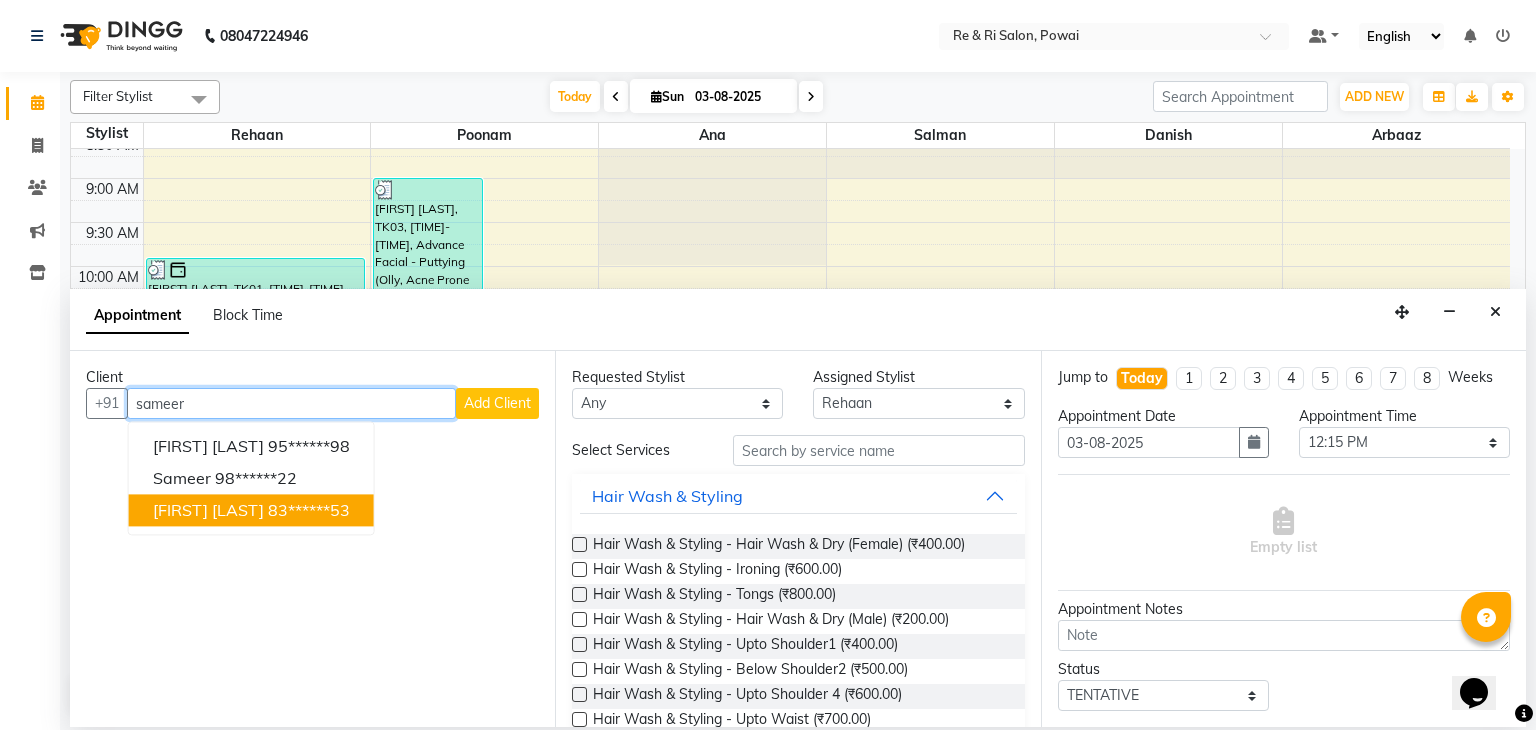 click on "83******53" at bounding box center [309, 511] 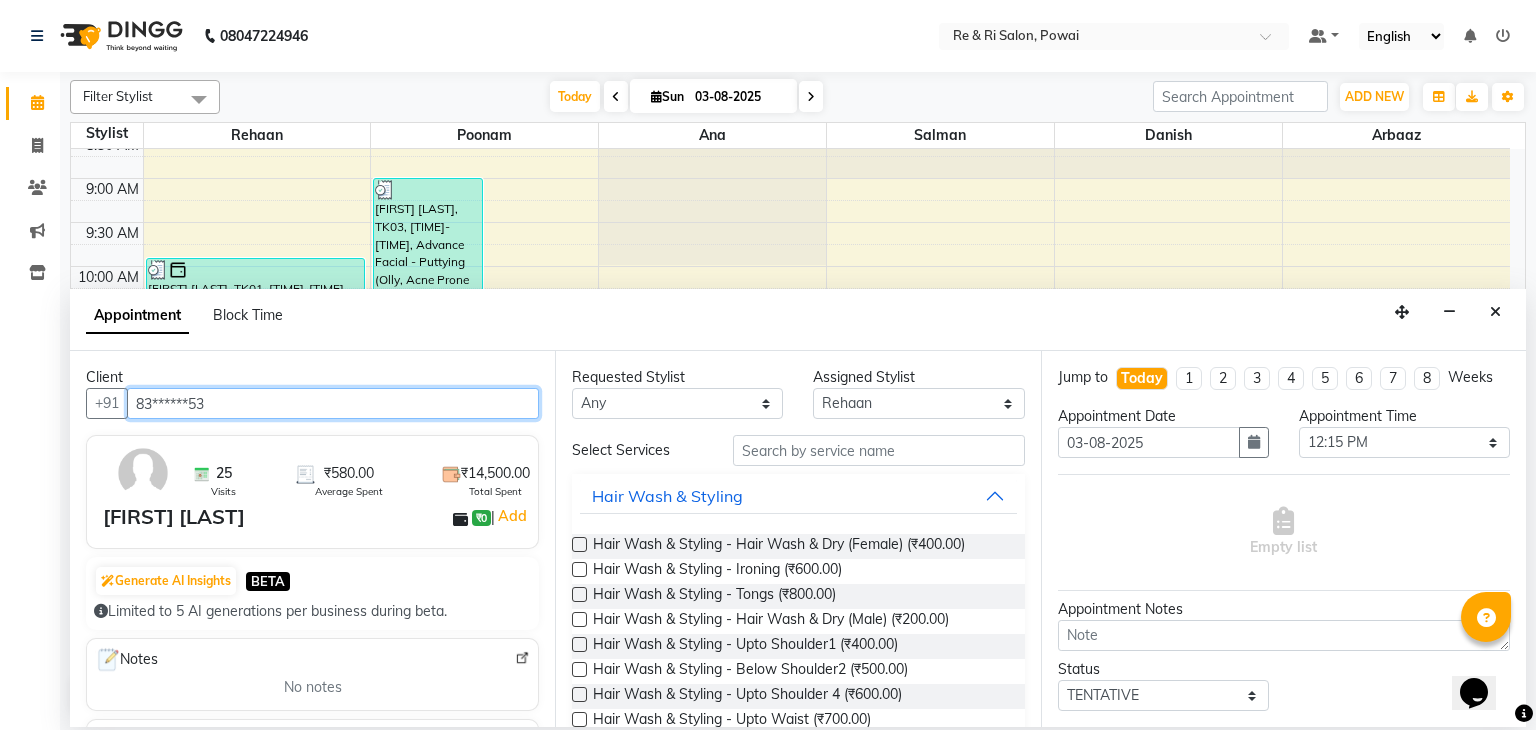 type on "83******53" 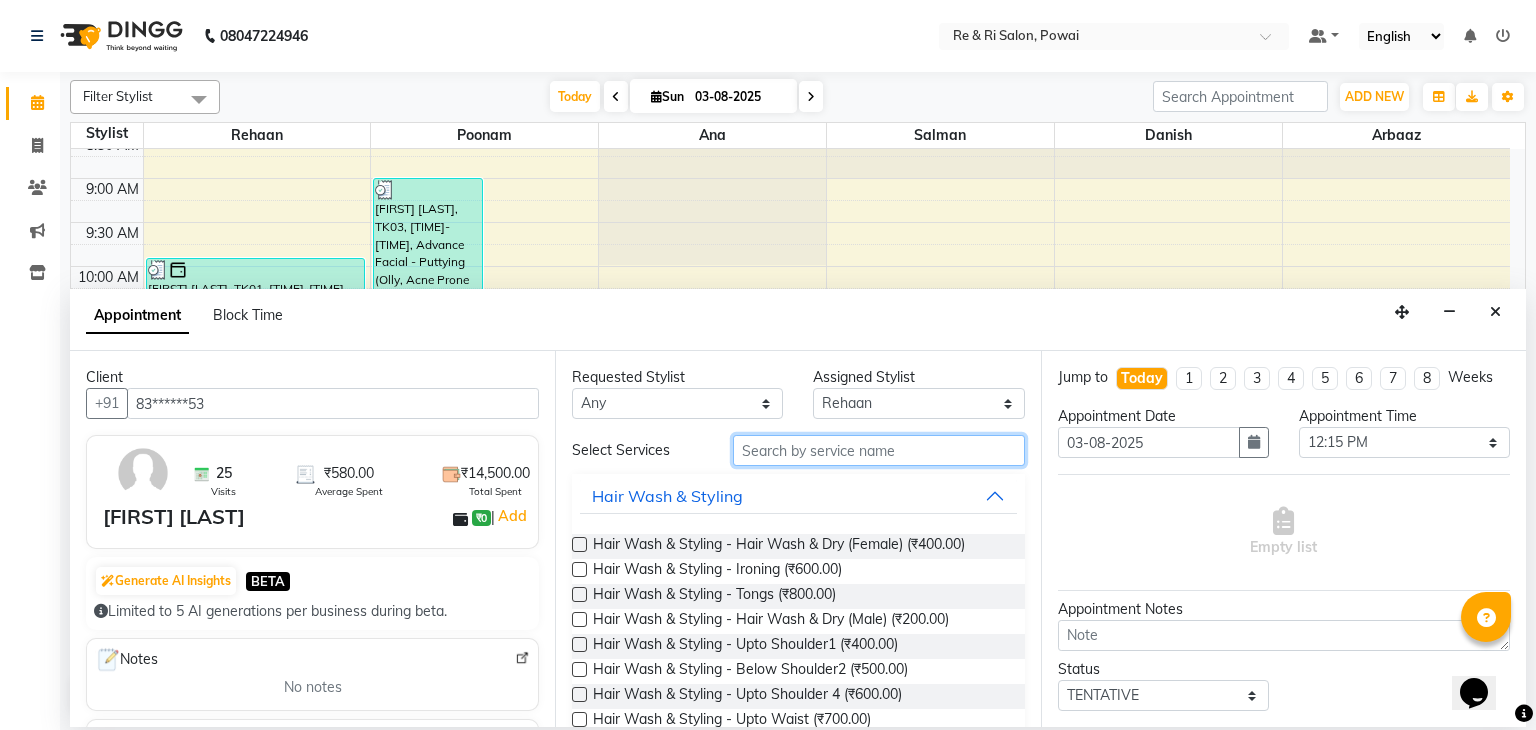click at bounding box center (879, 450) 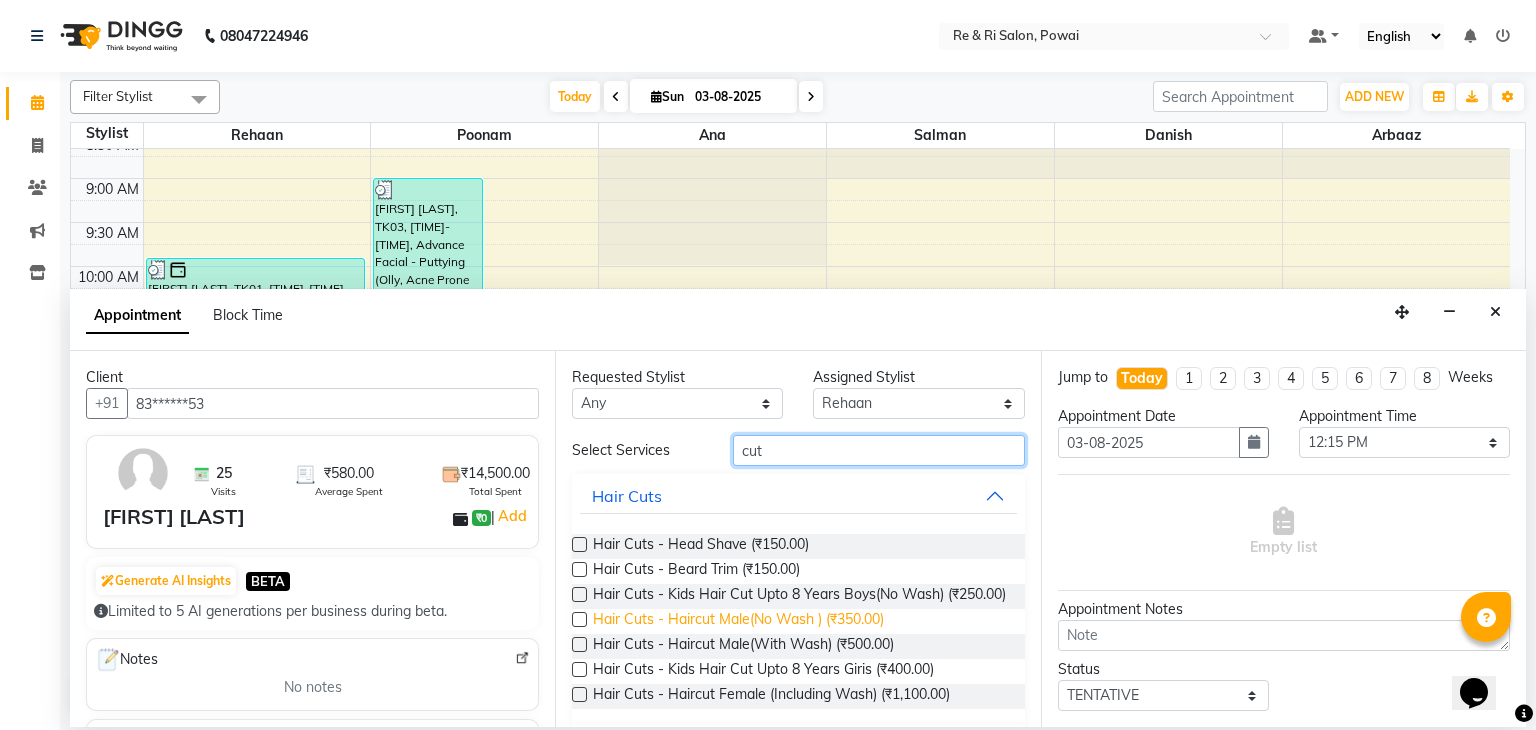 type on "cut" 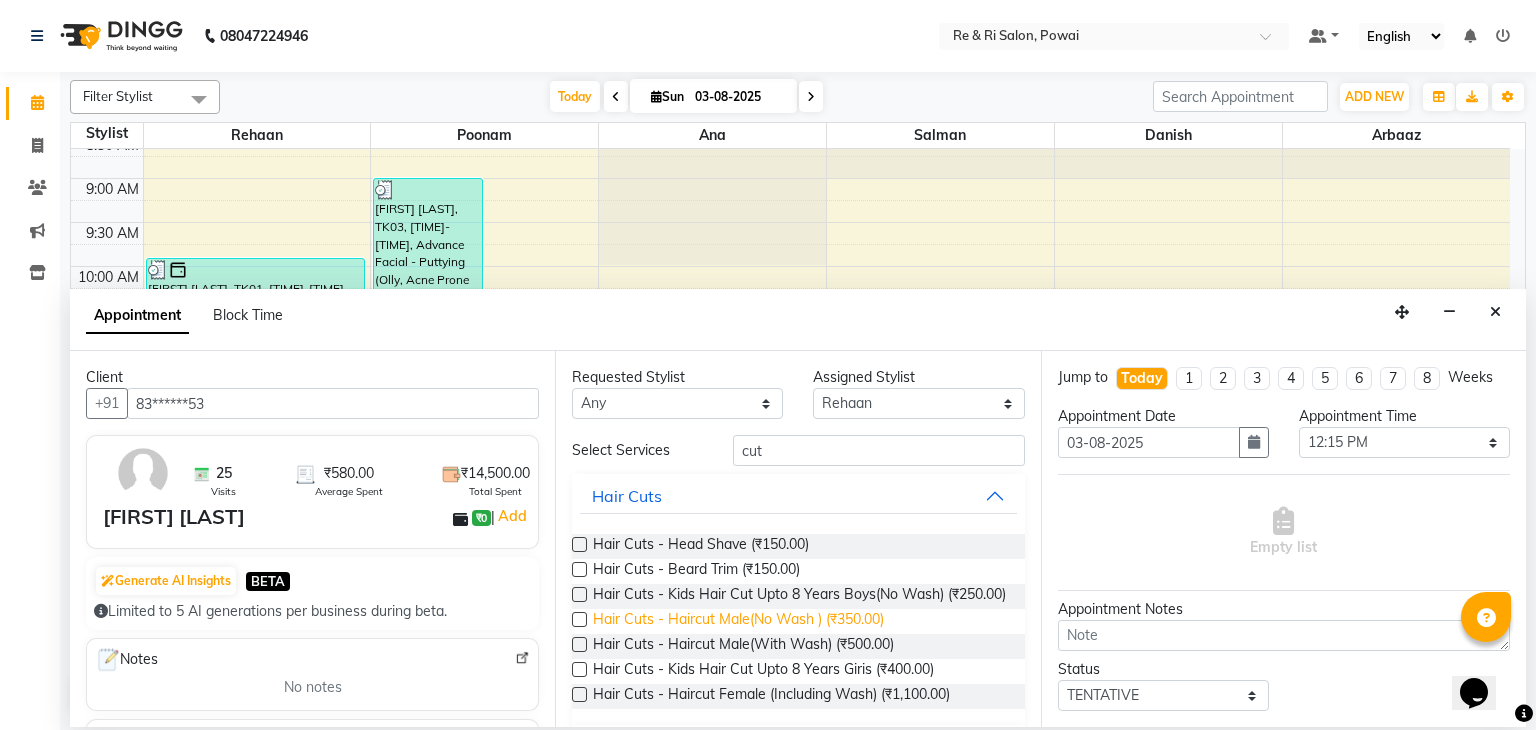 click on "Hair Cuts - Haircut Male(No Wash ) (₹350.00)" at bounding box center [738, 621] 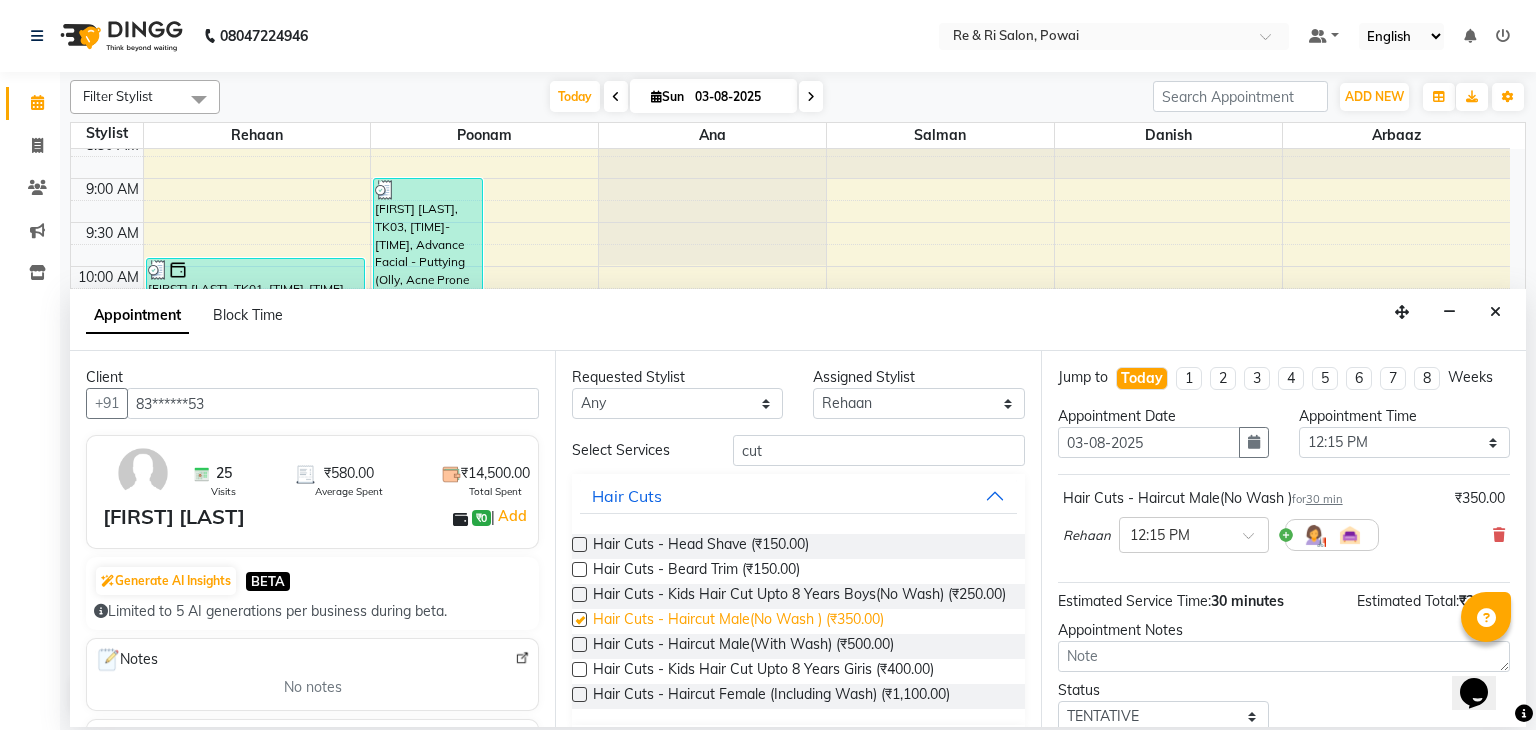 checkbox on "false" 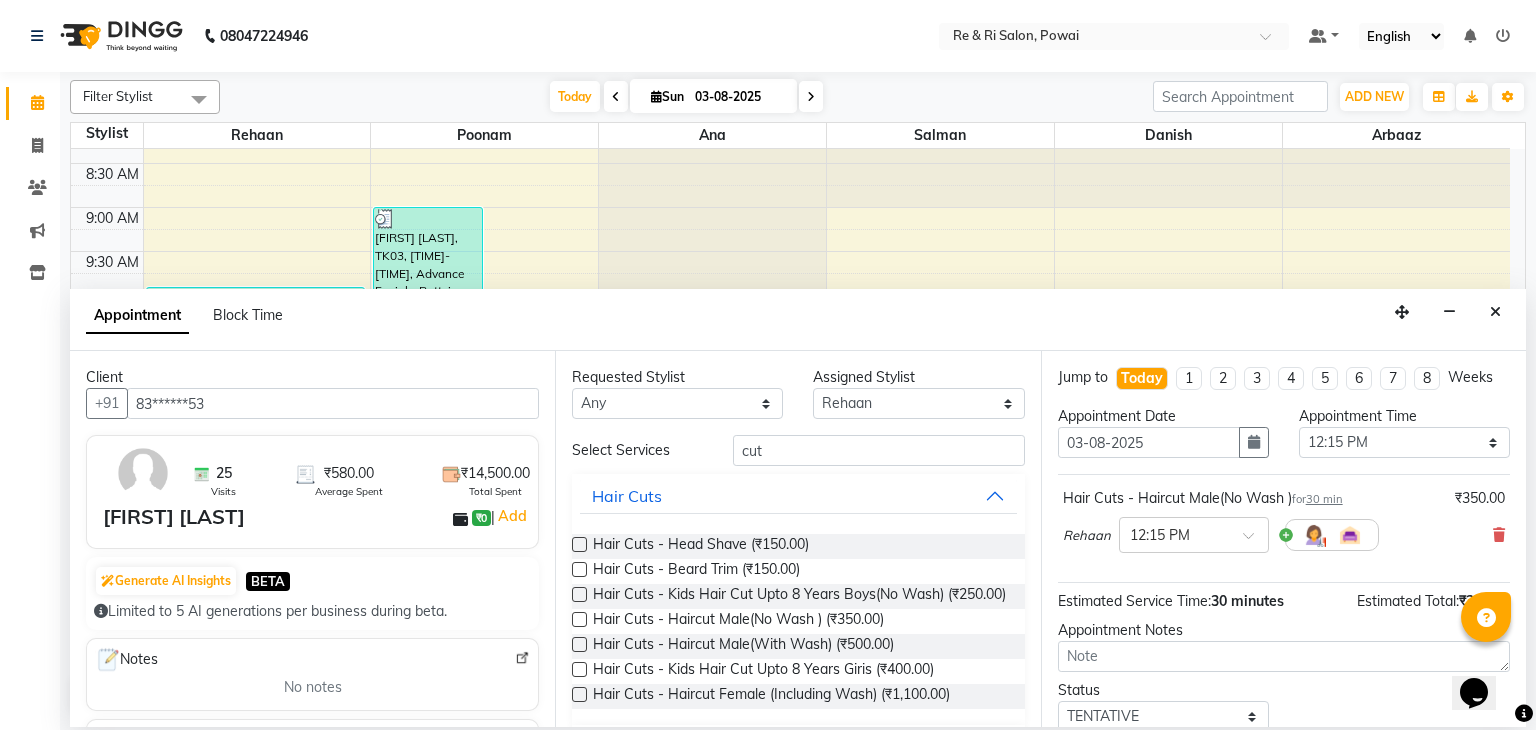 scroll, scrollTop: 0, scrollLeft: 0, axis: both 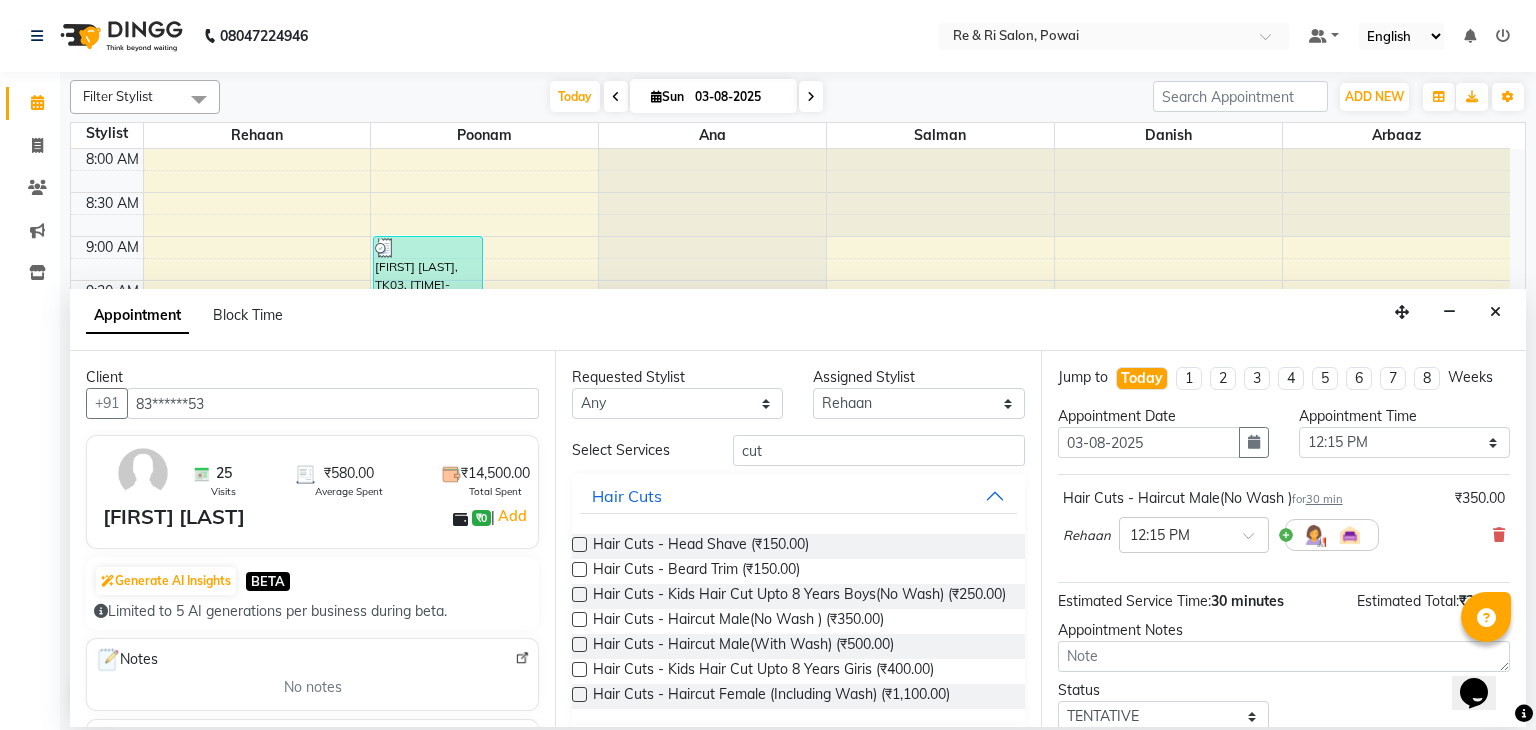 click on "Today  Sun 03-08-2025" at bounding box center (686, 97) 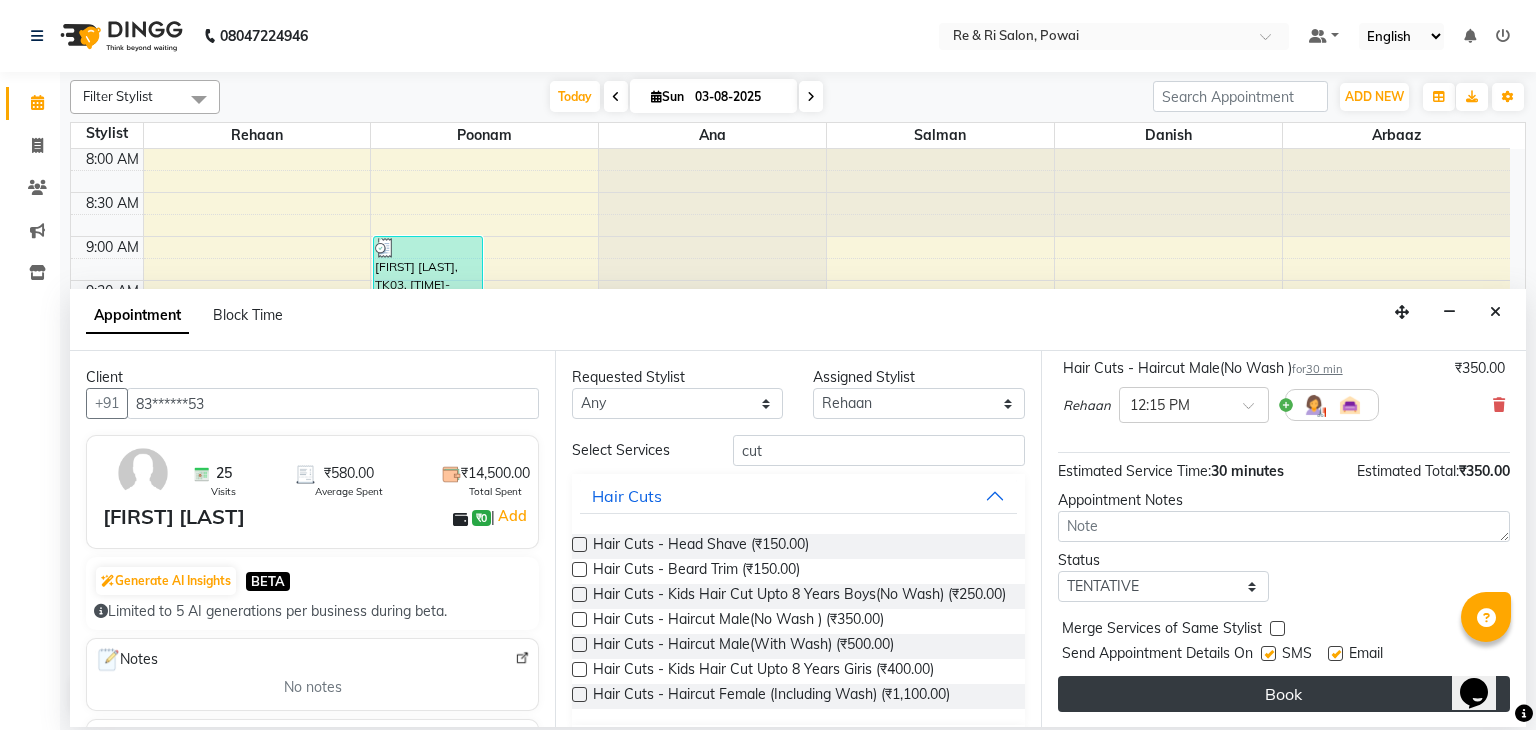 click on "Book" at bounding box center [1284, 694] 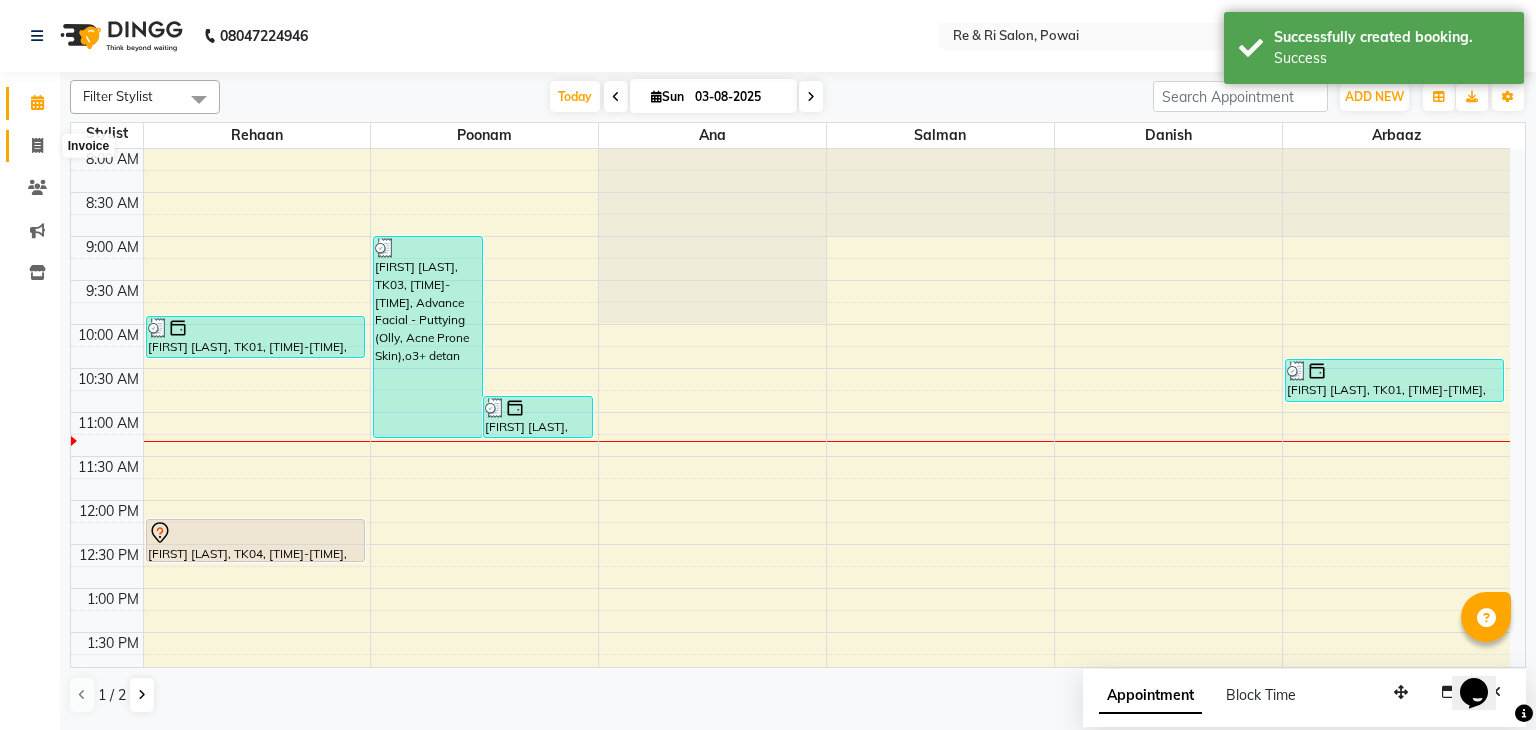 click 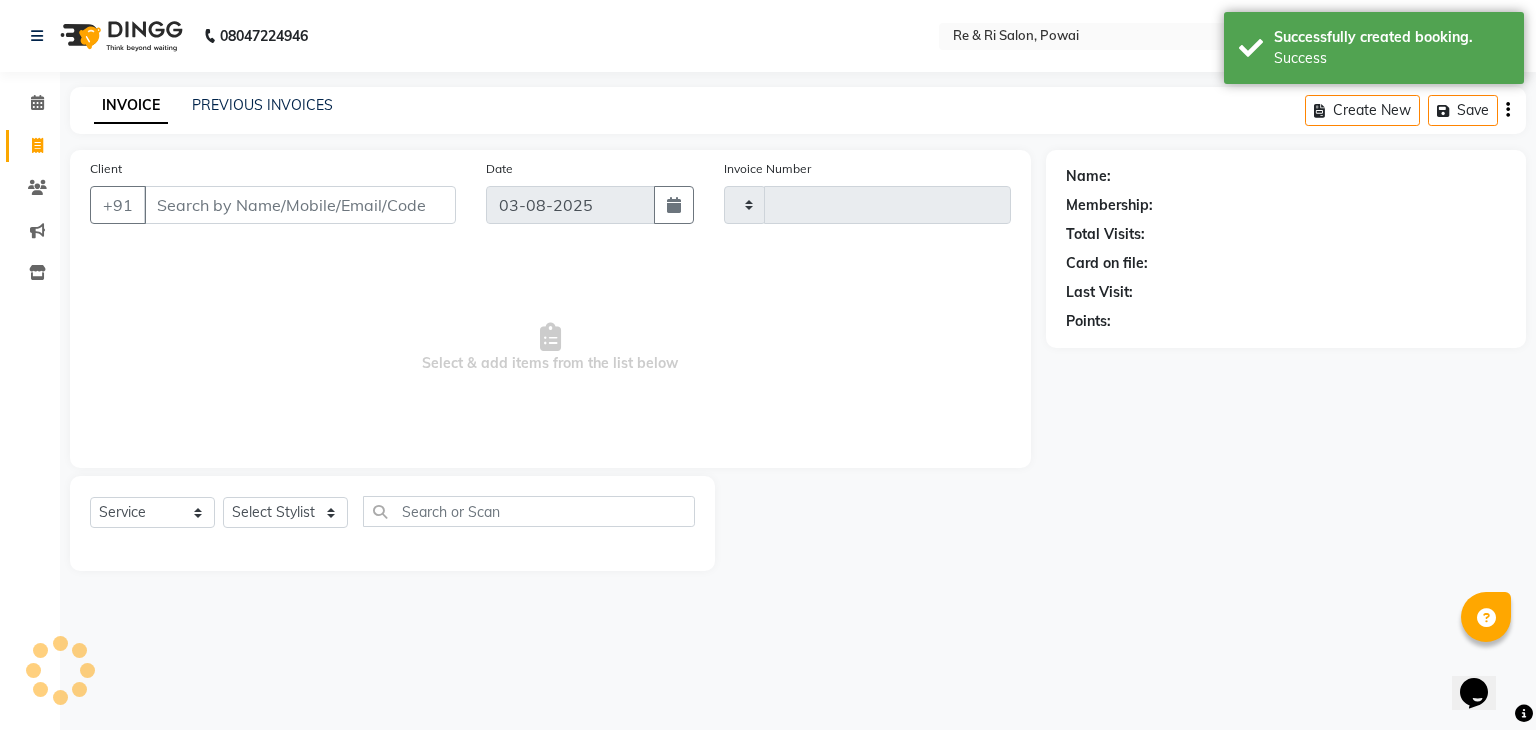type on "1689" 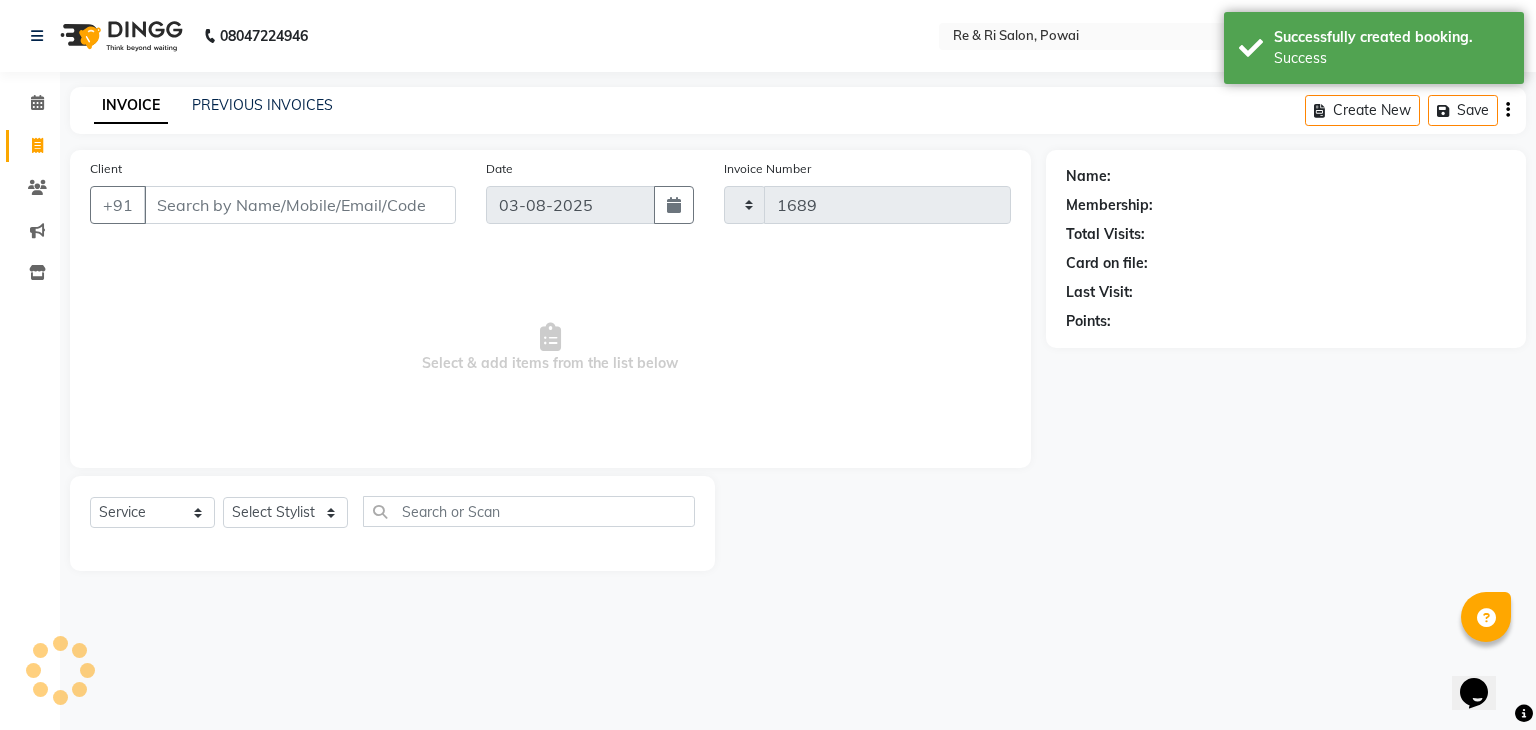 select on "5364" 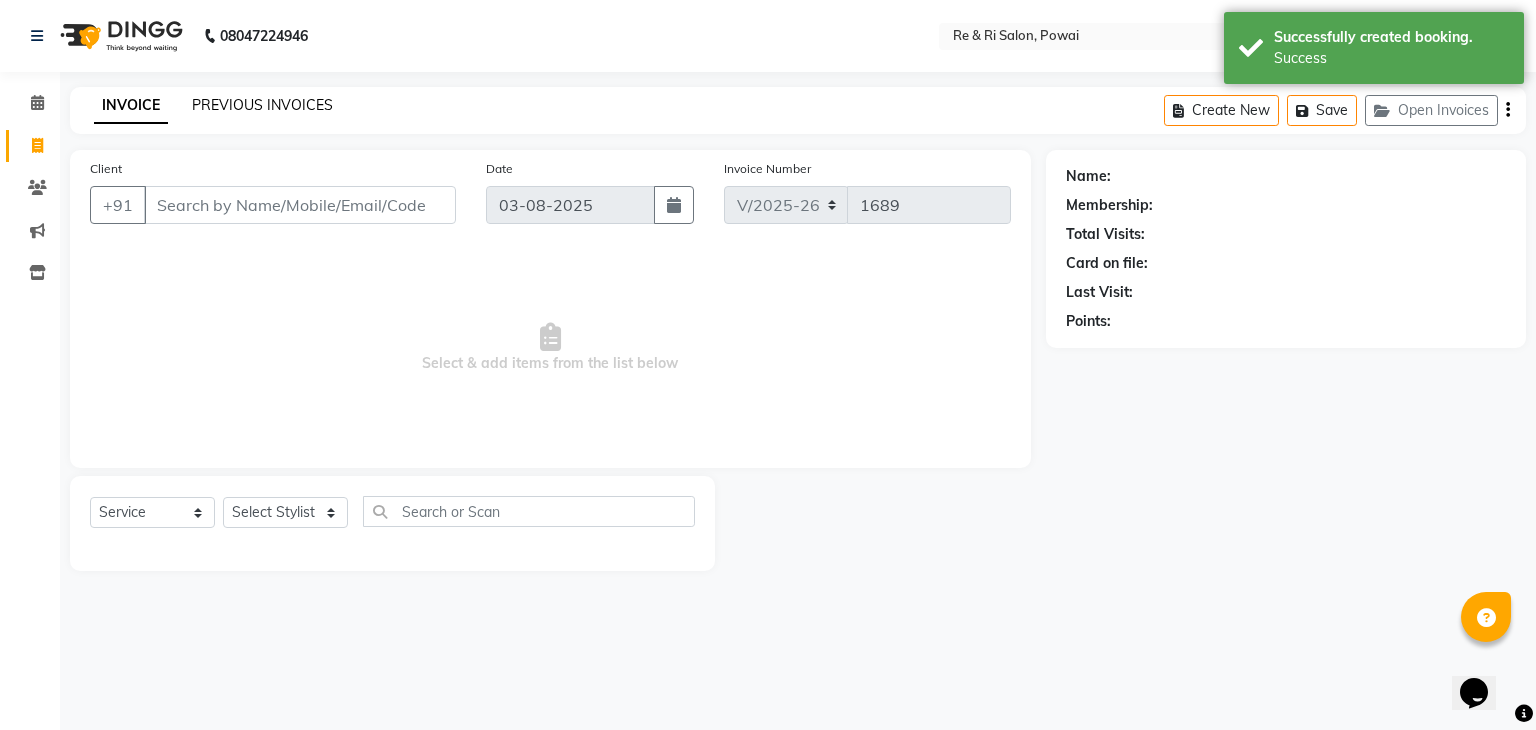 click on "PREVIOUS INVOICES" 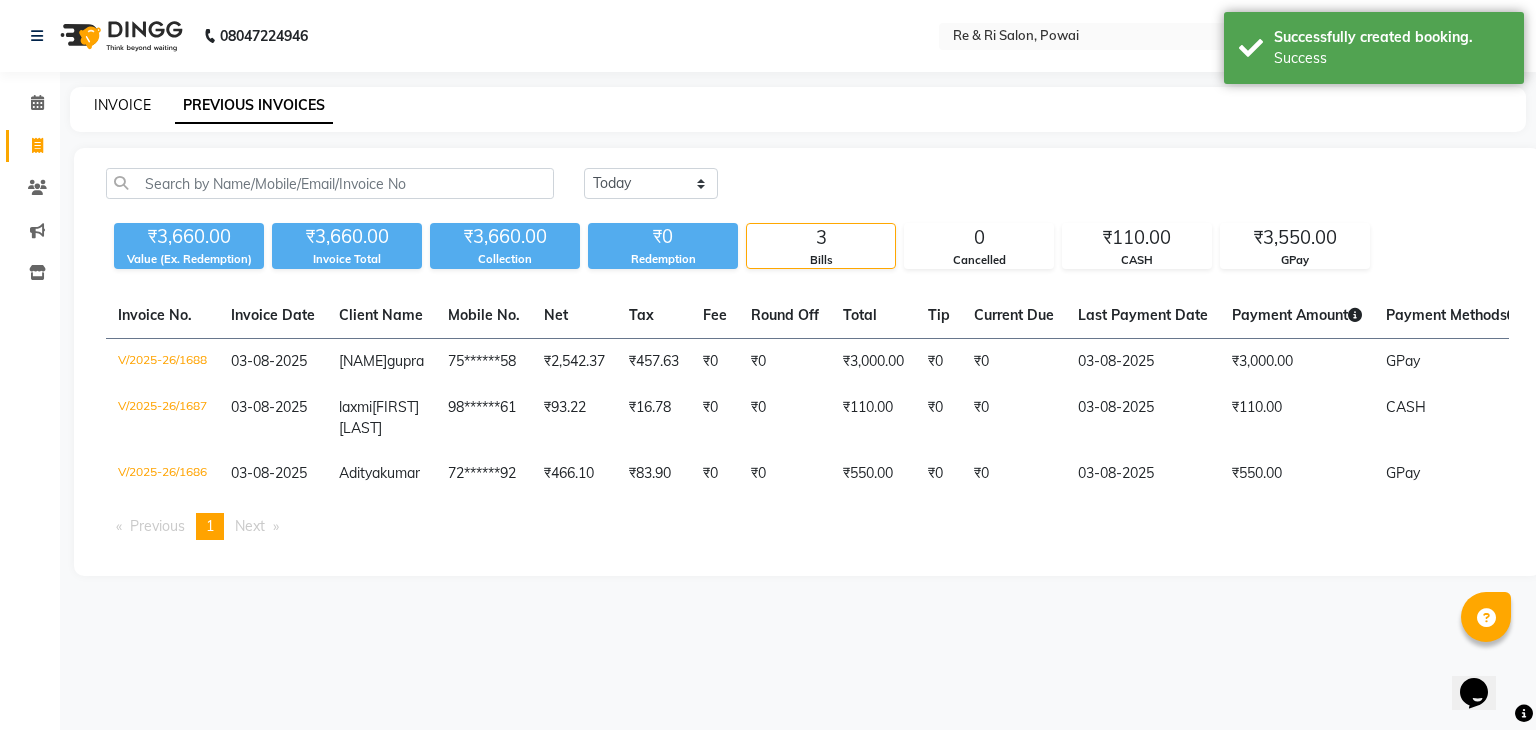 click on "INVOICE" 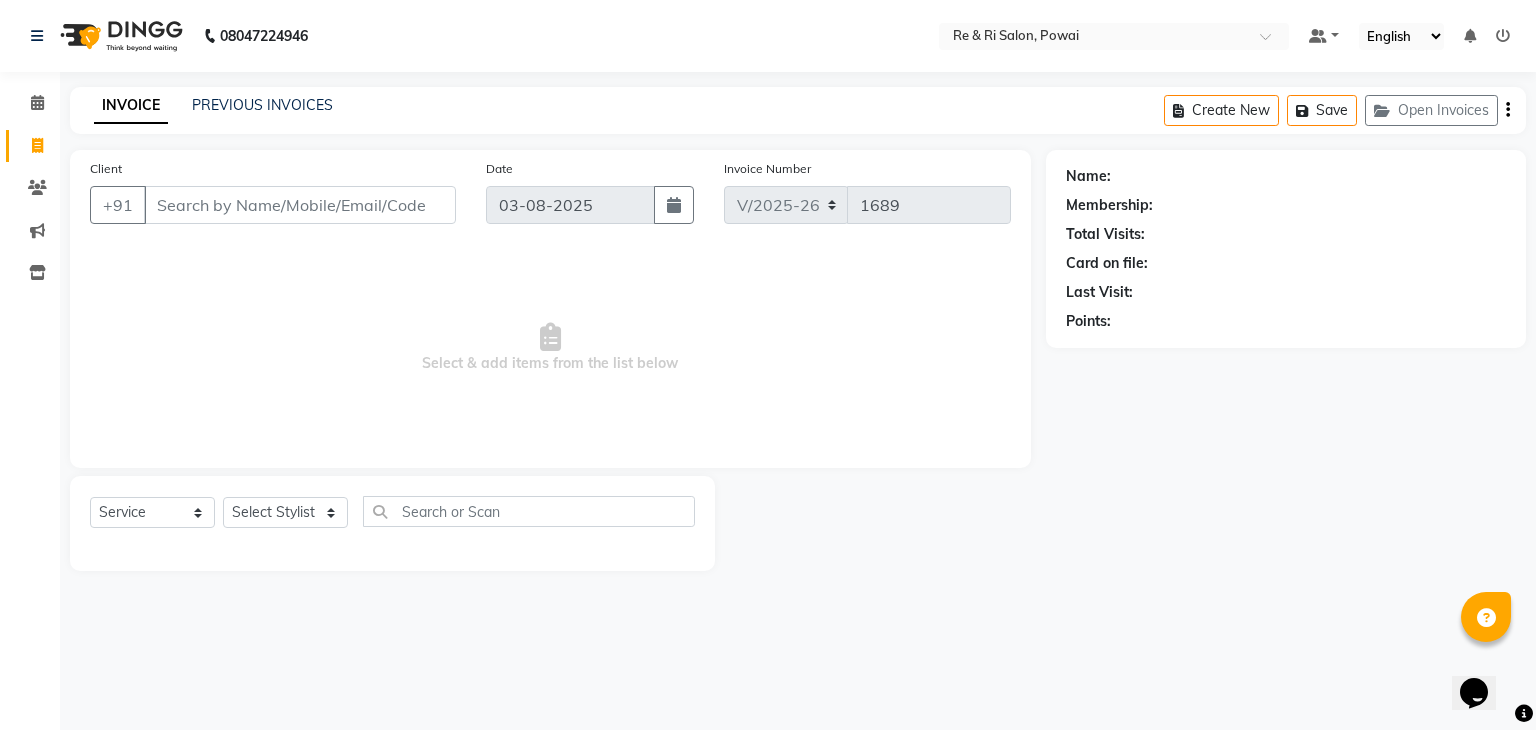 click on "Client" at bounding box center (300, 205) 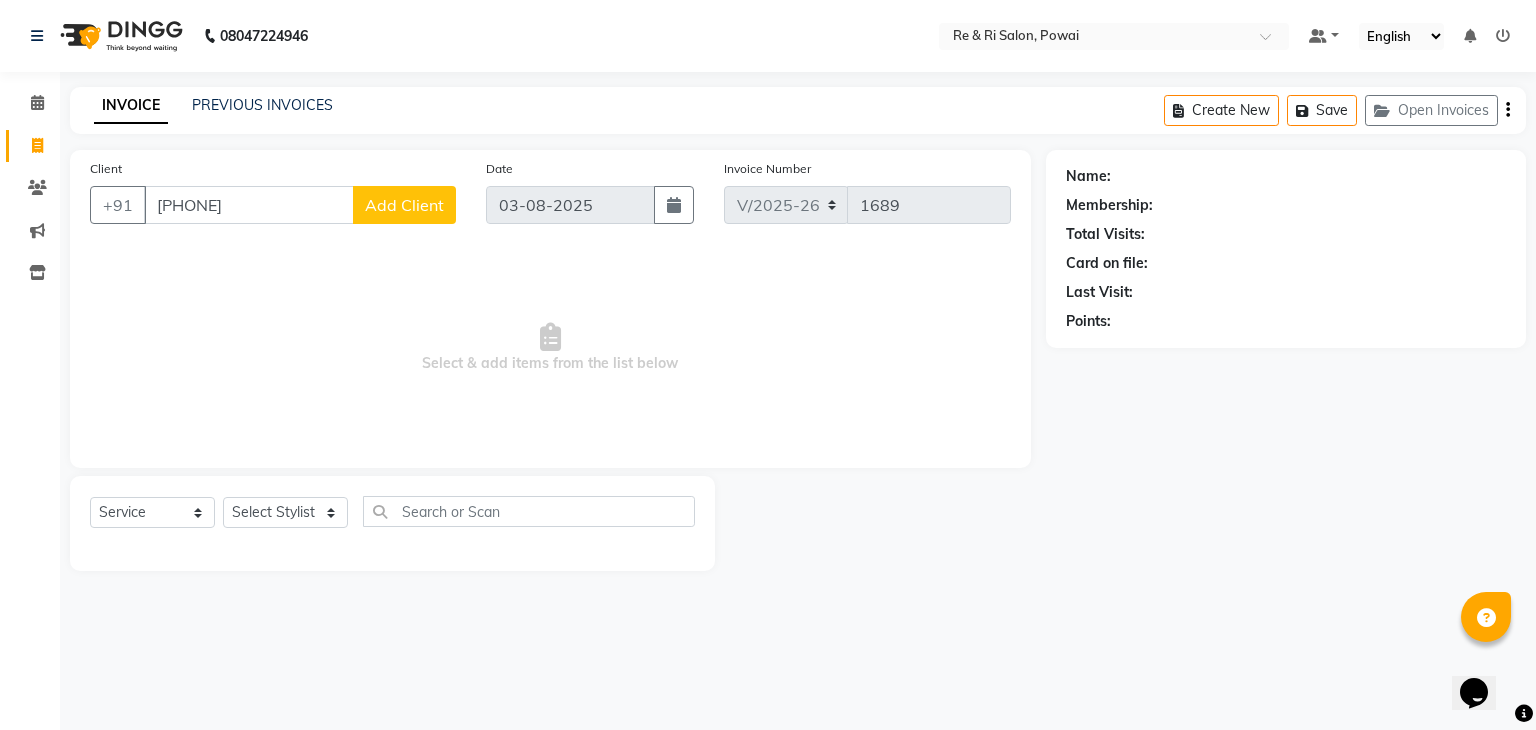 type on "[PHONE]" 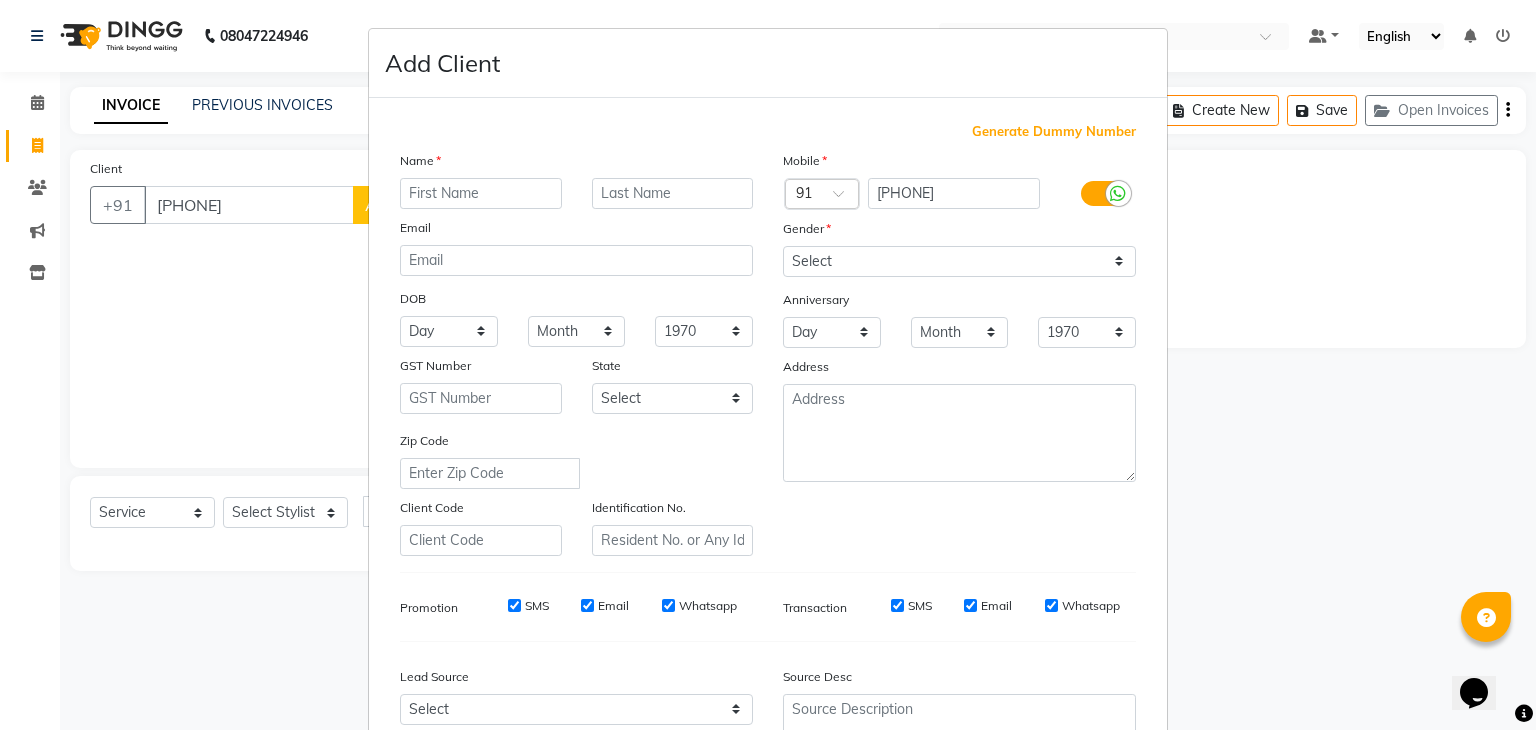 click at bounding box center [481, 193] 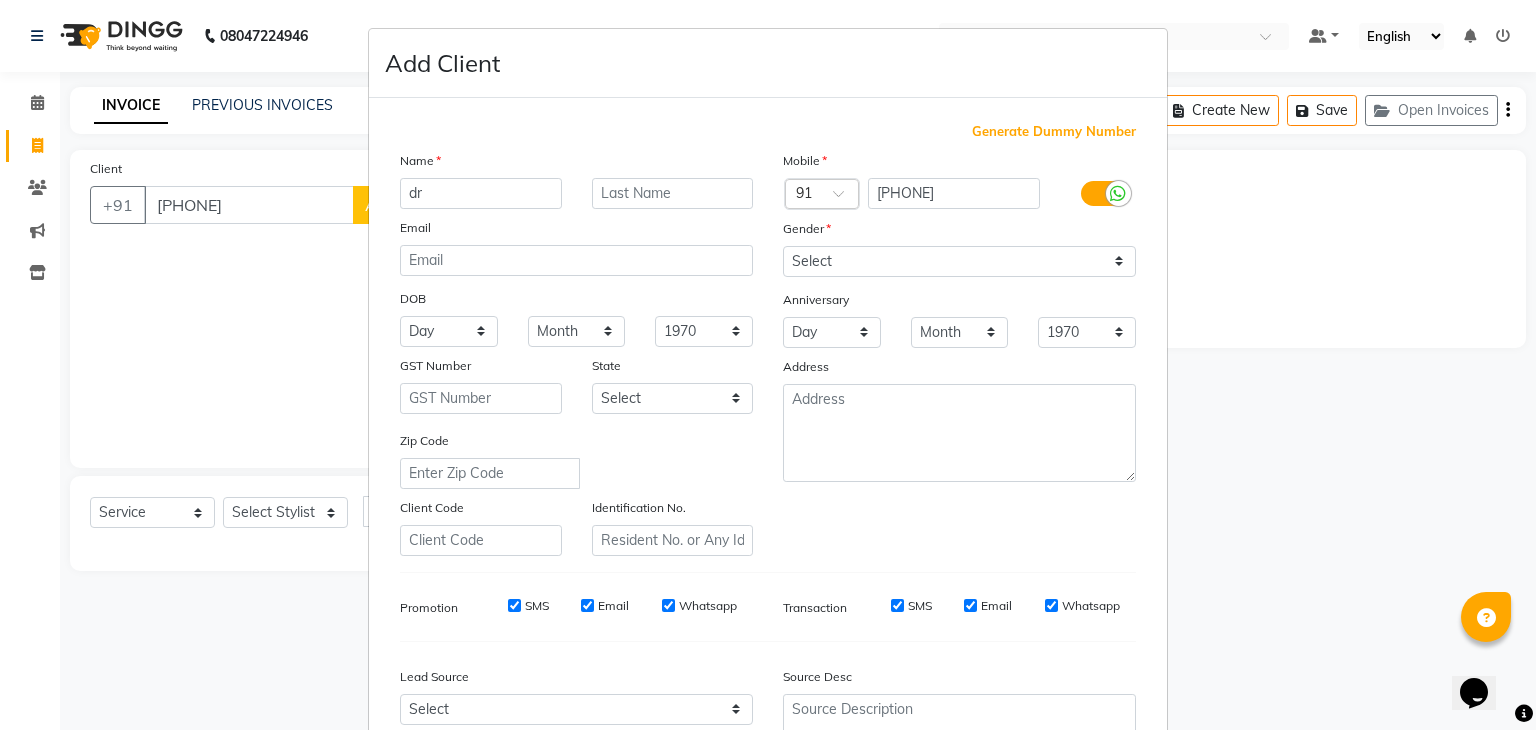 click on "dr" at bounding box center [481, 193] 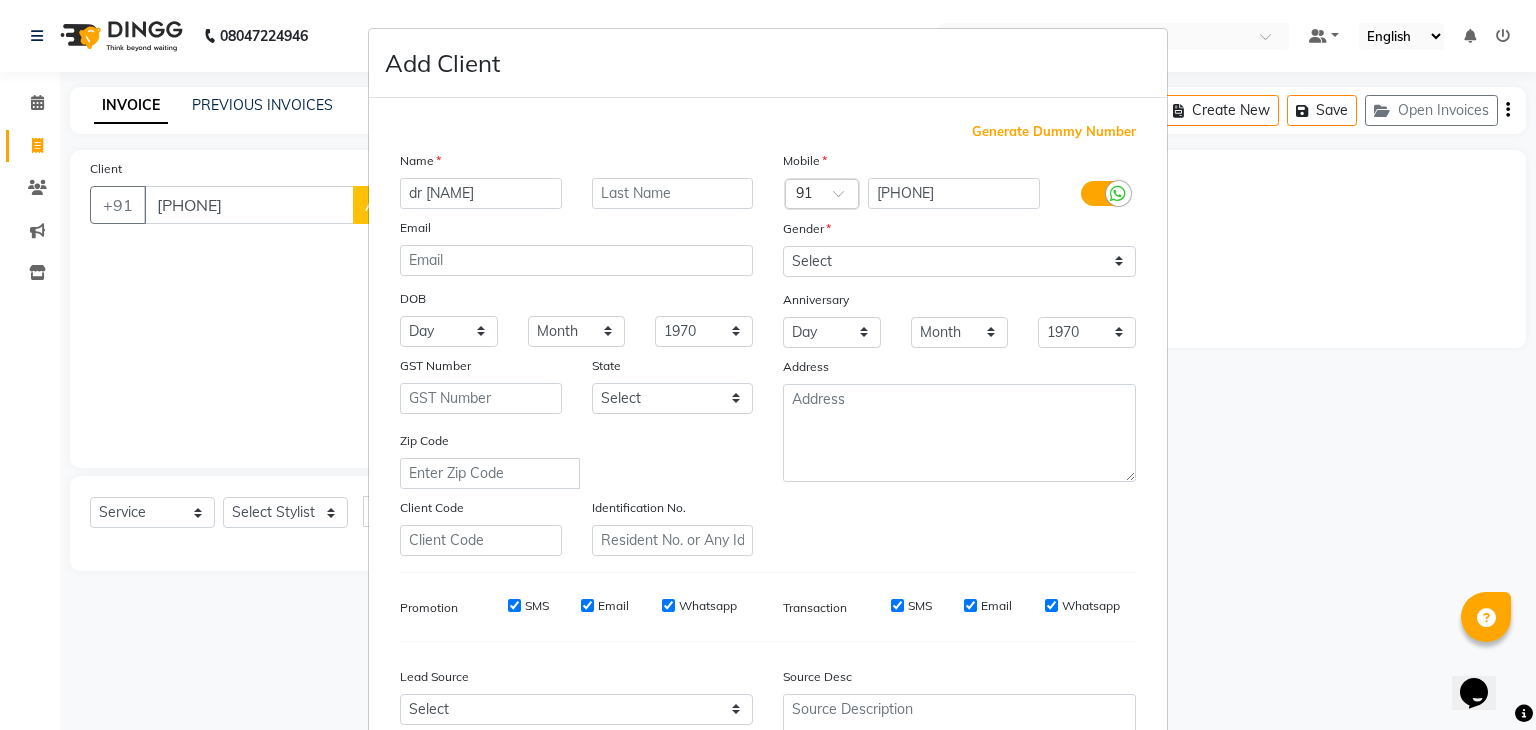 type on "dr [NAME]" 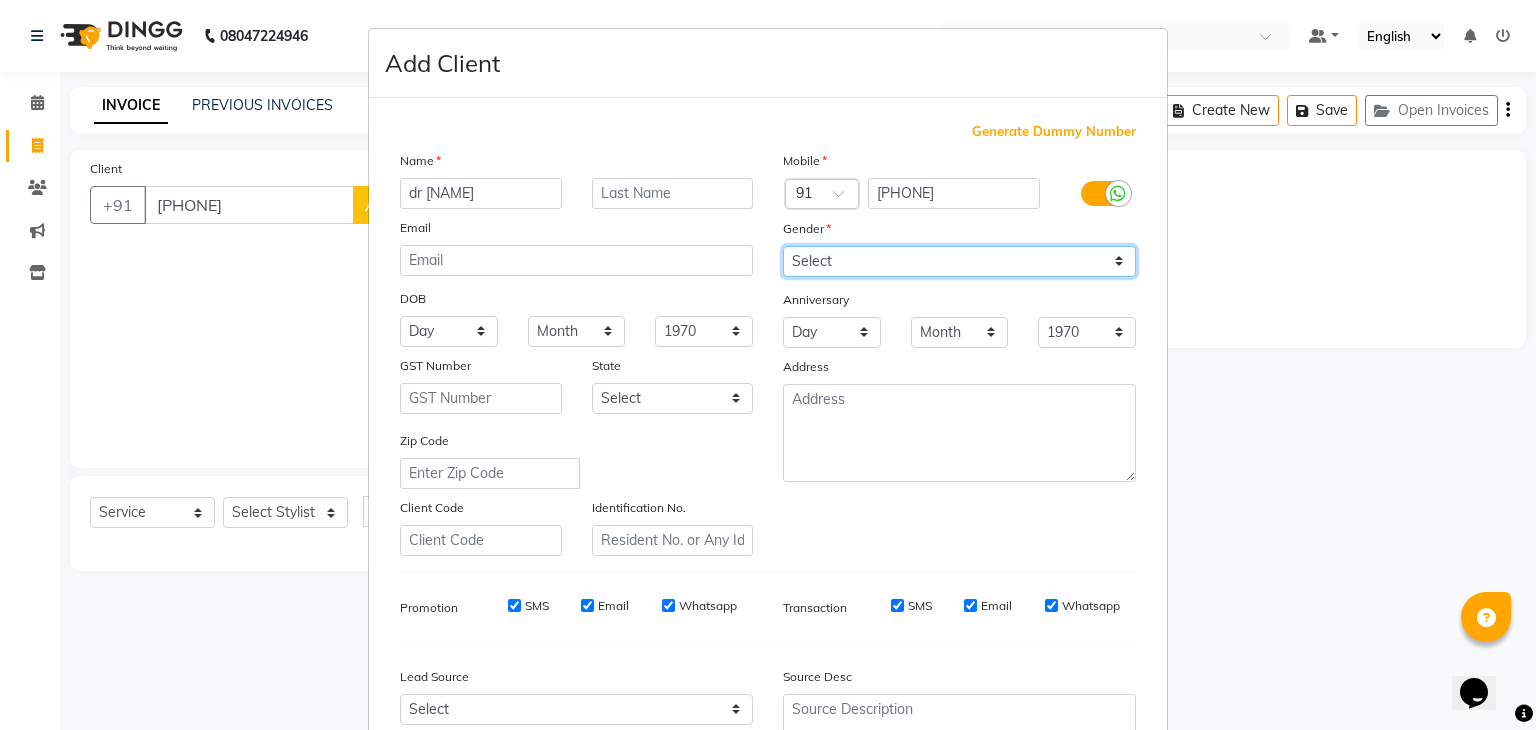 click on "Select Male Female Other Prefer Not To Say" at bounding box center (959, 261) 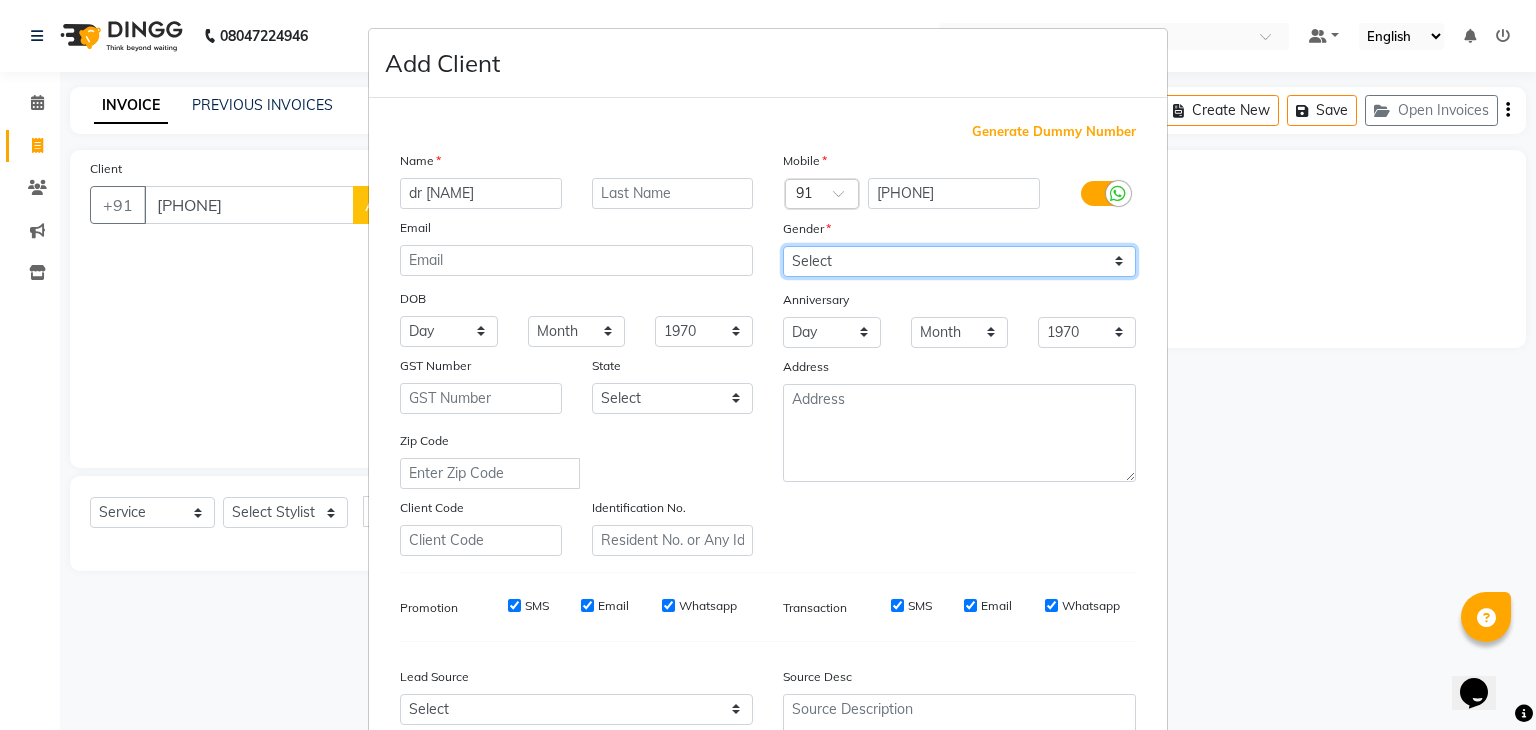 select on "male" 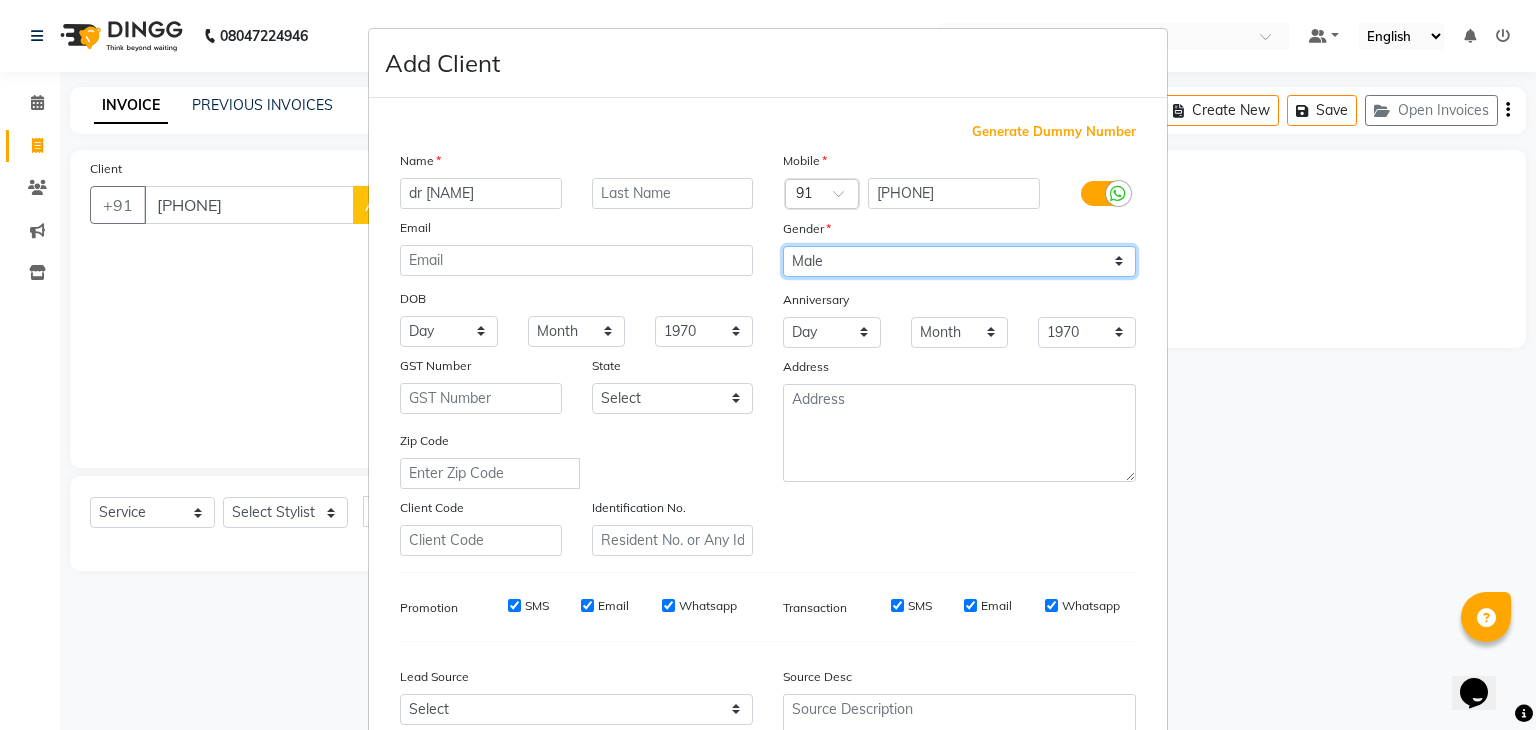 click on "Select Male Female Other Prefer Not To Say" at bounding box center (959, 261) 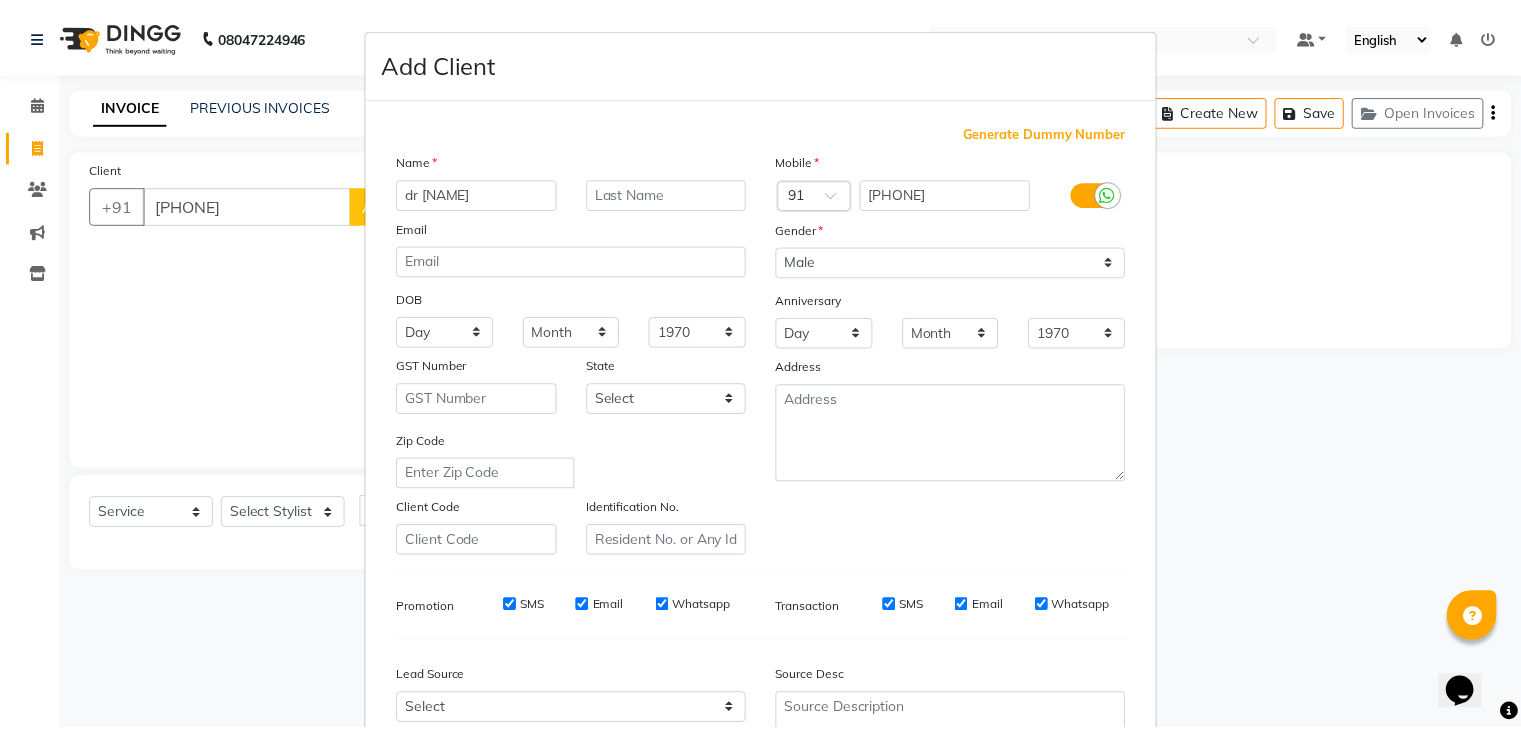 scroll, scrollTop: 203, scrollLeft: 0, axis: vertical 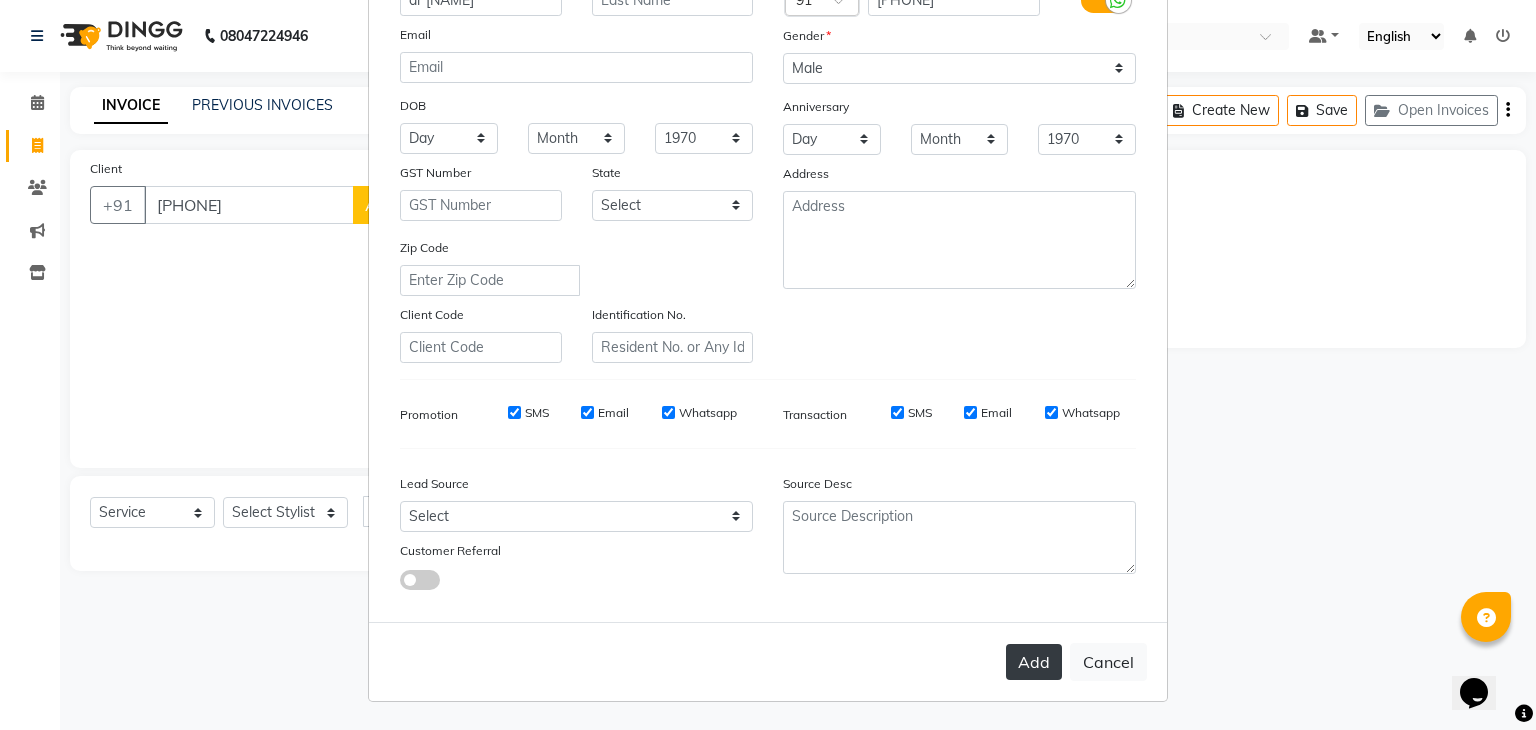 click on "Add" at bounding box center (1034, 662) 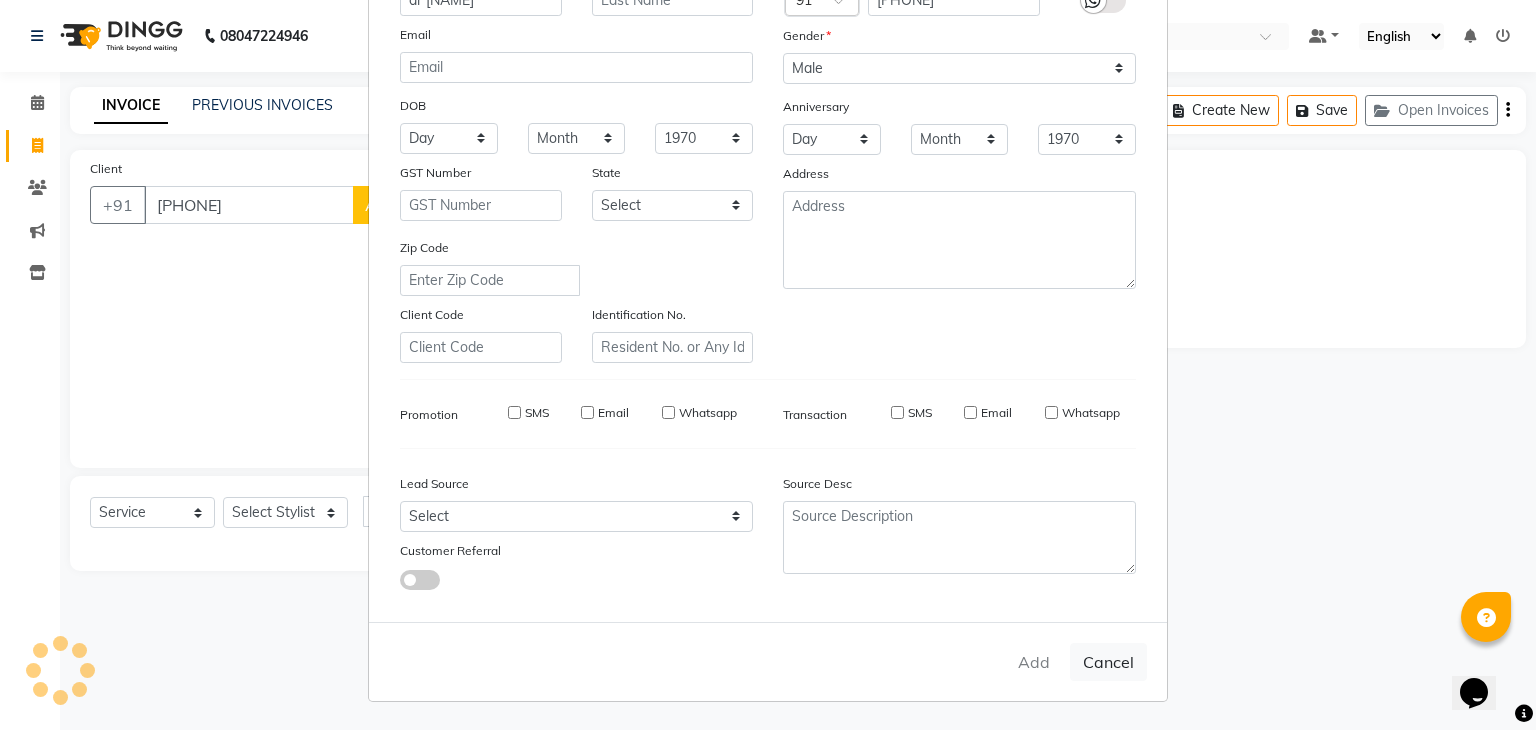 type on "91******48" 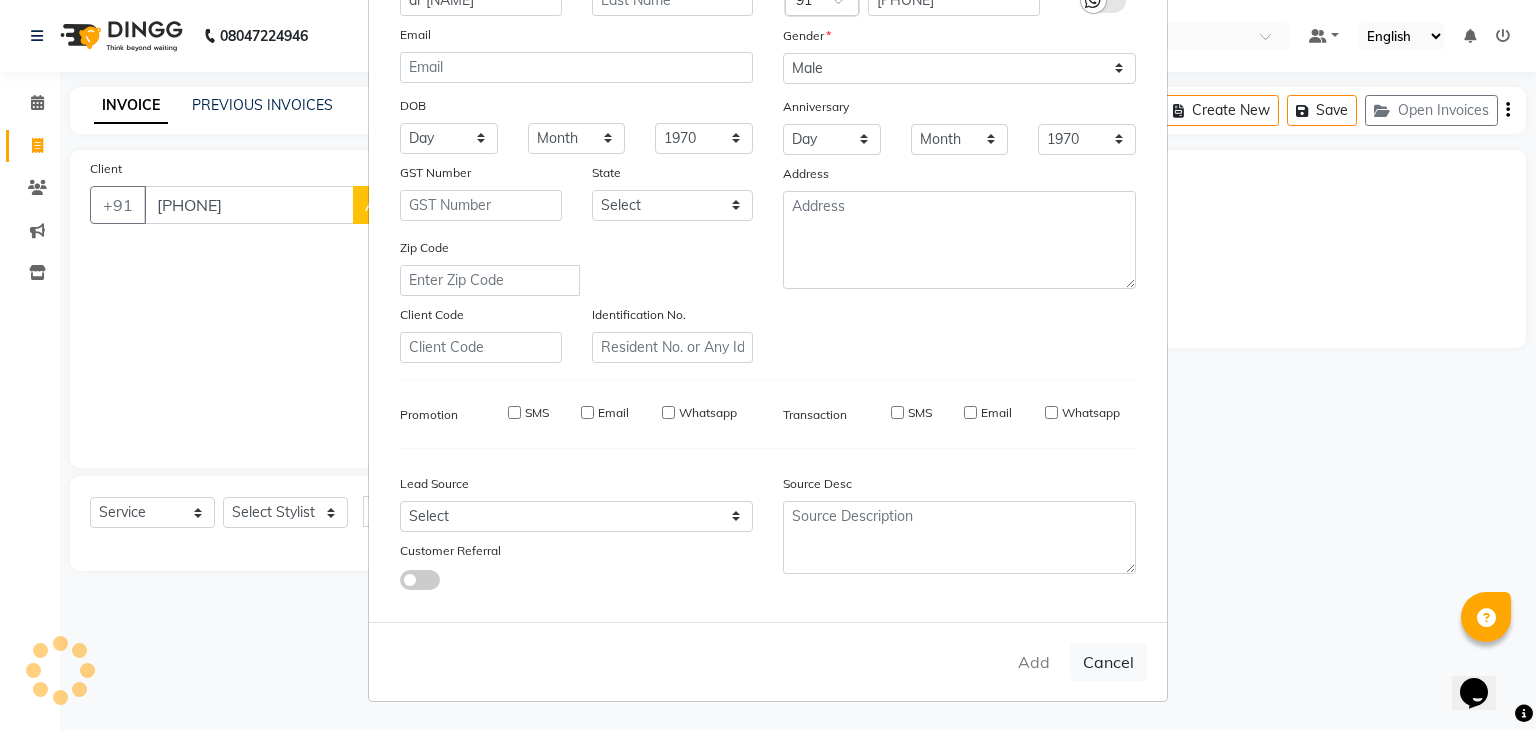 type 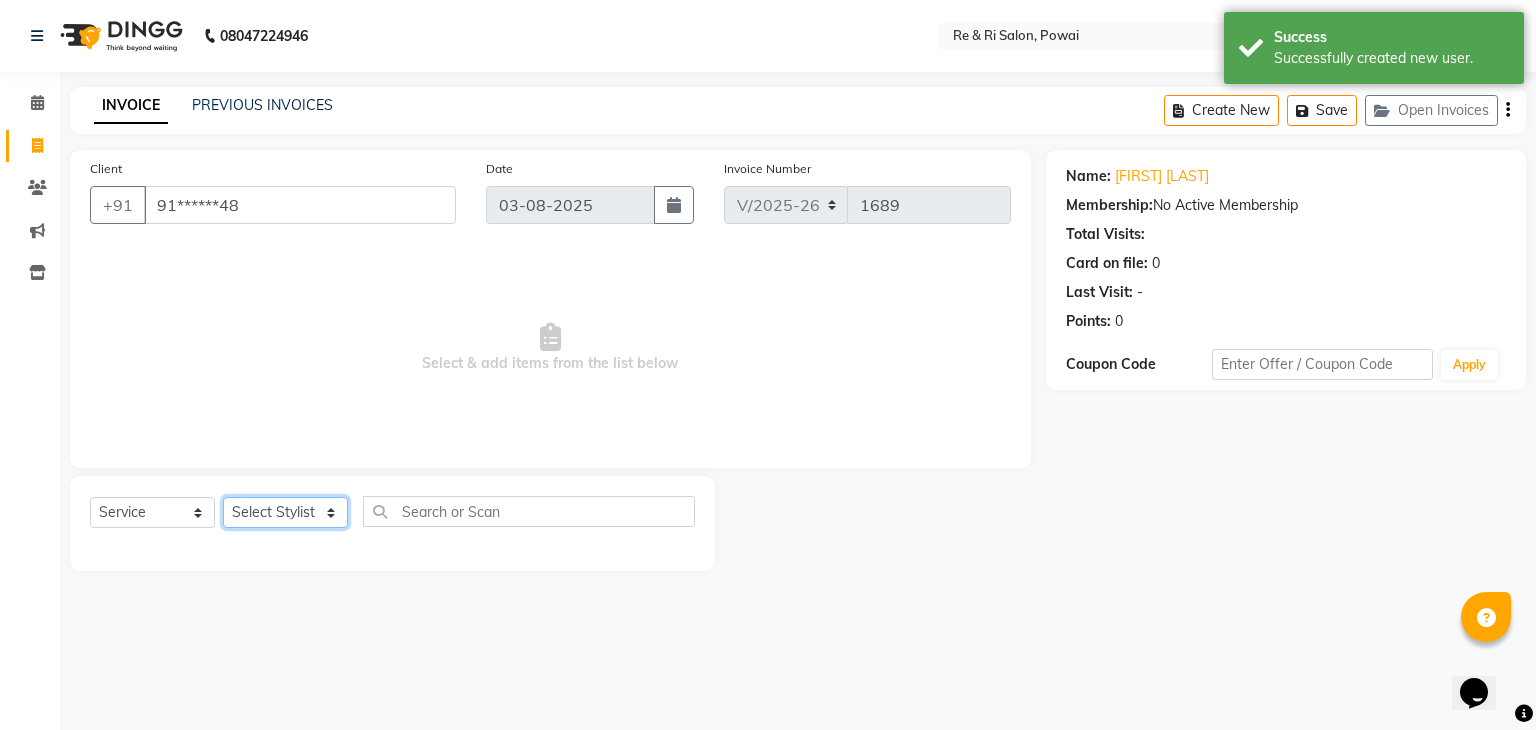 click on "Select Stylist ana Arbaaz  Danish  Poonam Rehaan  Salman  Sandy" 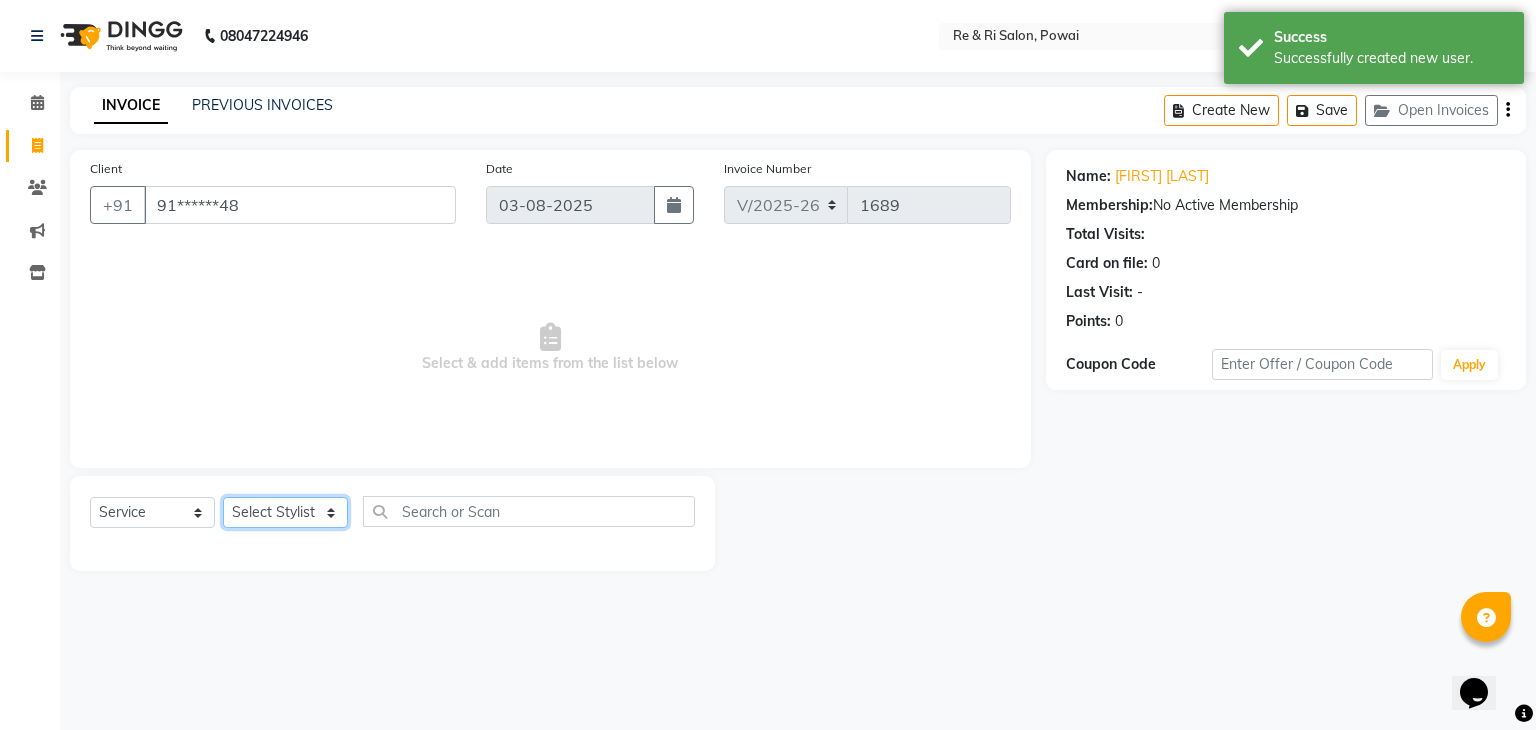 select on "63988" 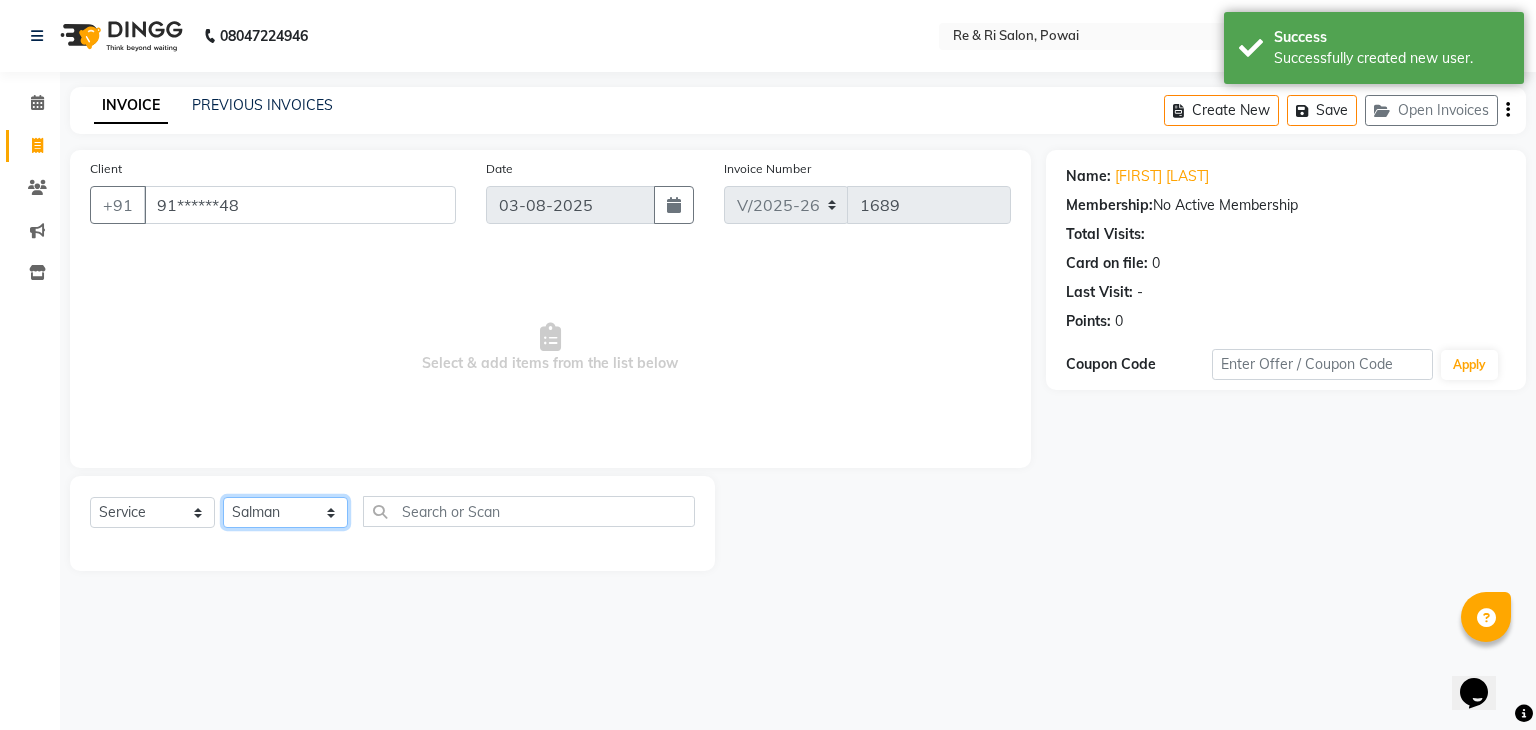 click on "Select Stylist ana Arbaaz  Danish  Poonam Rehaan  Salman  Sandy" 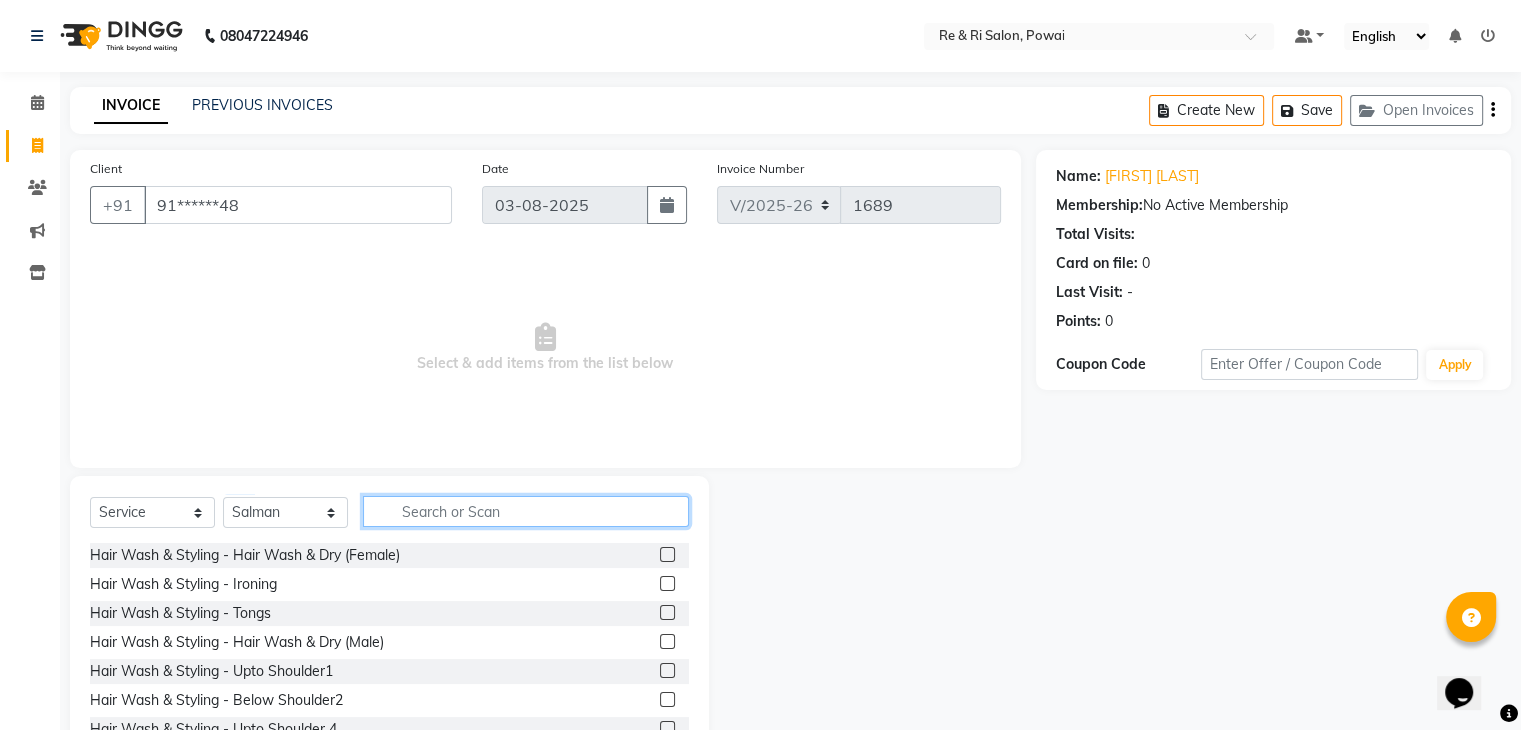 click 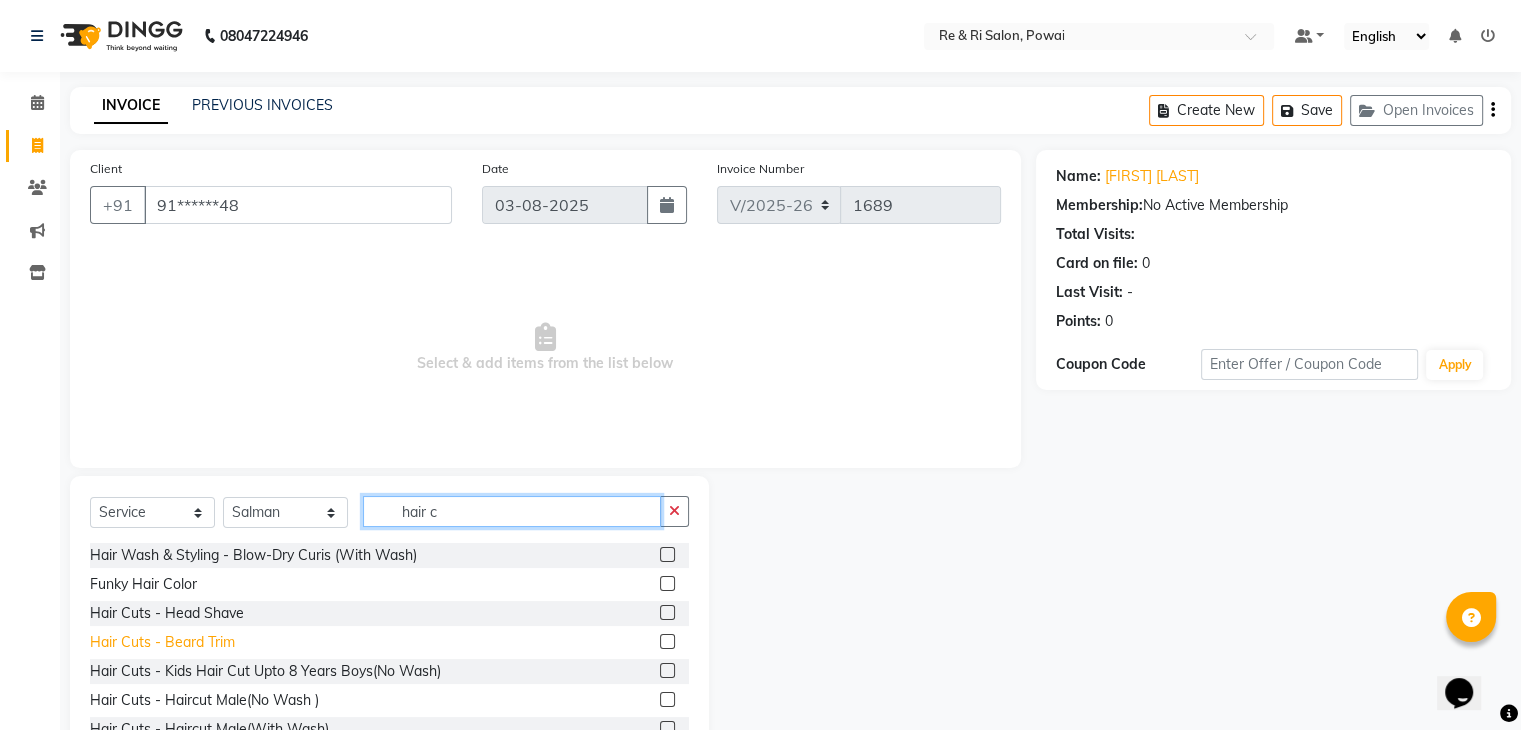 type on "hair c" 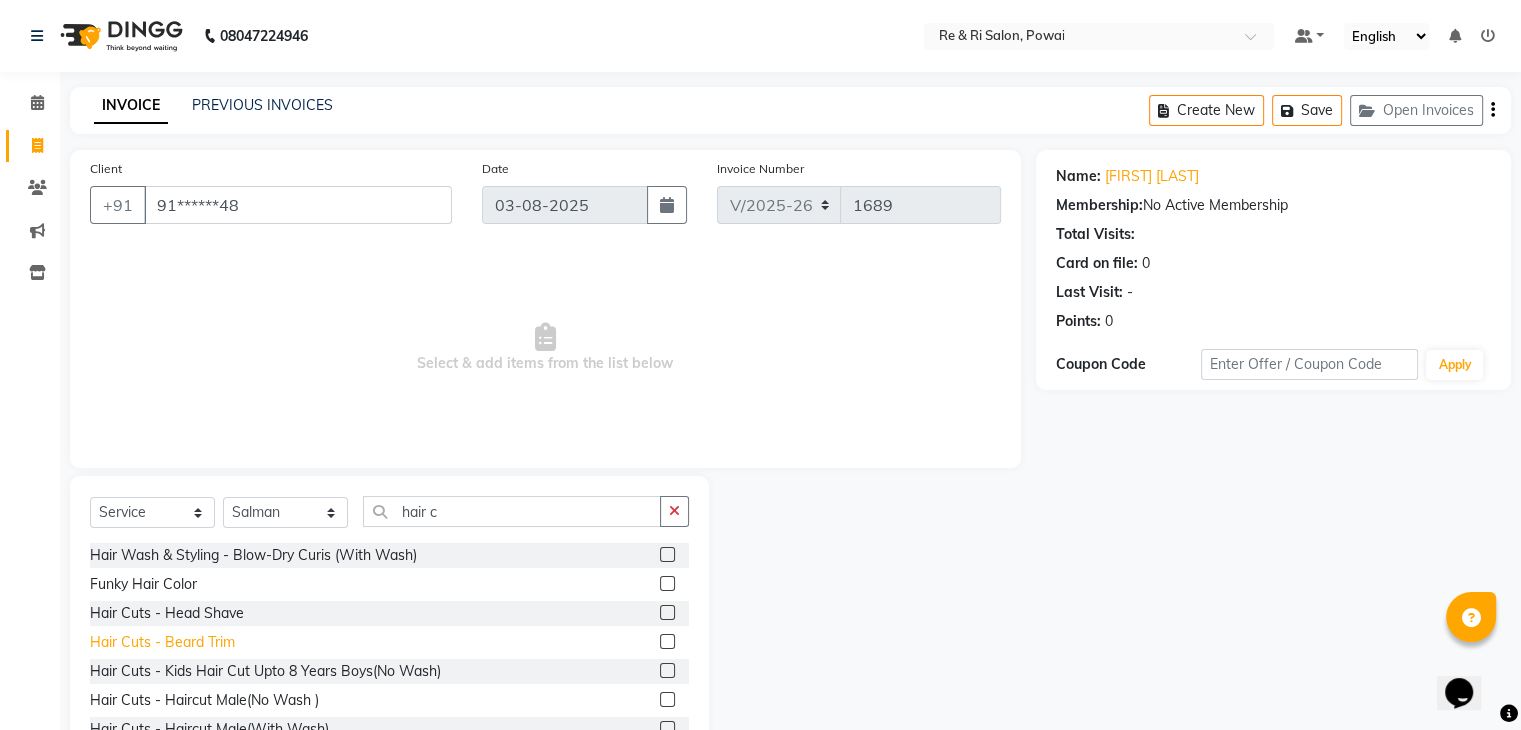 click on "Hair Cuts - Beard Trim" 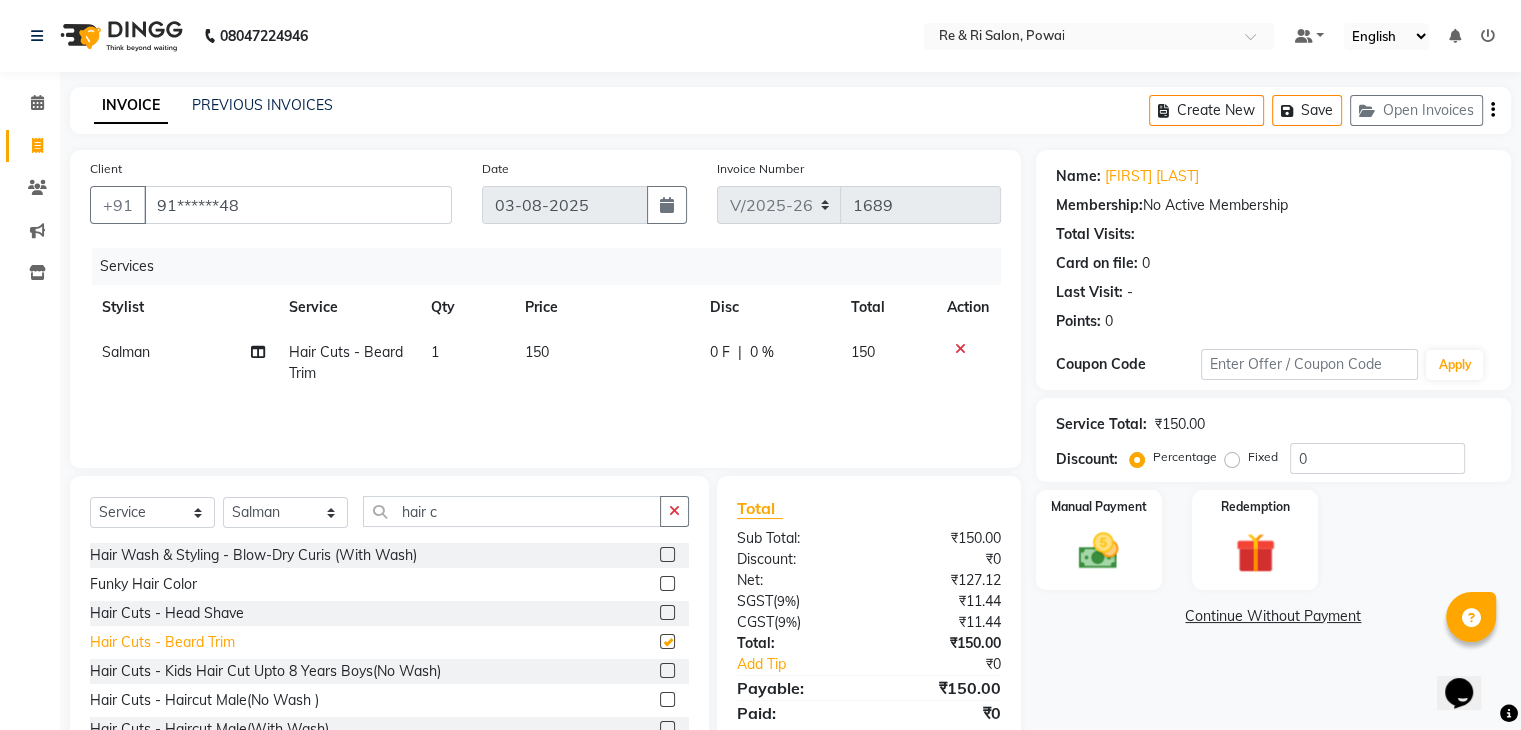 checkbox on "false" 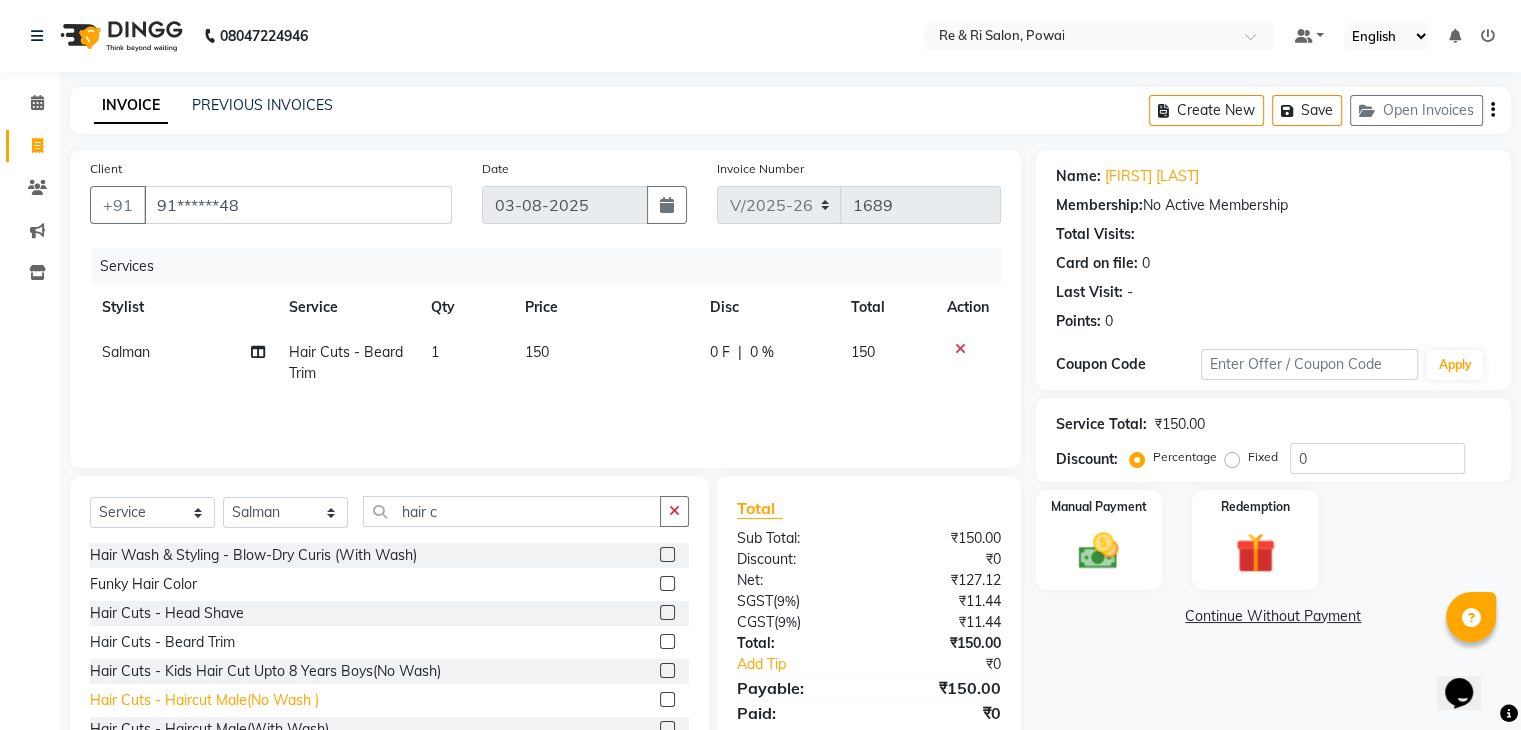 click on "Hair Cuts - Haircut Male(No Wash )" 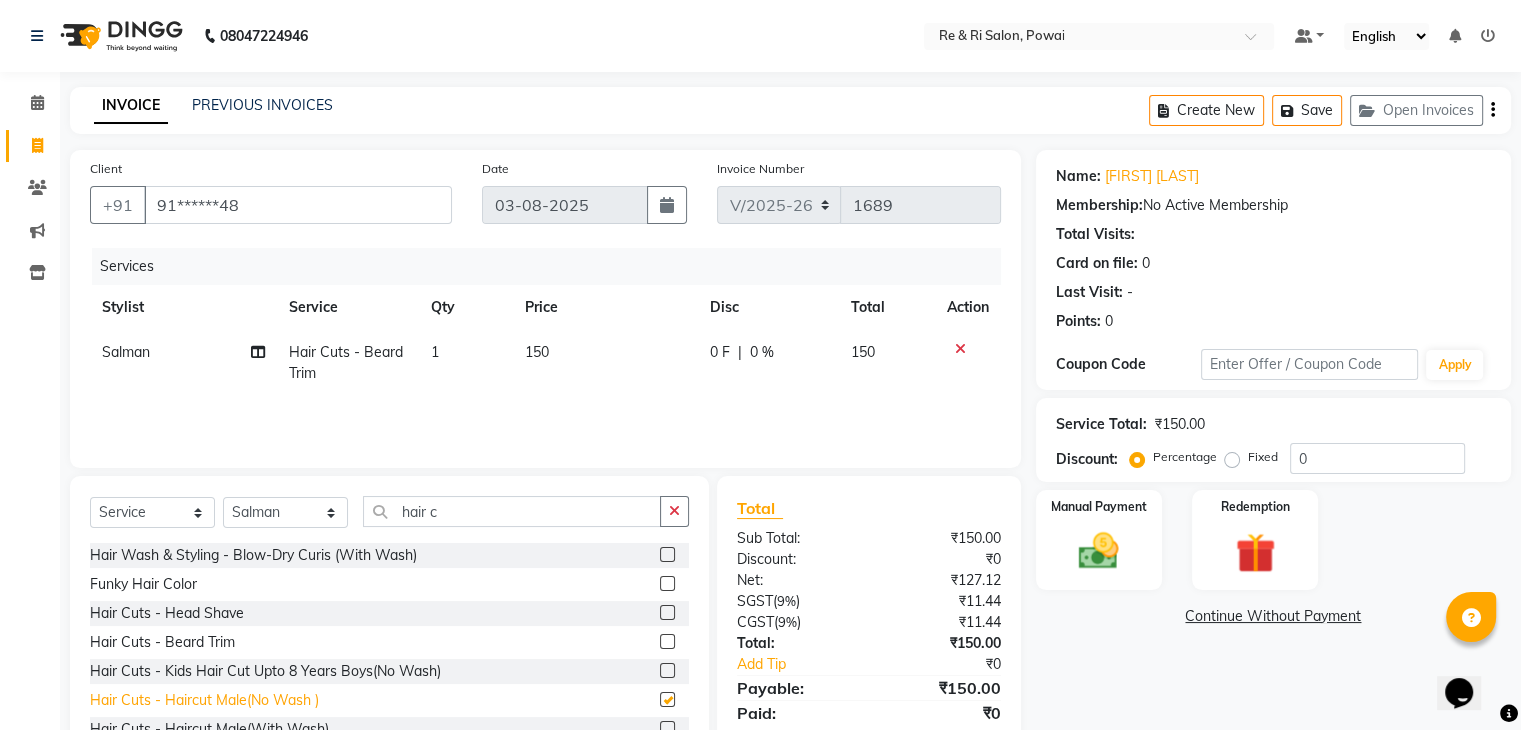 checkbox on "false" 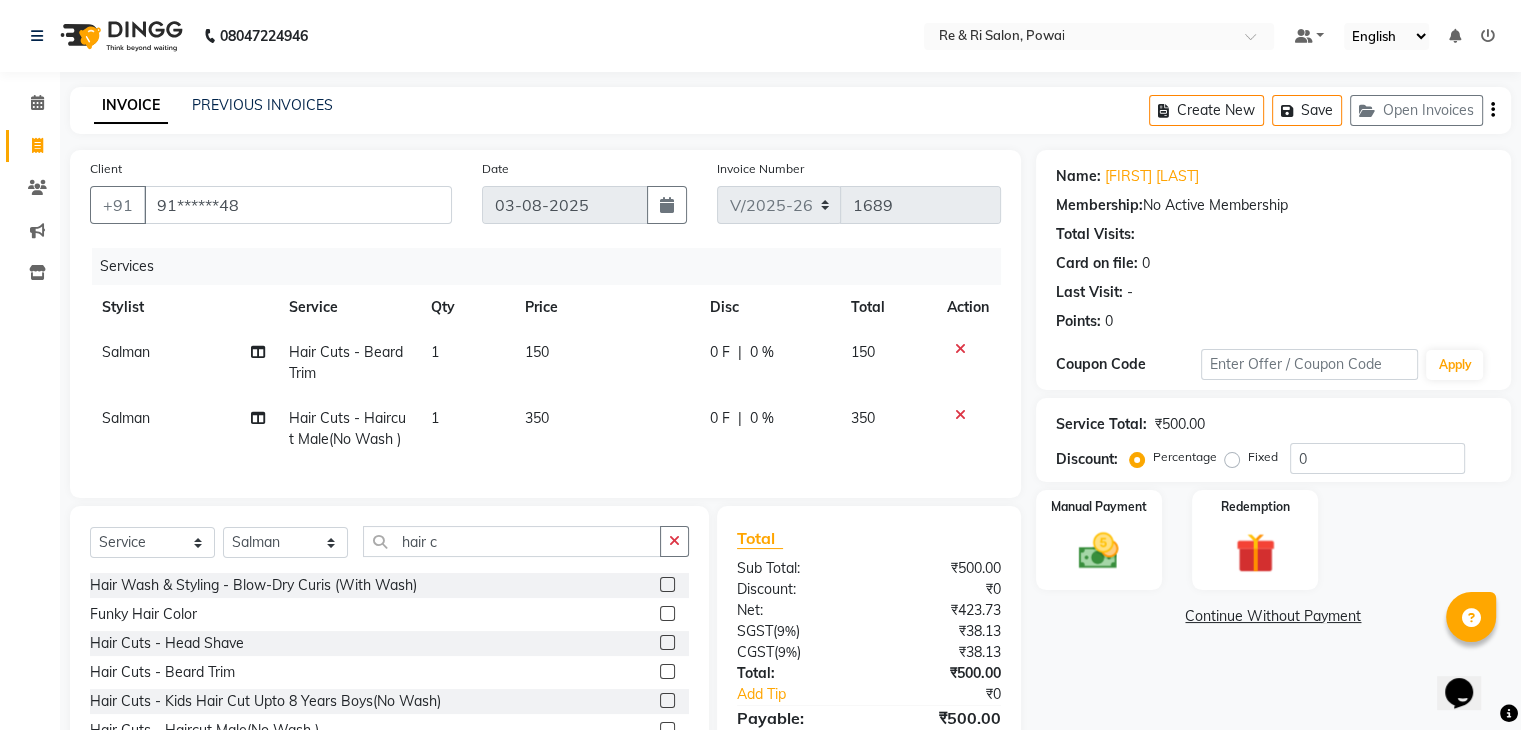 click on "0 F" 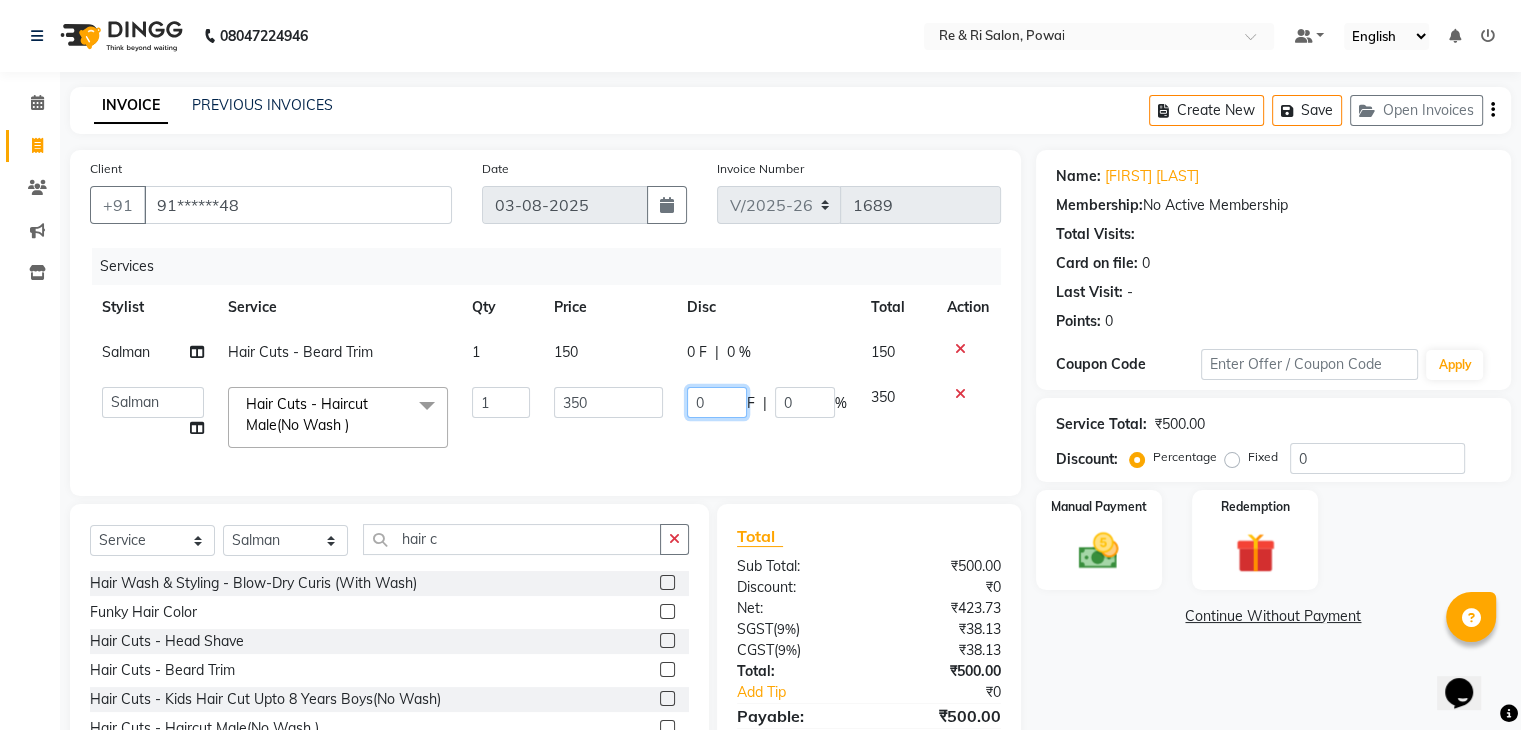 click on "0" 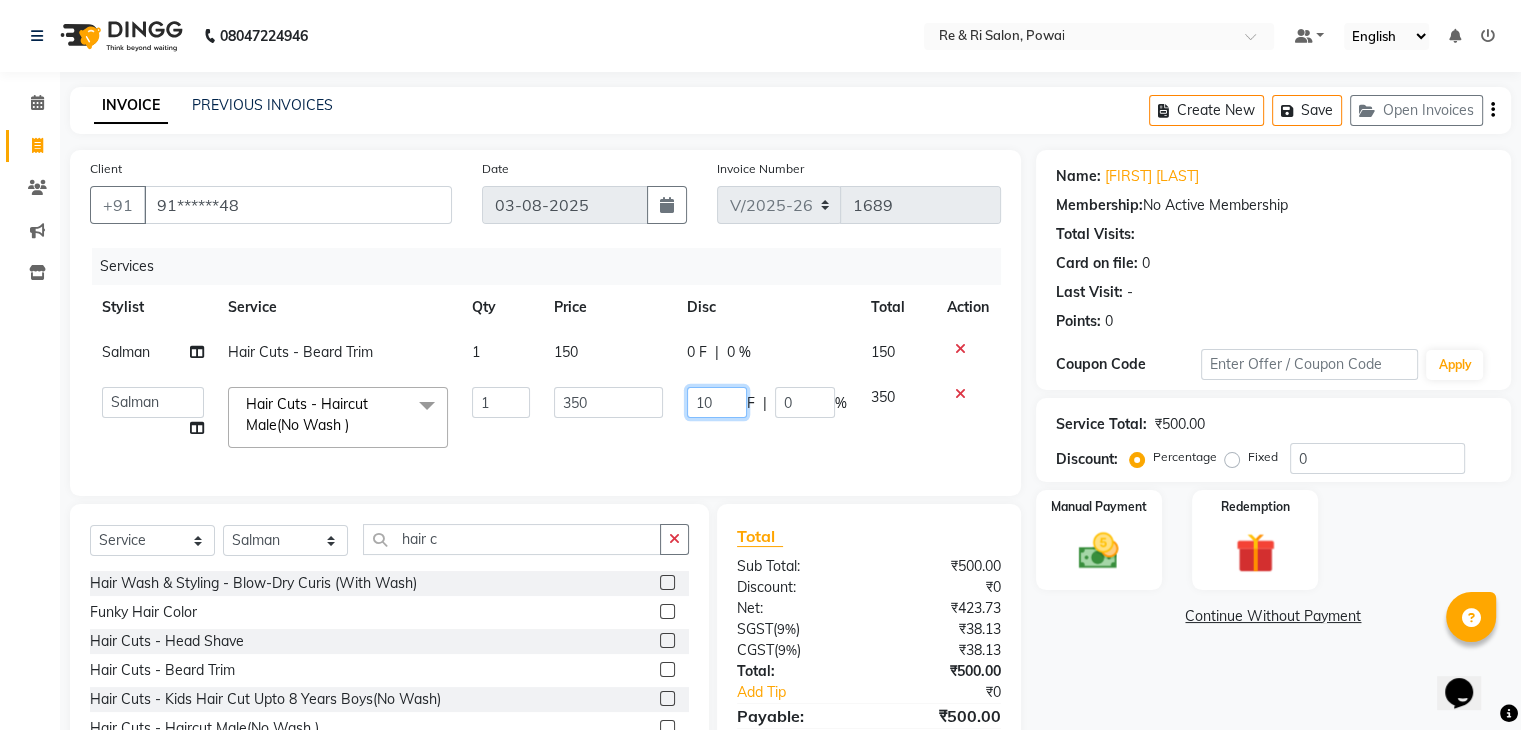type on "100" 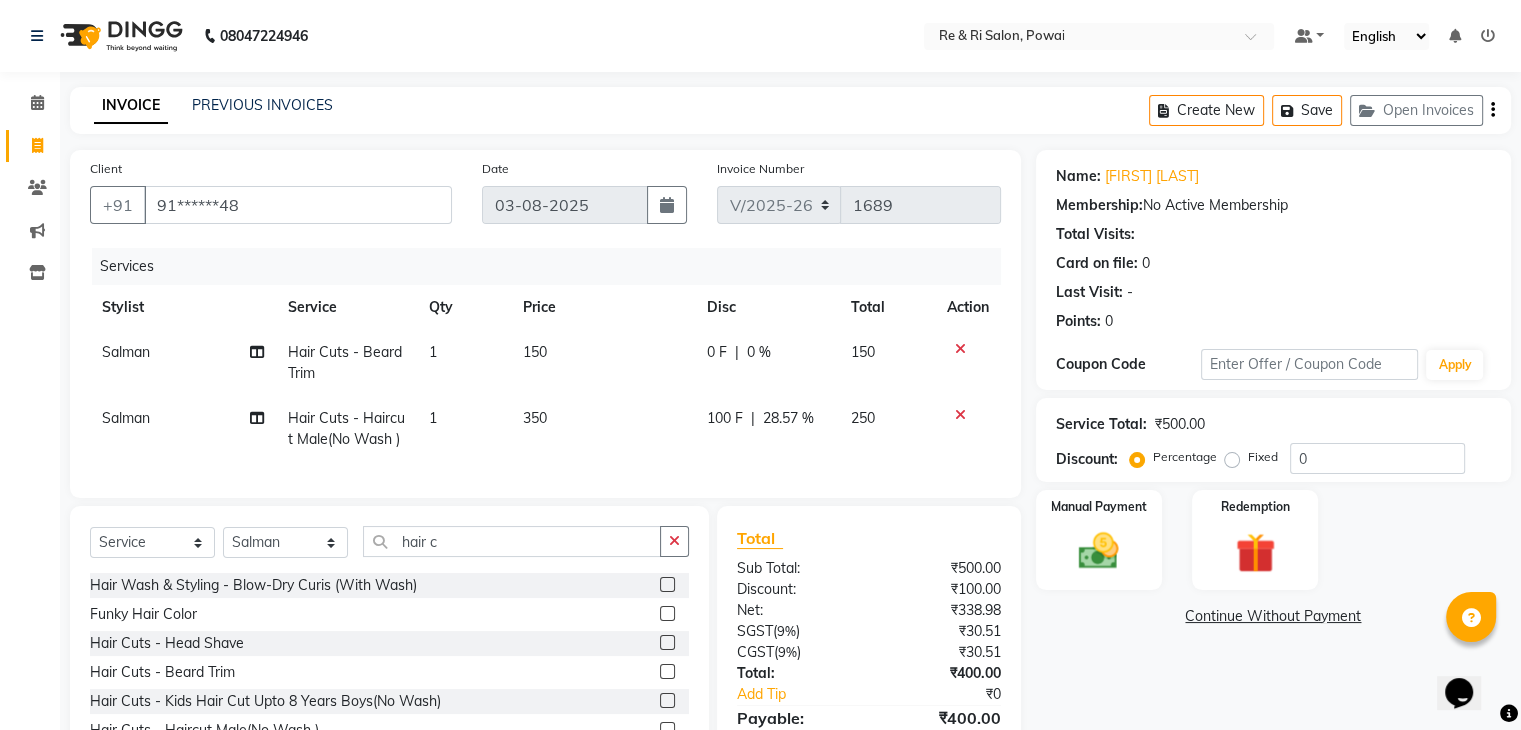 click on "100 F | 28.57 %" 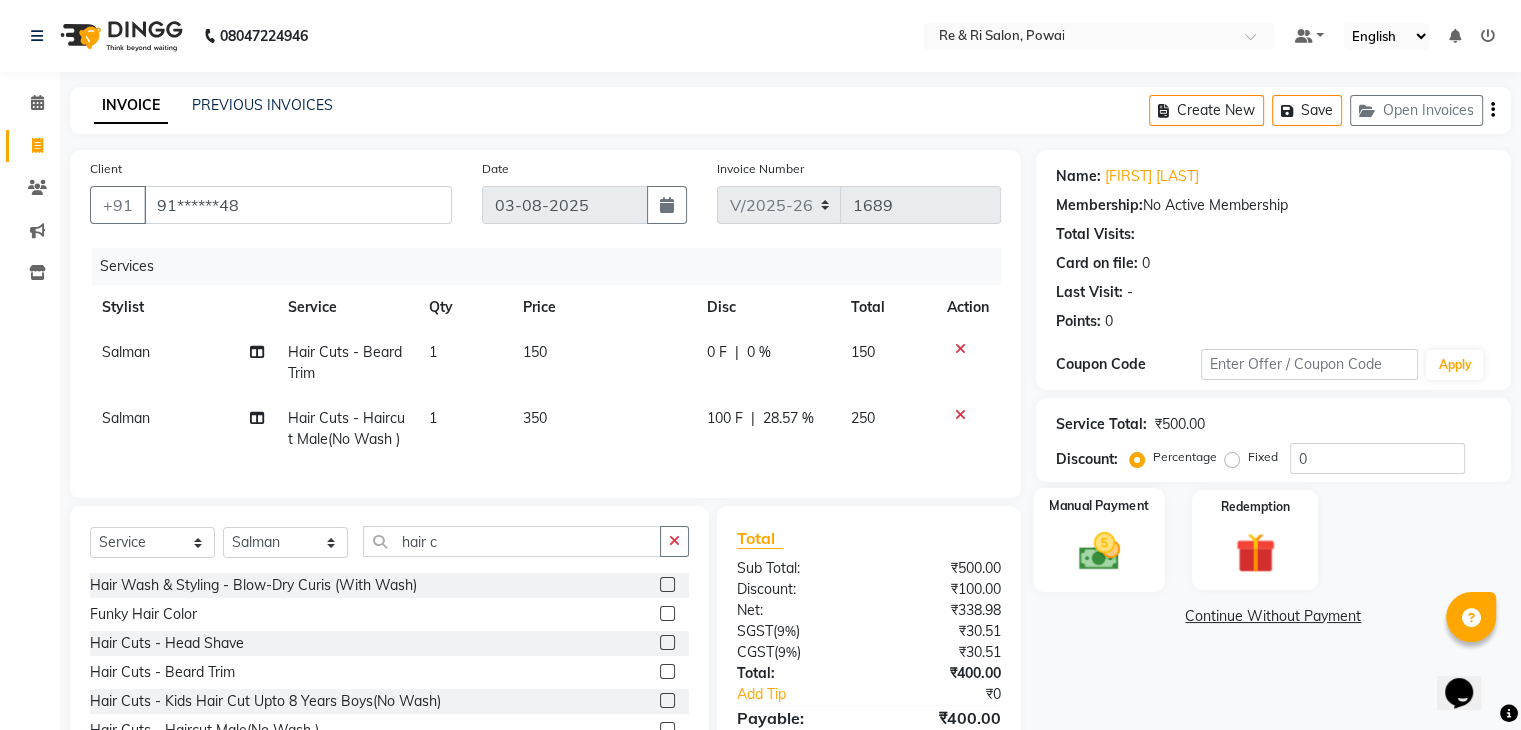 select on "63988" 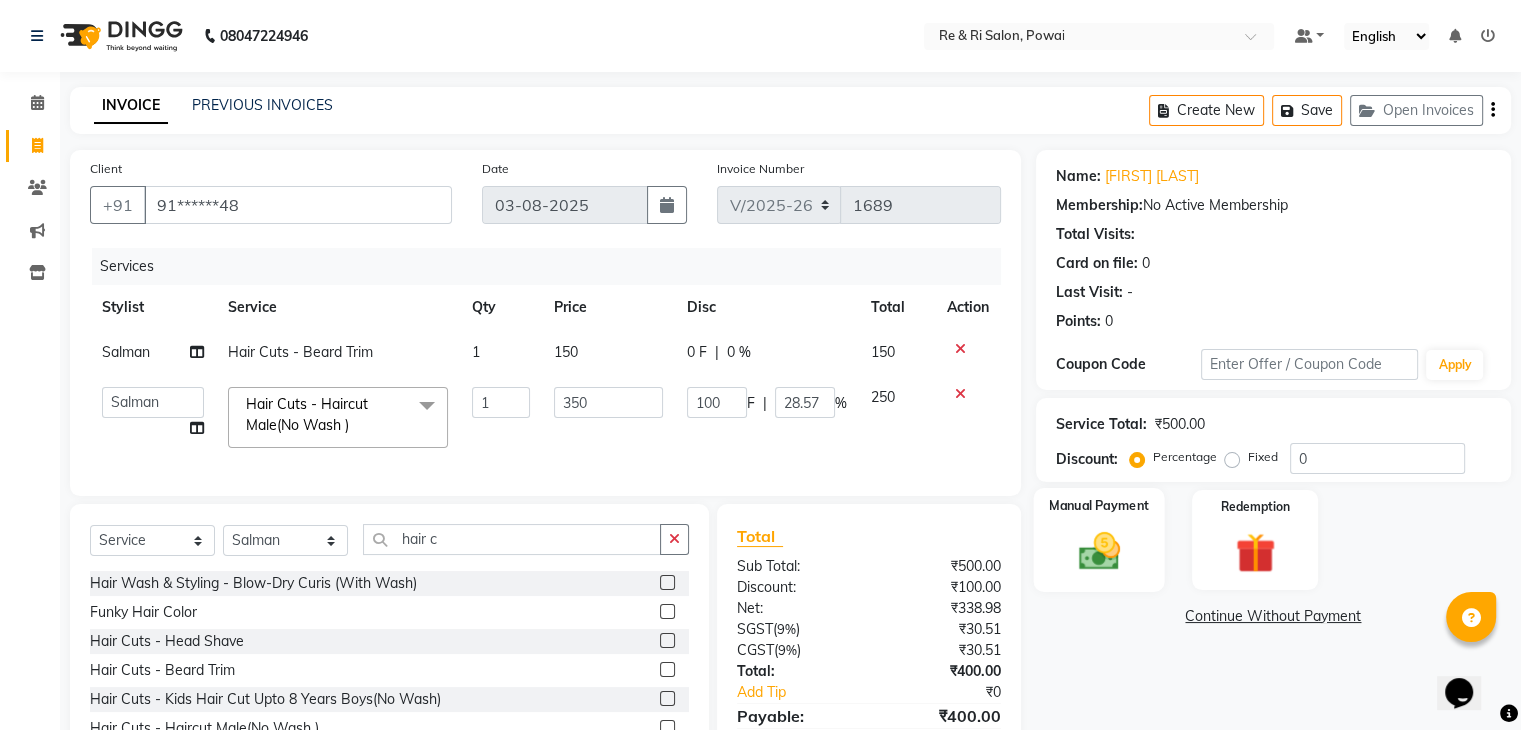 click 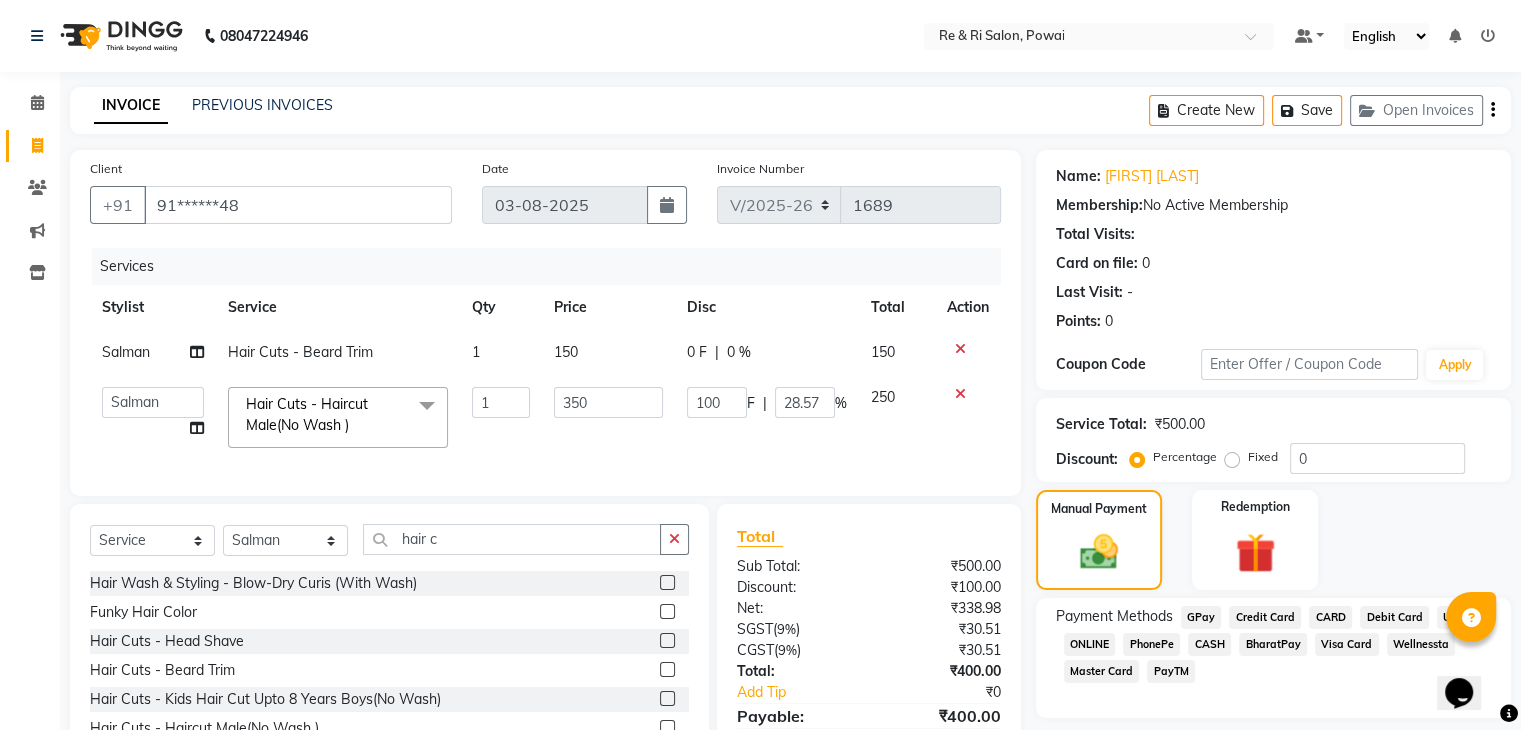 click on "0 F" 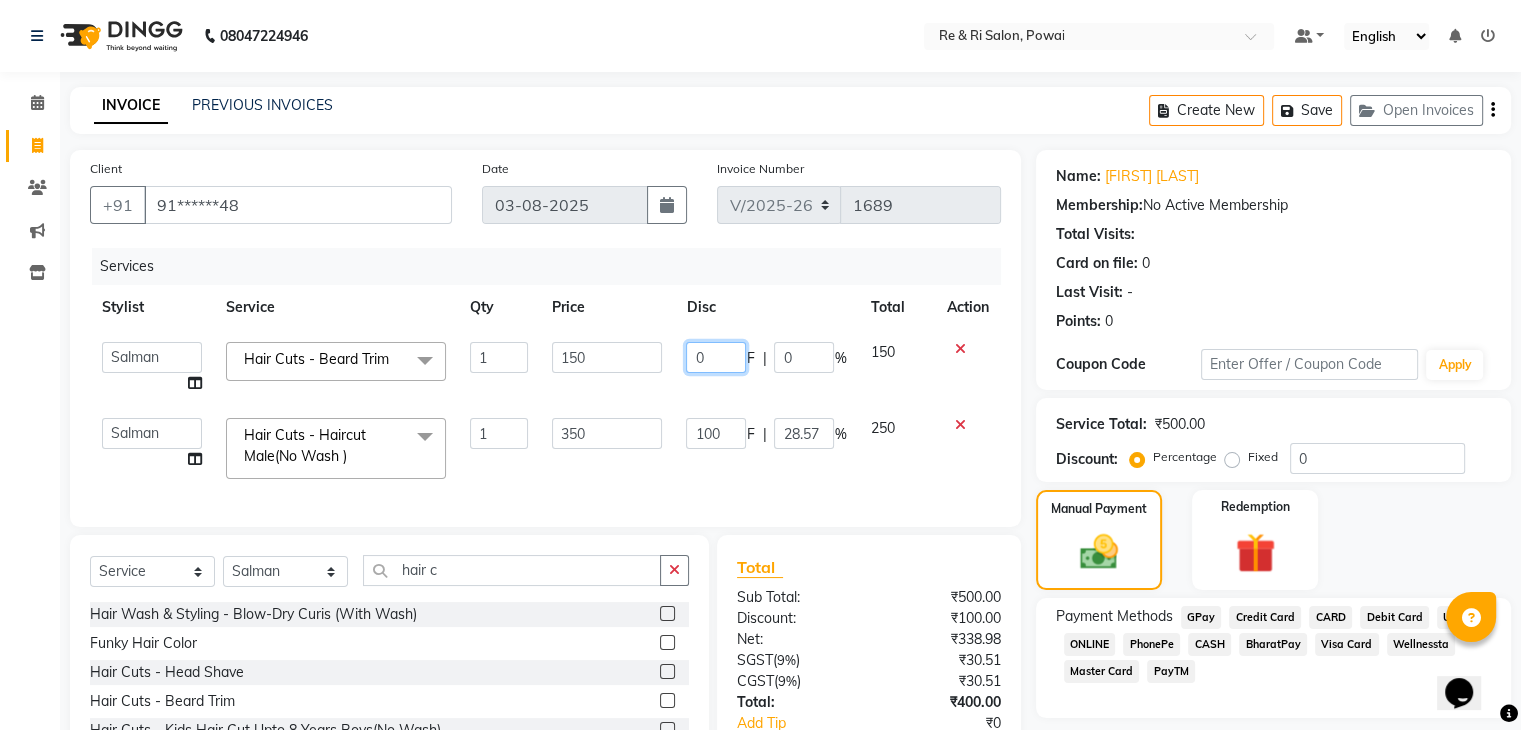 click on "0" 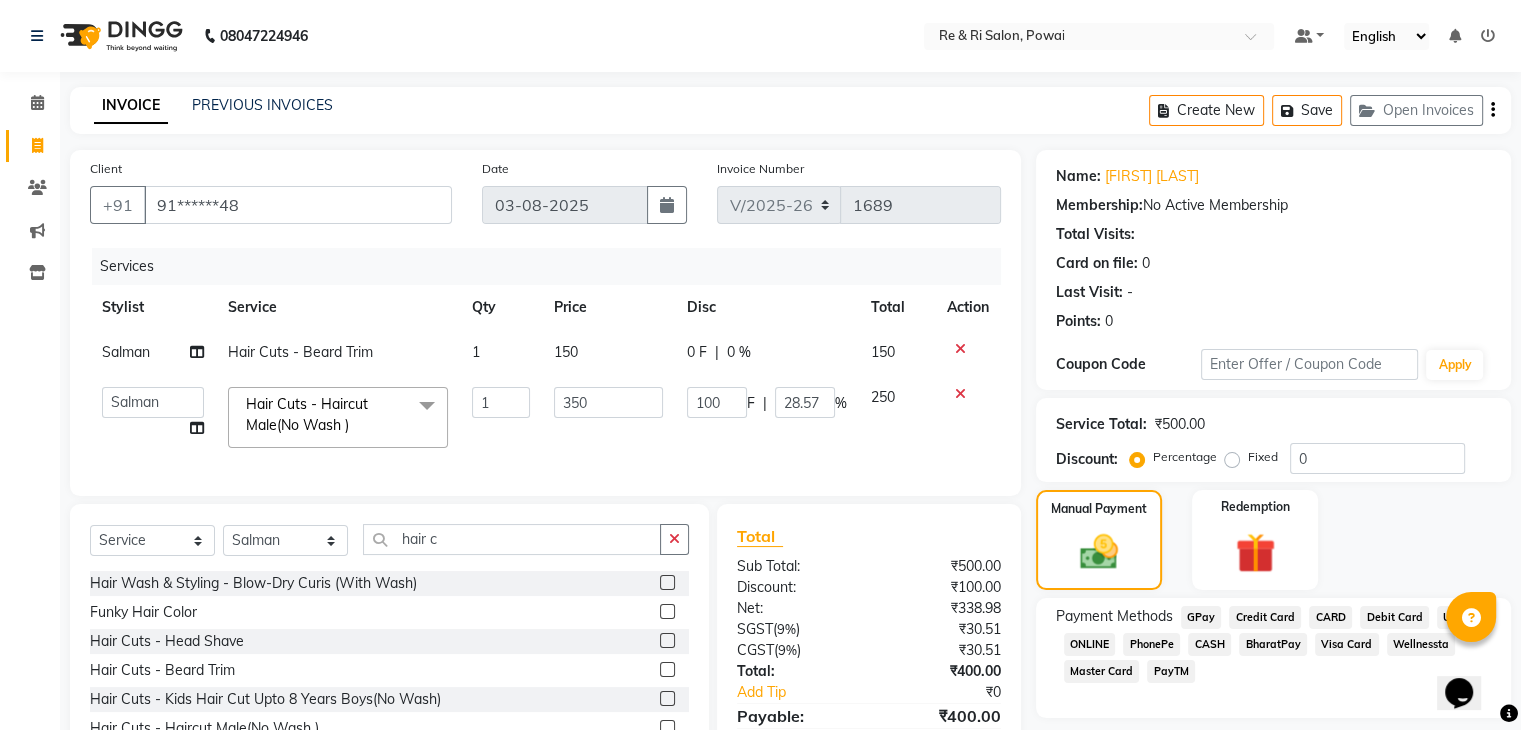 click 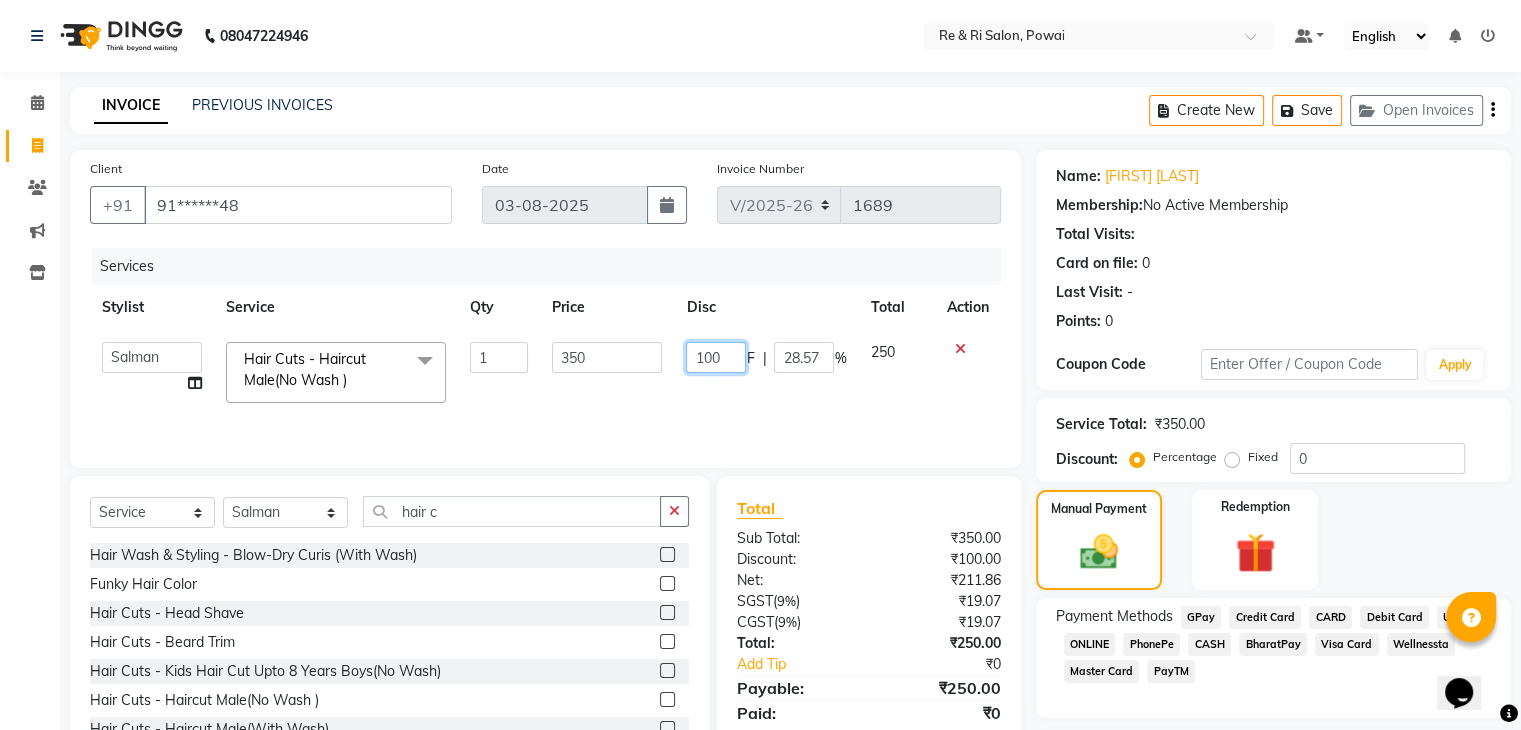 click on "100" 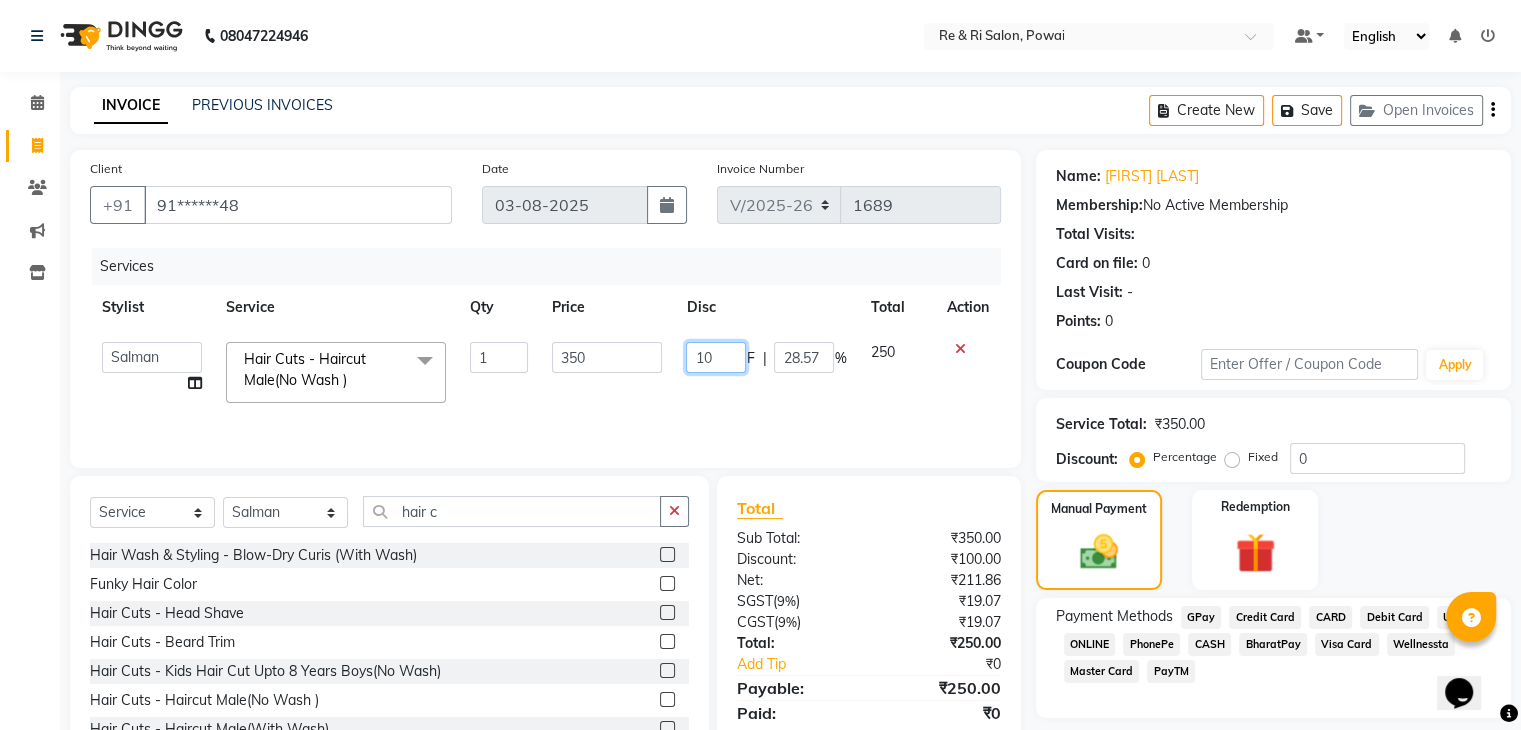 type on "1" 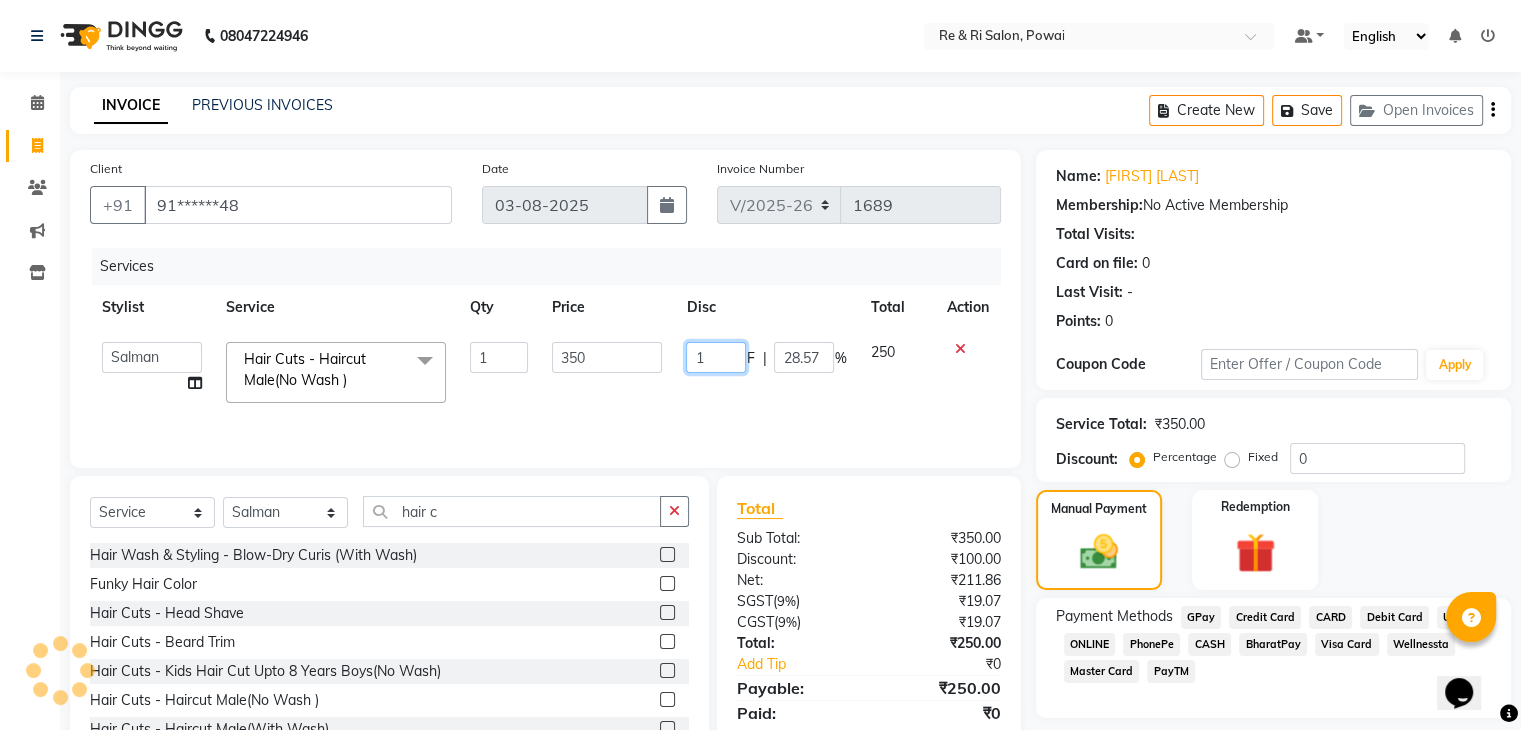 type 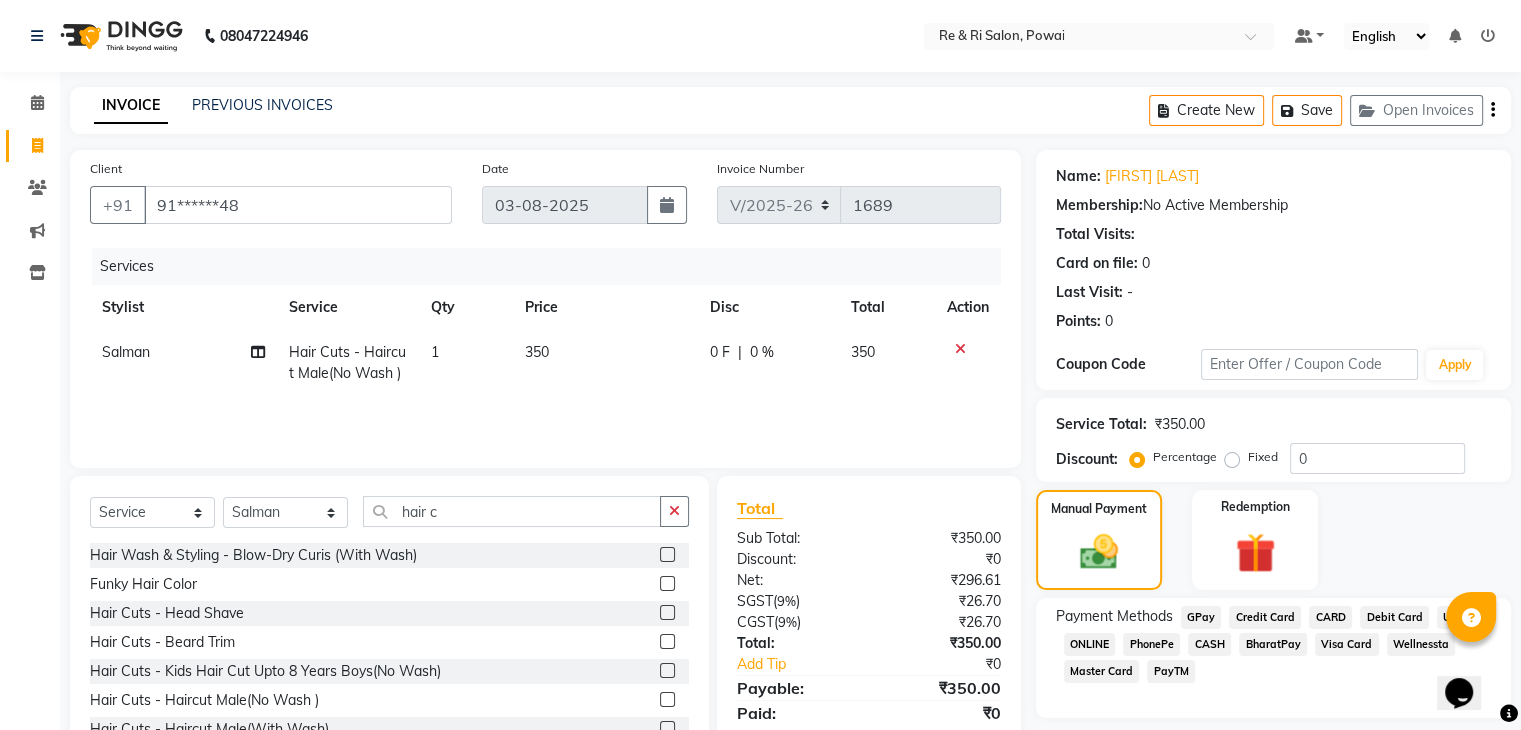 click on "Services Stylist Service Qty Price Disc Total Action Salman Hair Cuts - Haircut Male(No Wash ) 1 350 0 F | 0 % 350" 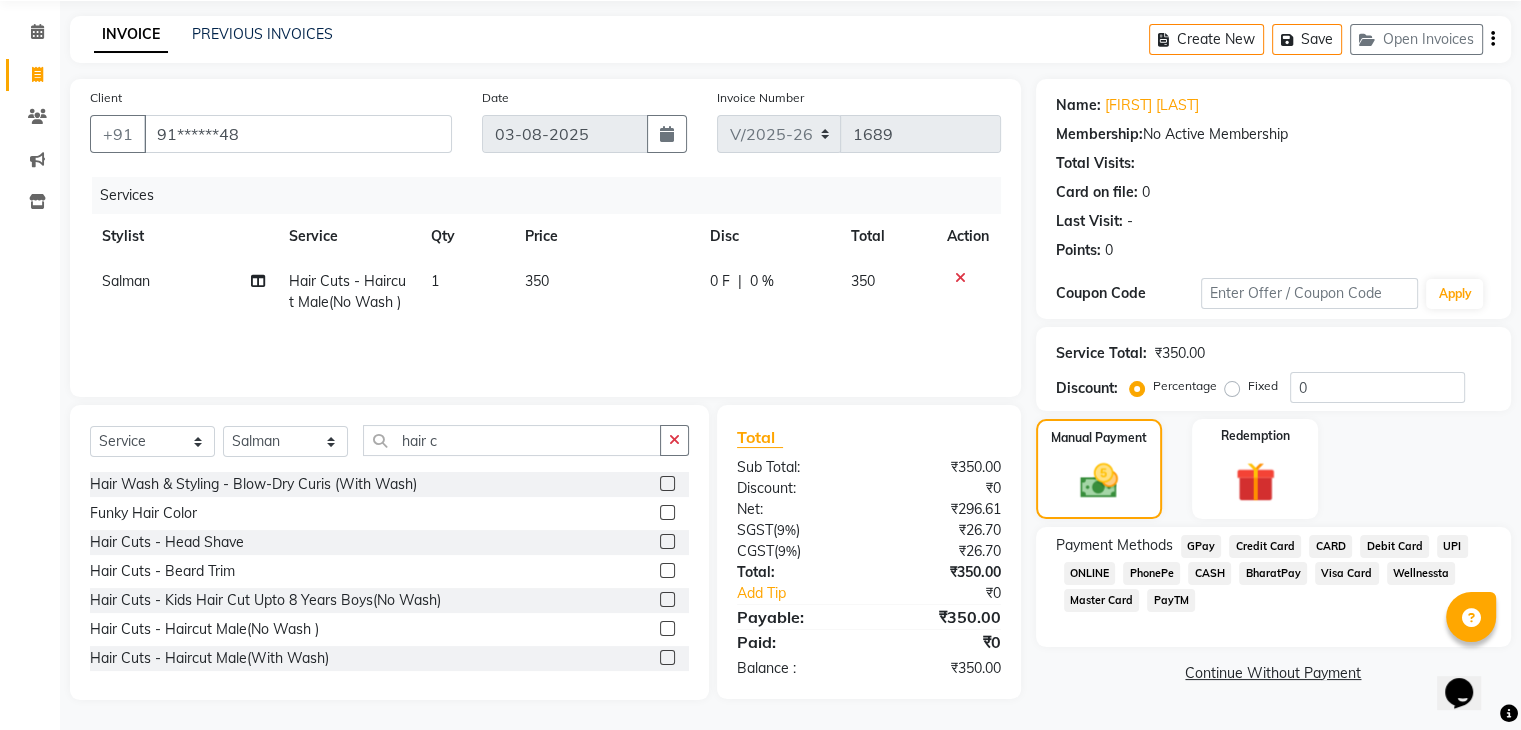 click on "GPay" 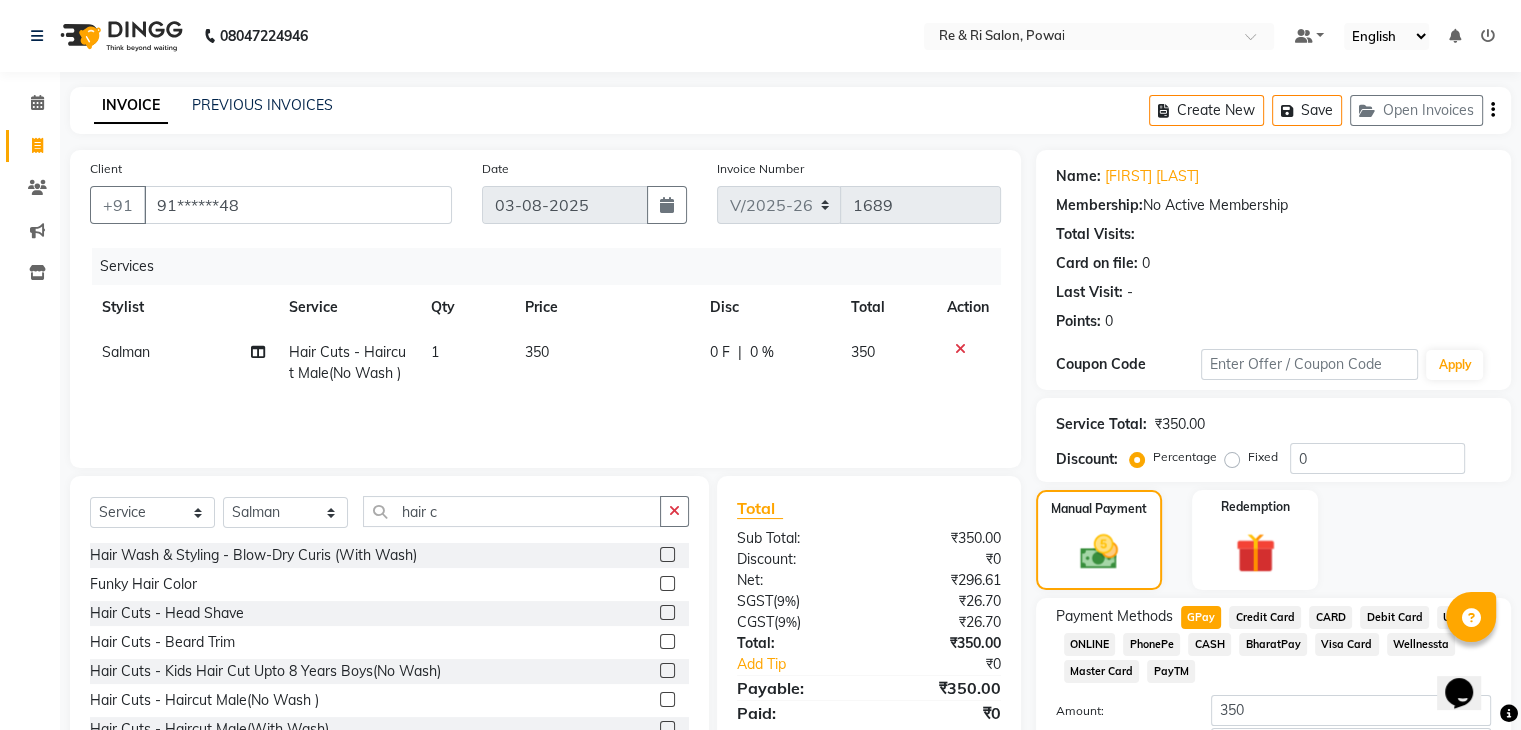 scroll, scrollTop: 145, scrollLeft: 0, axis: vertical 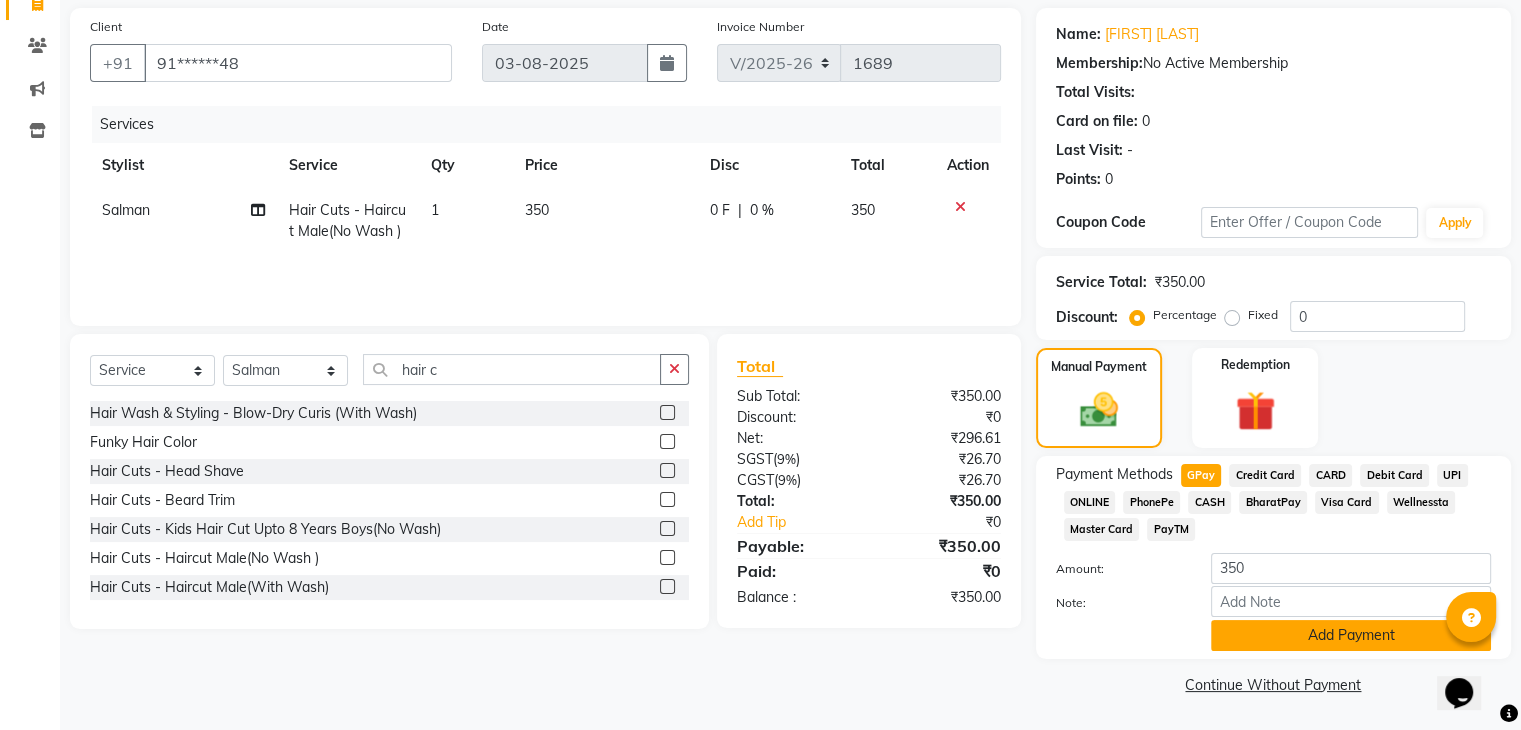 click on "Add Payment" 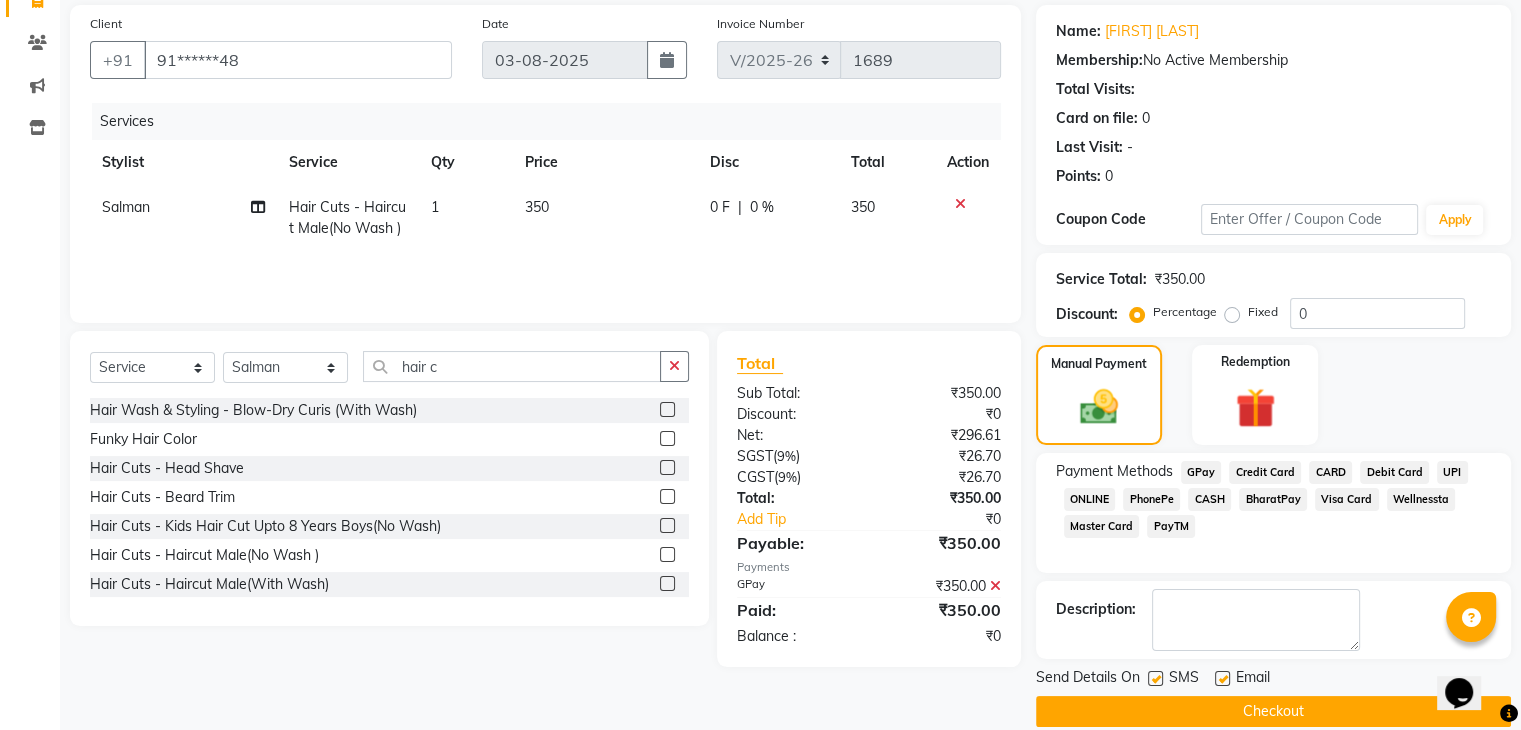 click 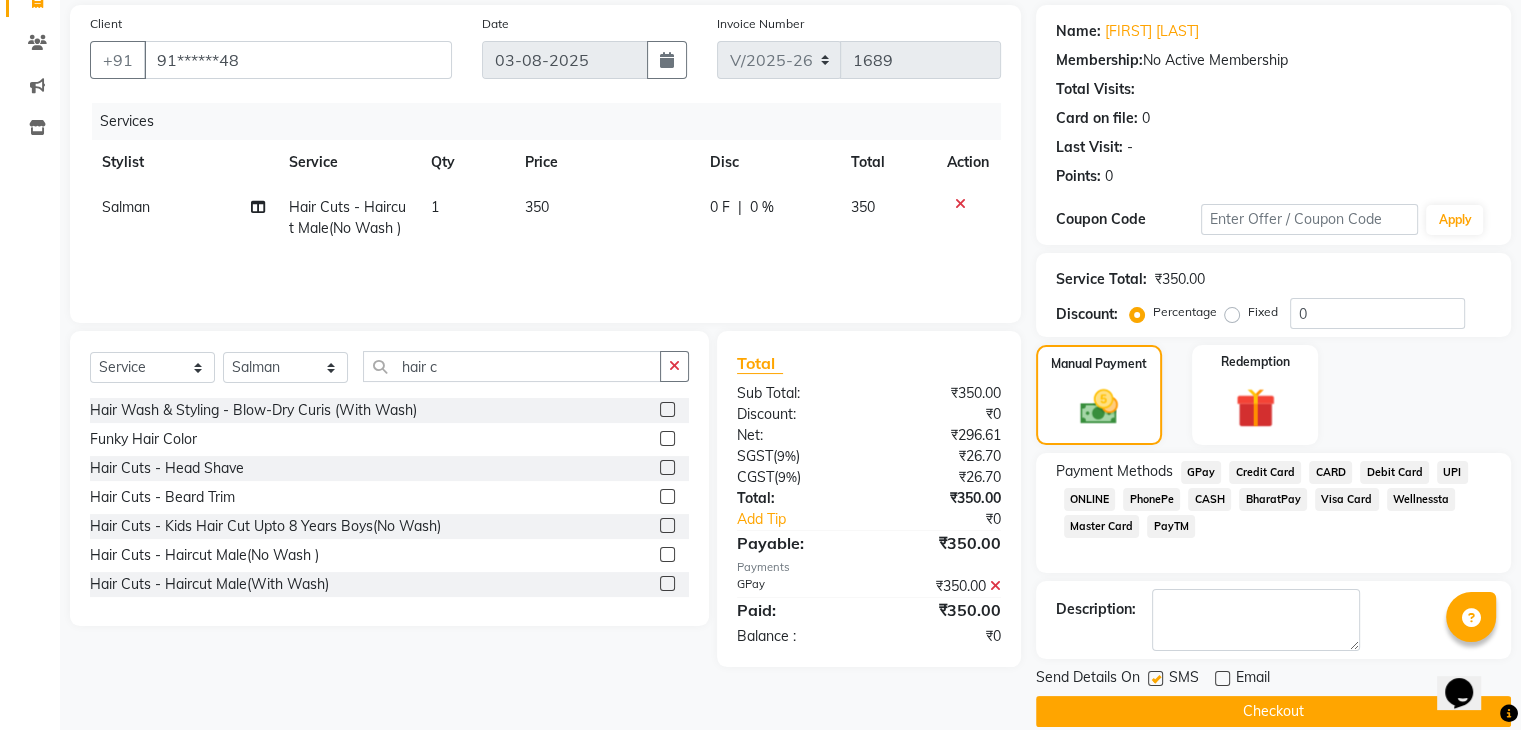 click 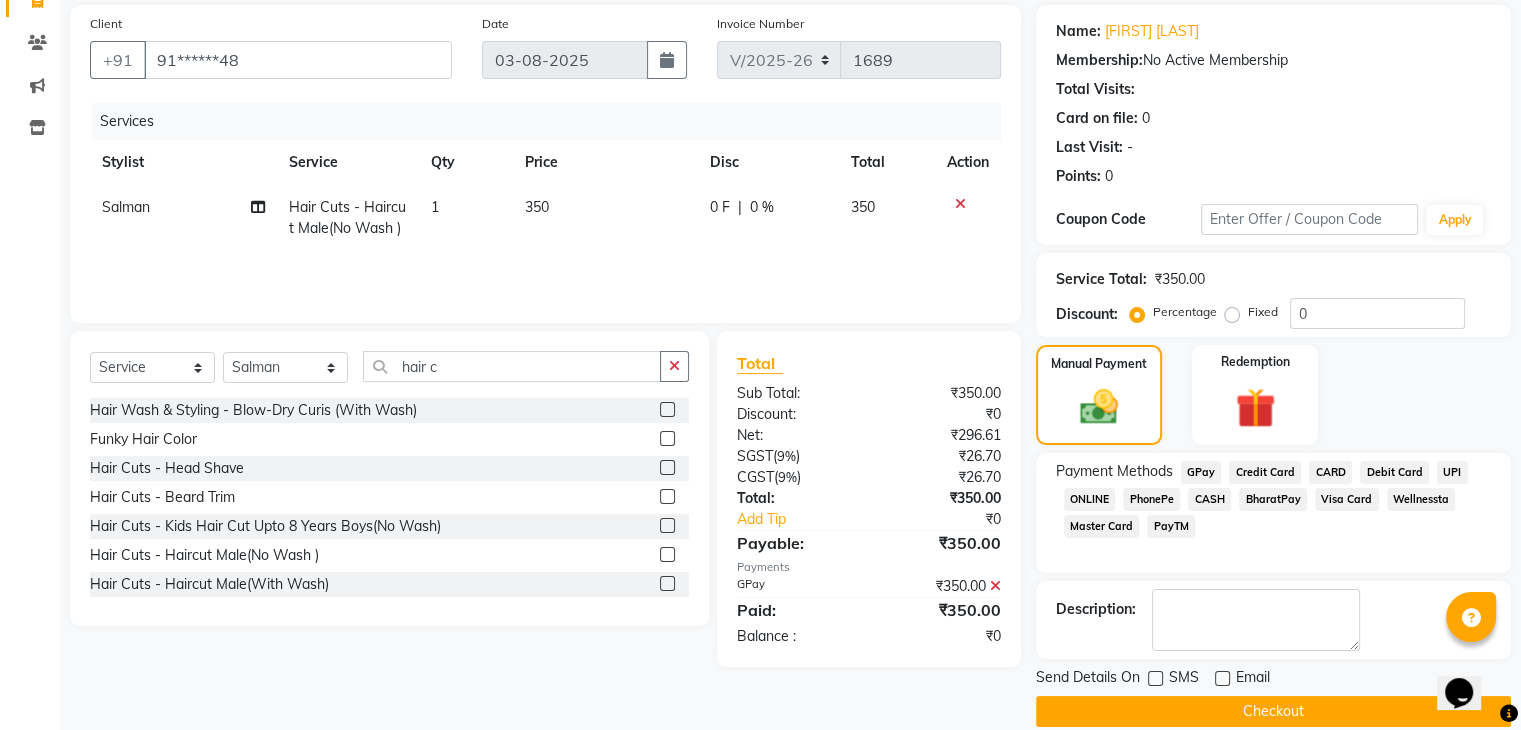 click on "Checkout" 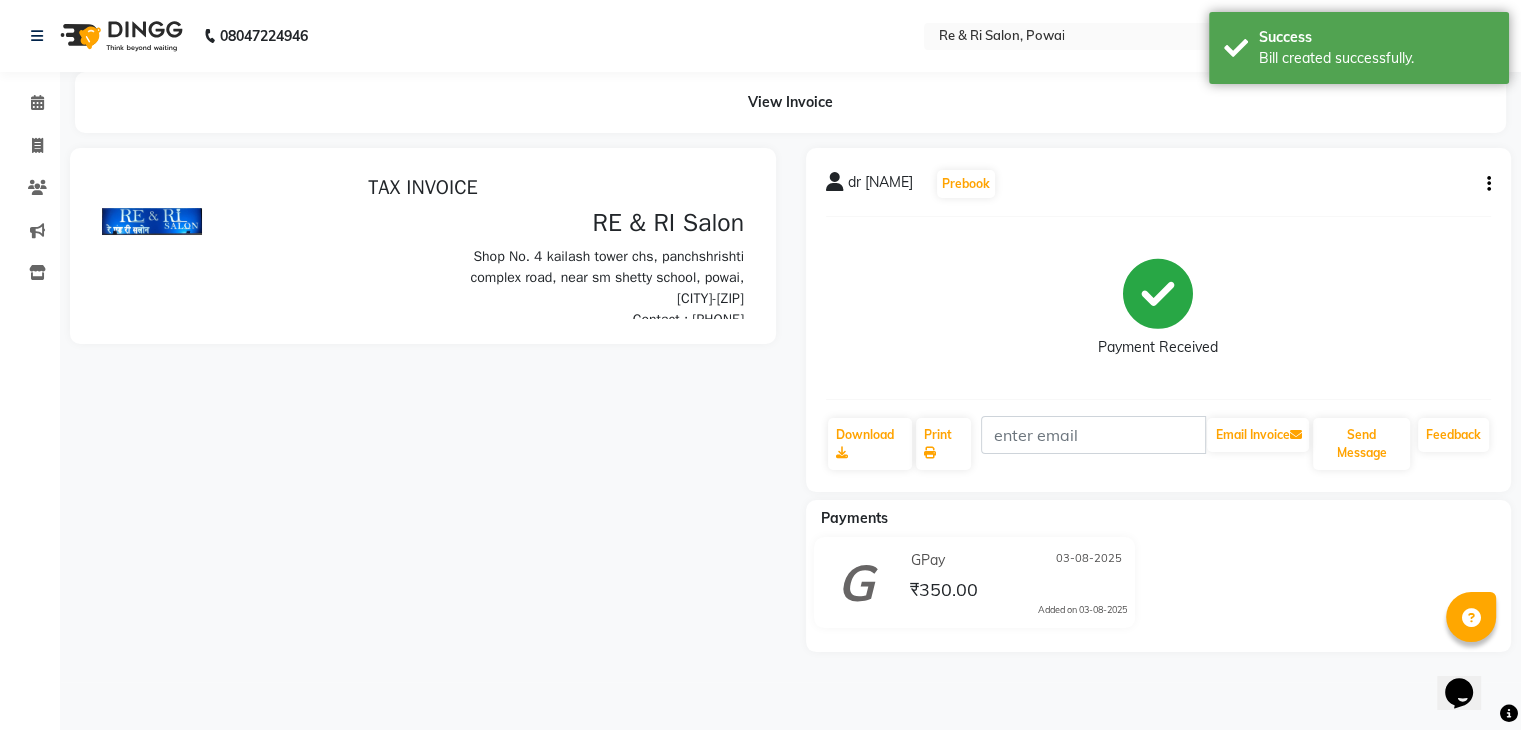 scroll, scrollTop: 0, scrollLeft: 0, axis: both 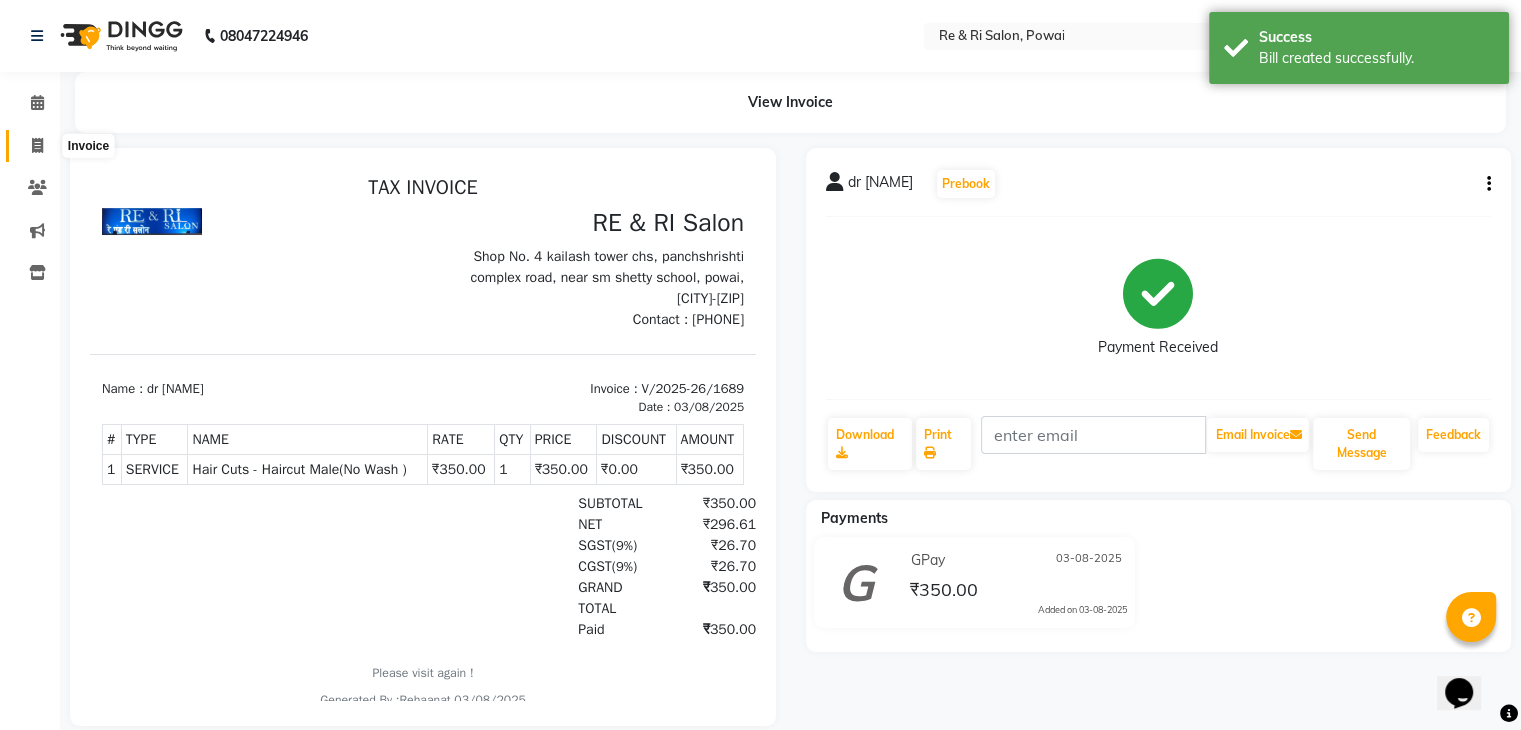click 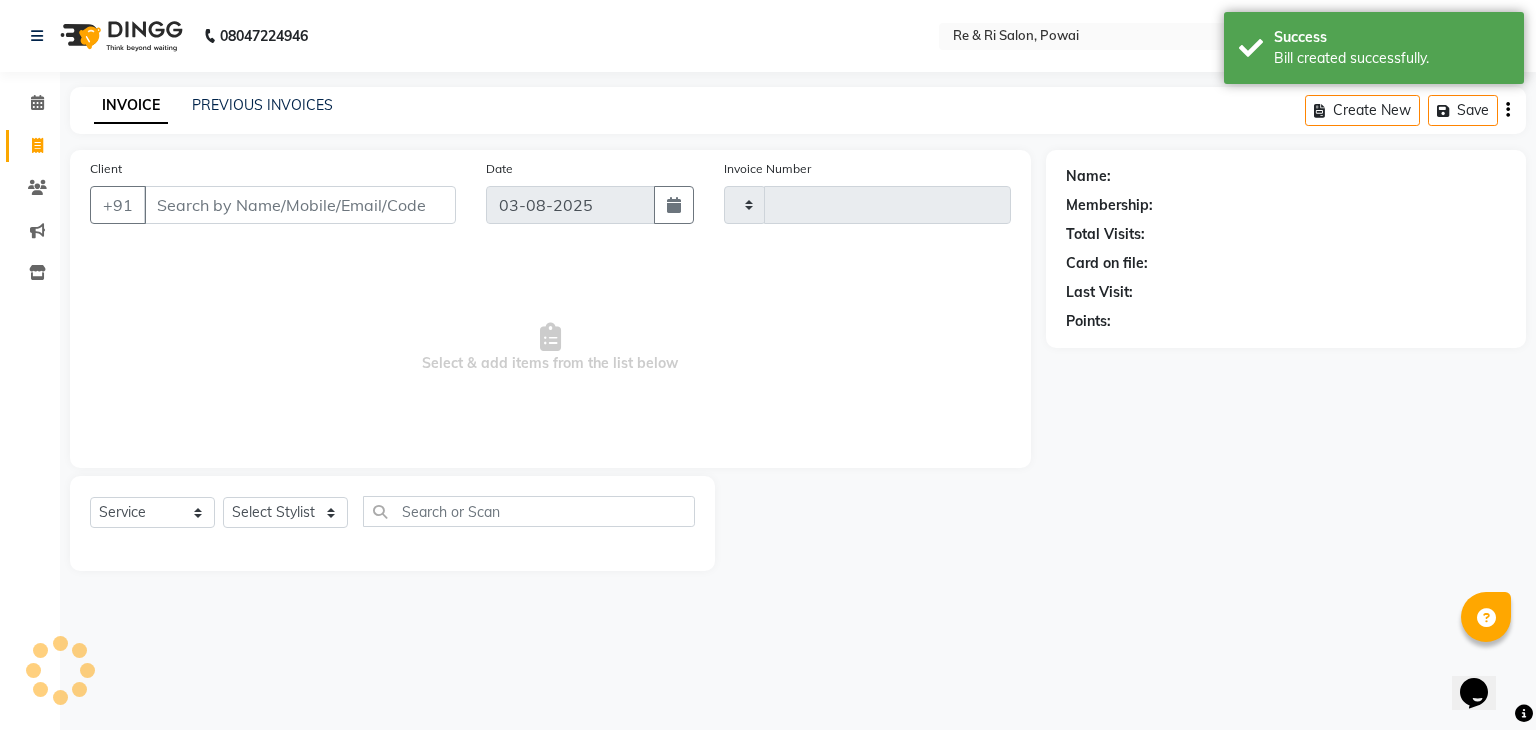 type on "1690" 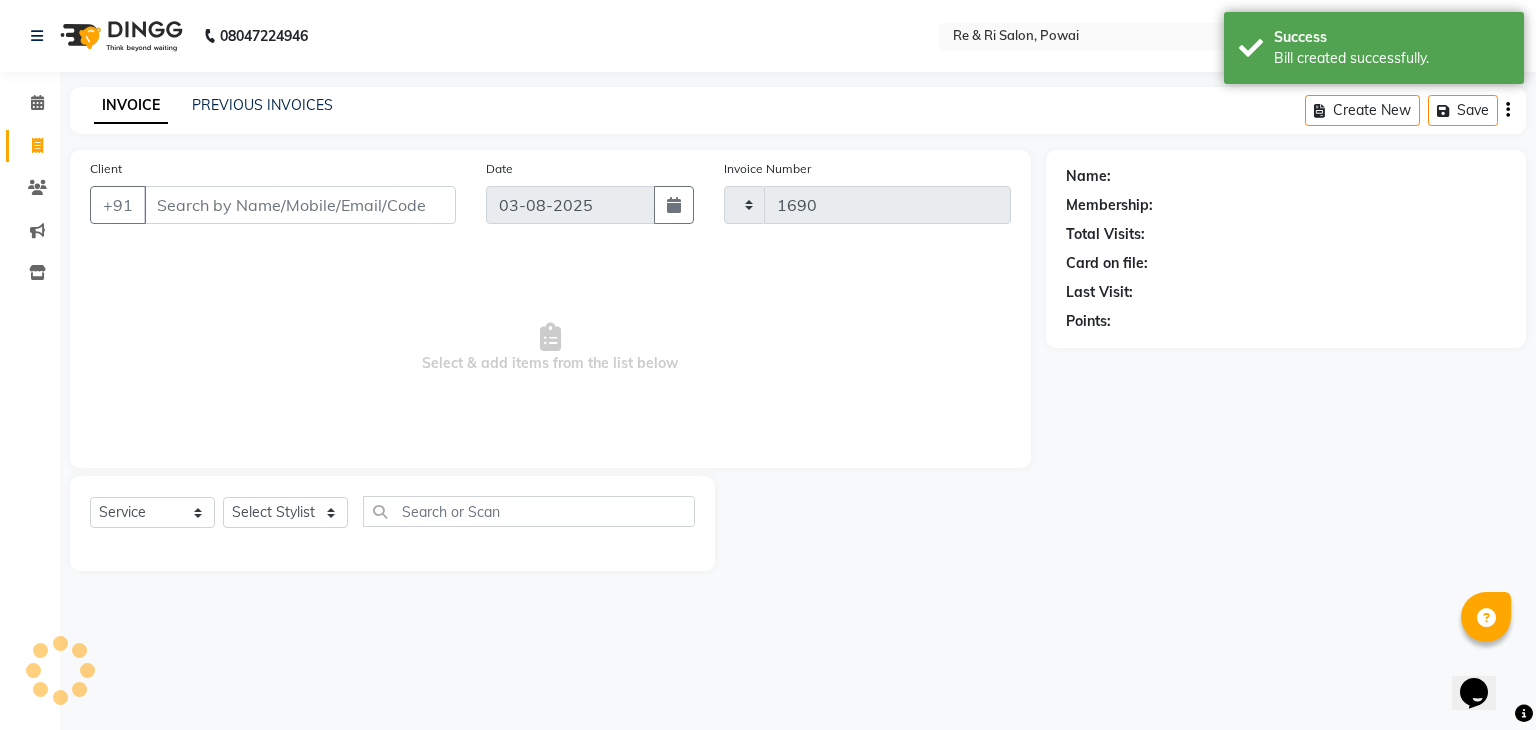 select on "5364" 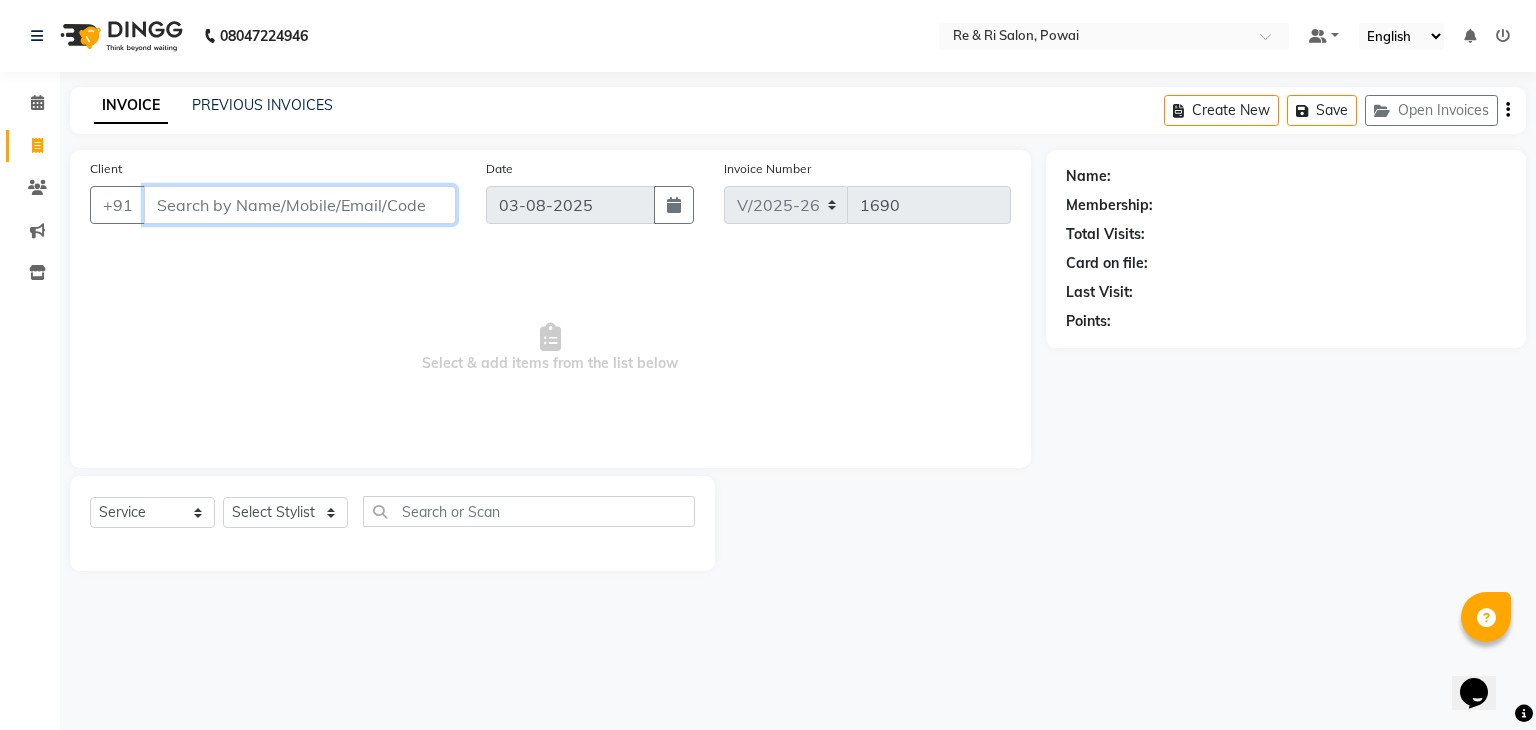 click on "Client" at bounding box center [300, 205] 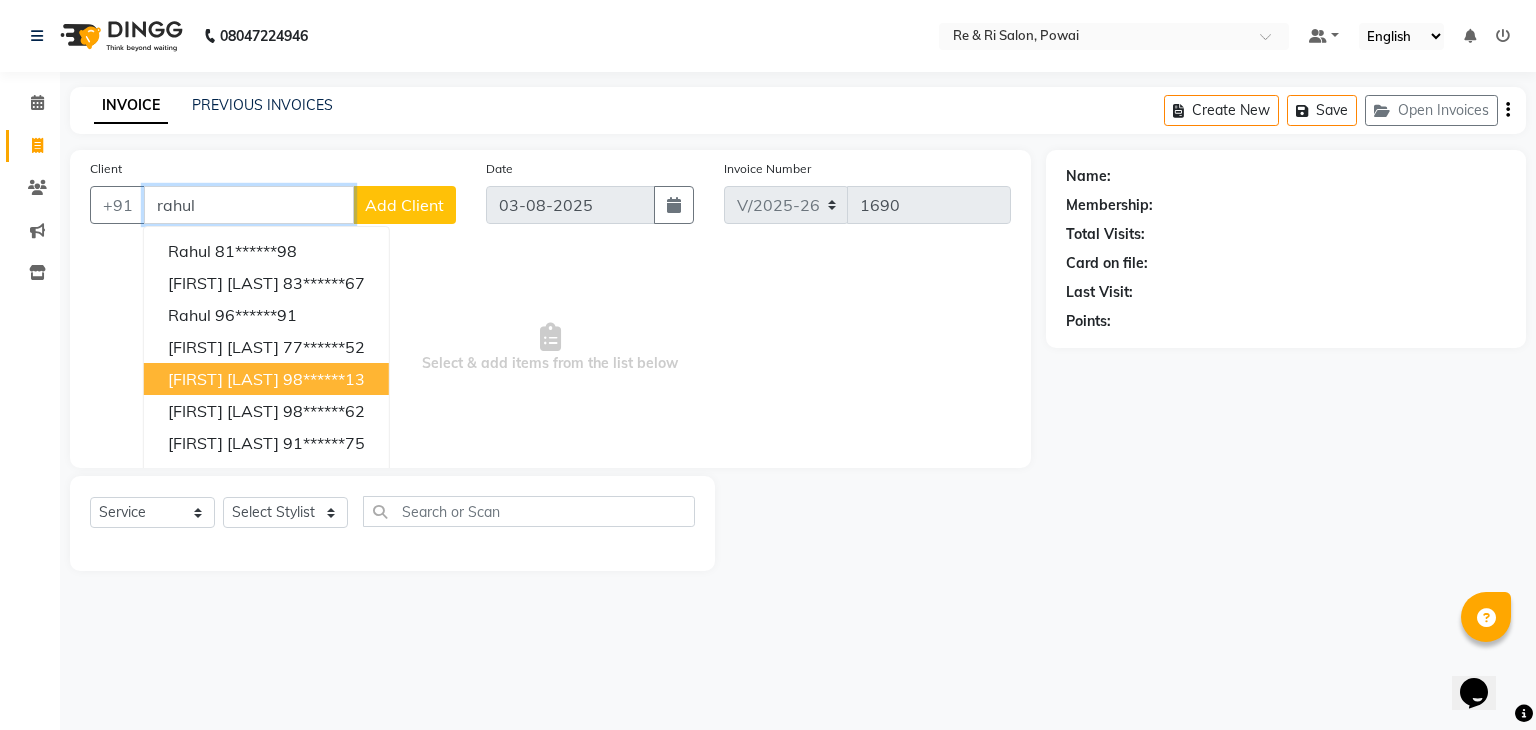 click on "[FIRST] [LAST]" at bounding box center [223, 379] 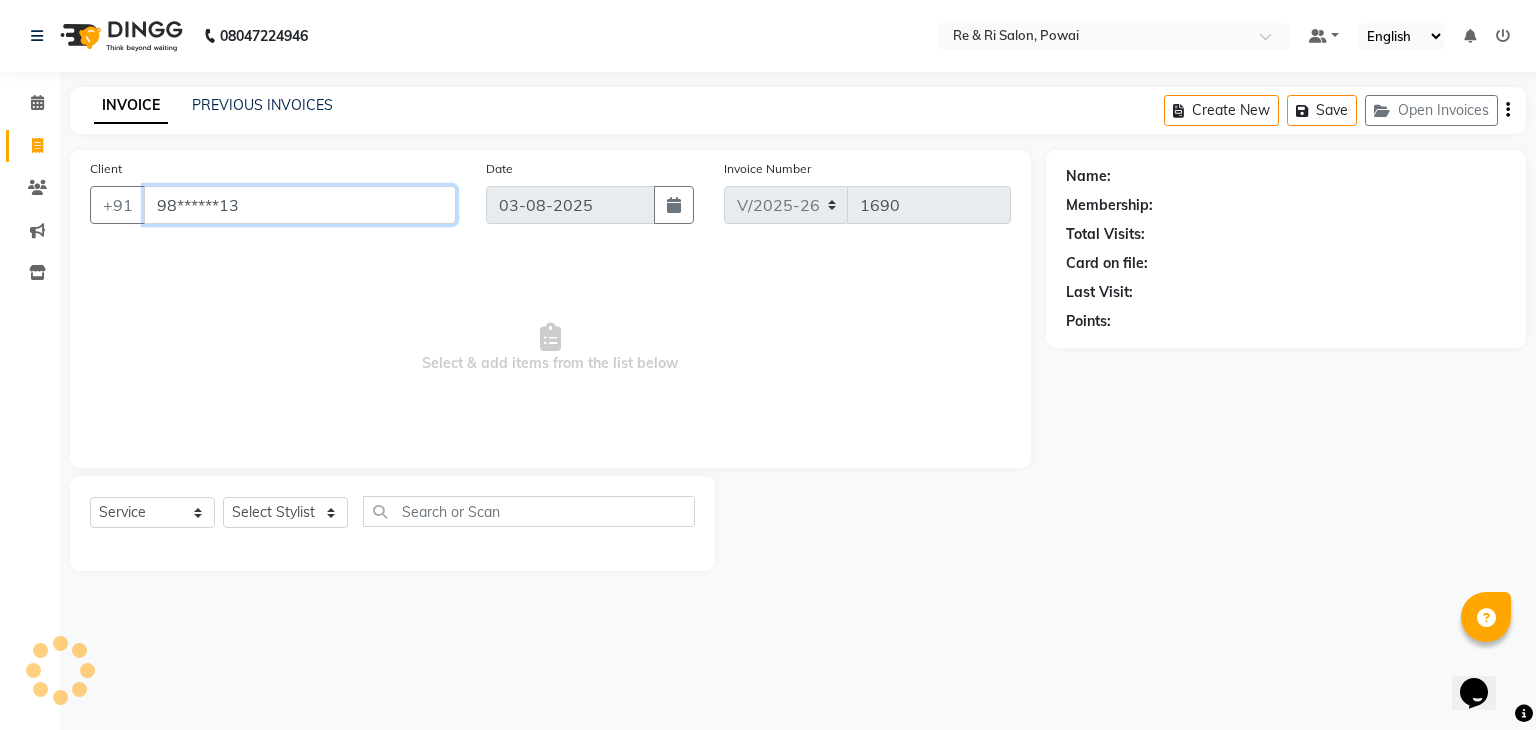 type on "98******13" 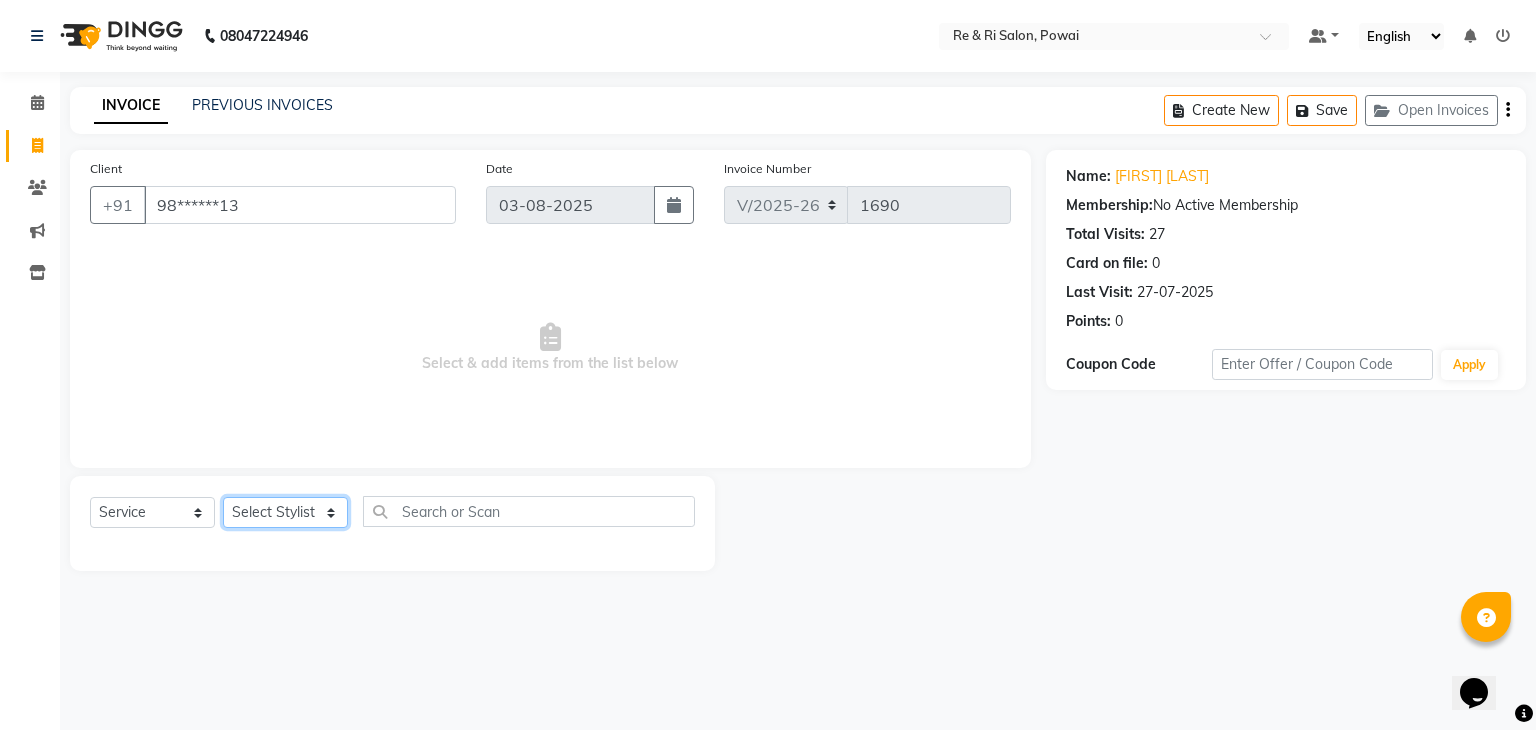 click on "Select Stylist ana Arbaaz  Danish  Poonam Rehaan  Salman  Sandy" 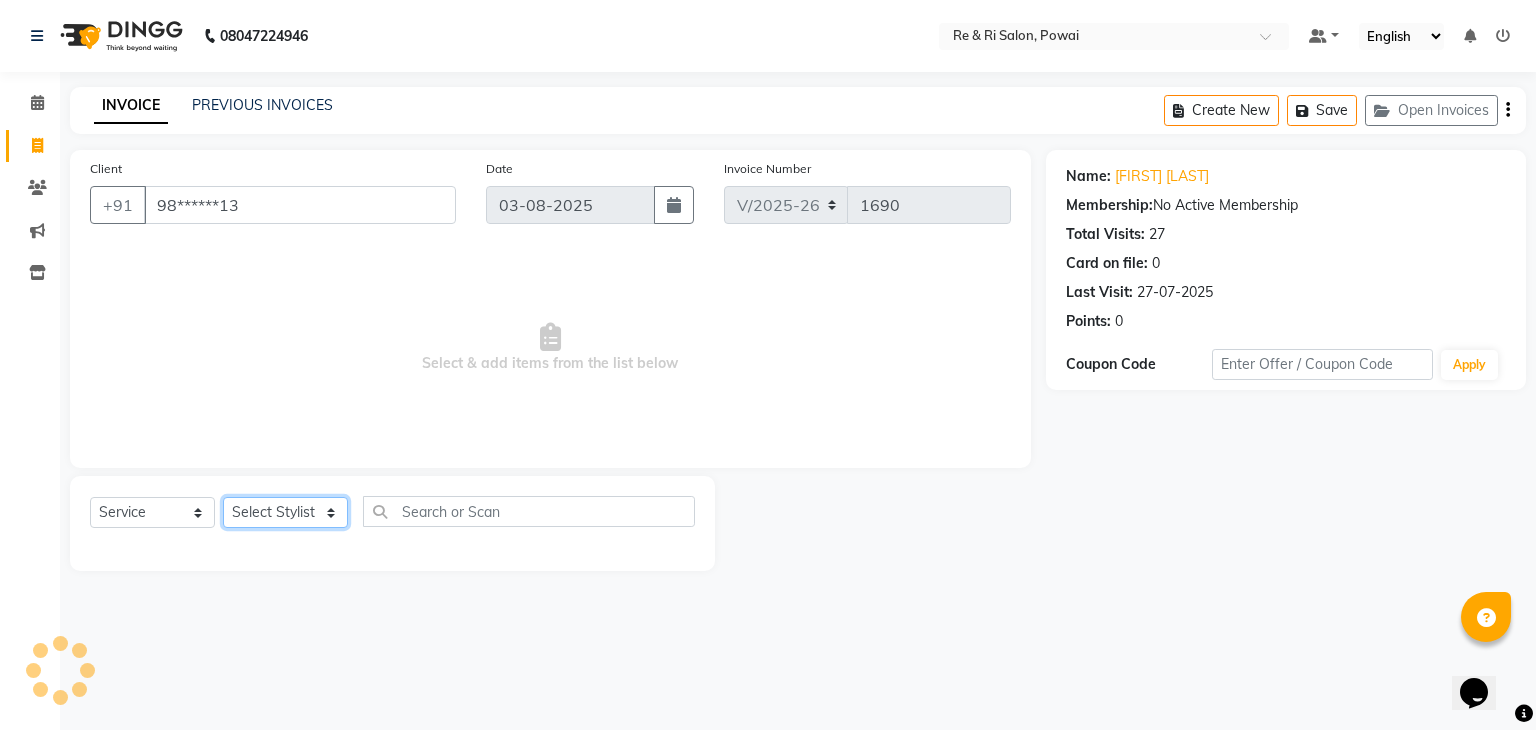select on "87747" 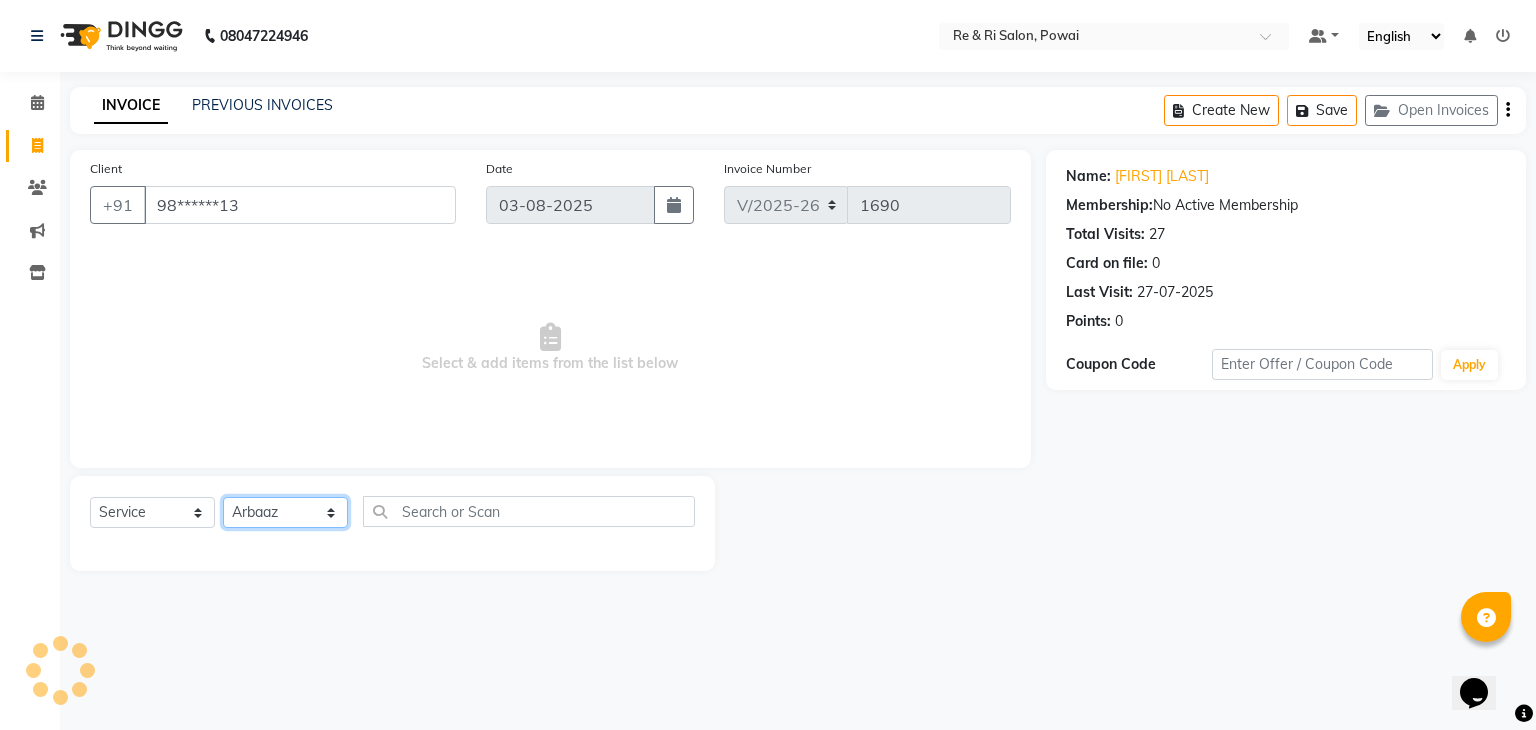 click on "Select Stylist ana Arbaaz  Danish  Poonam Rehaan  Salman  Sandy" 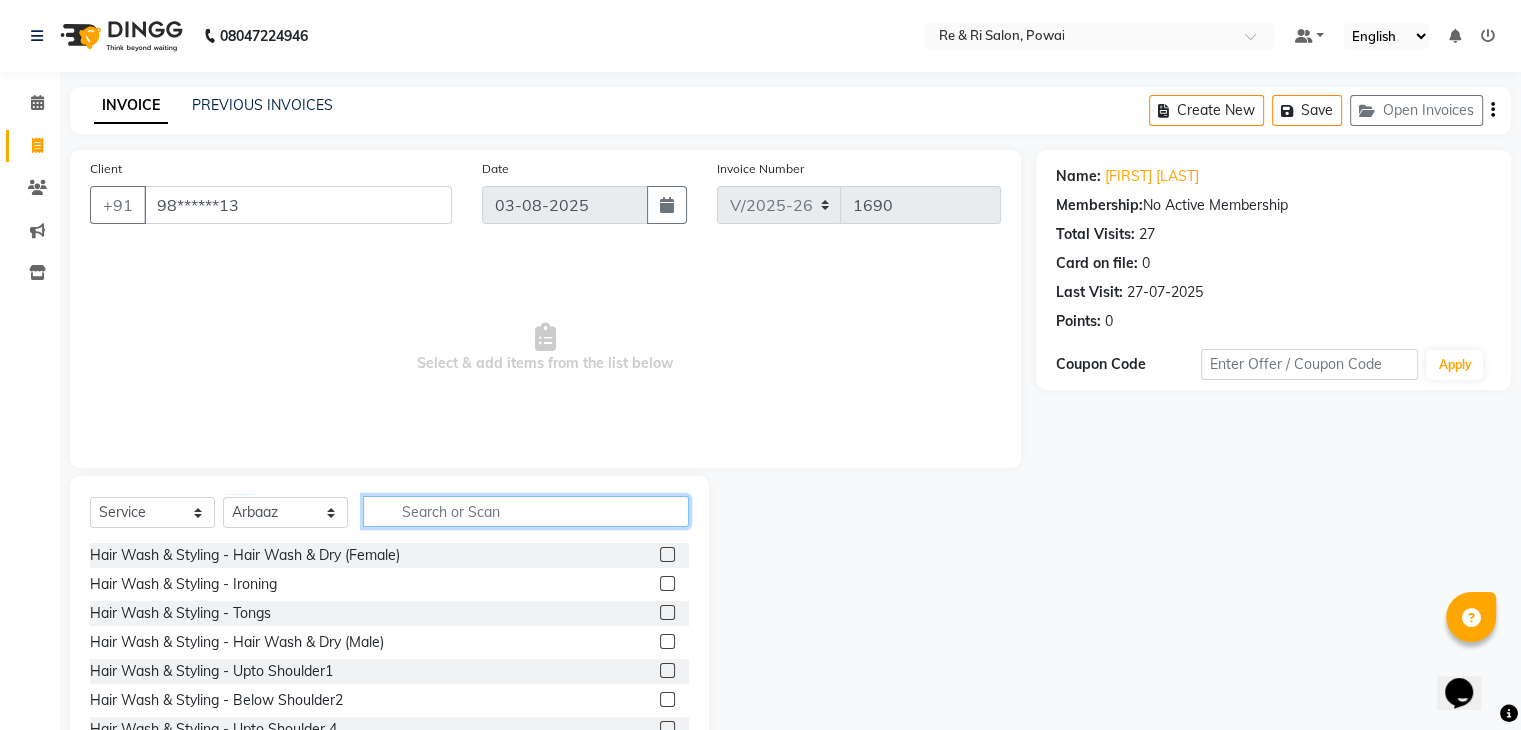 click 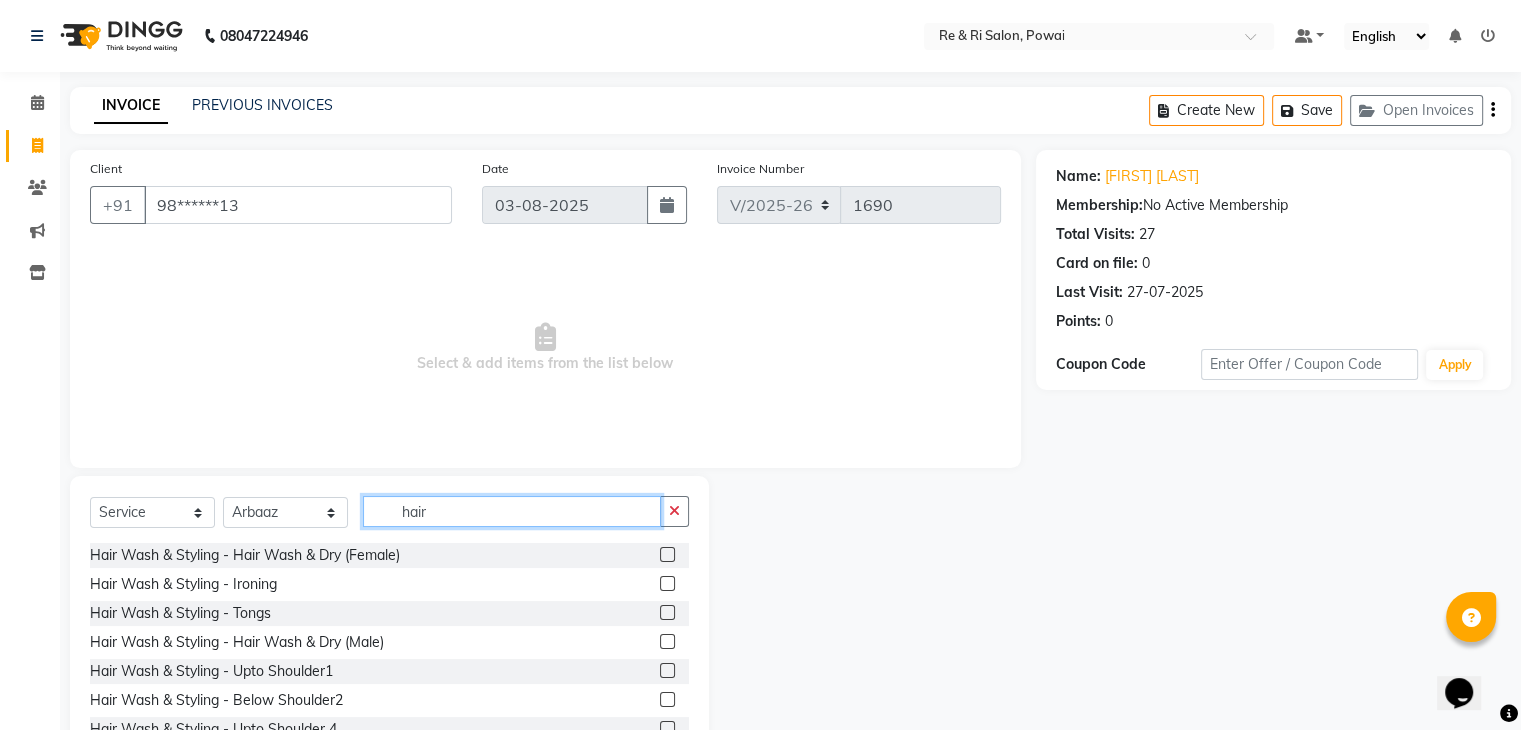 click on "hair" 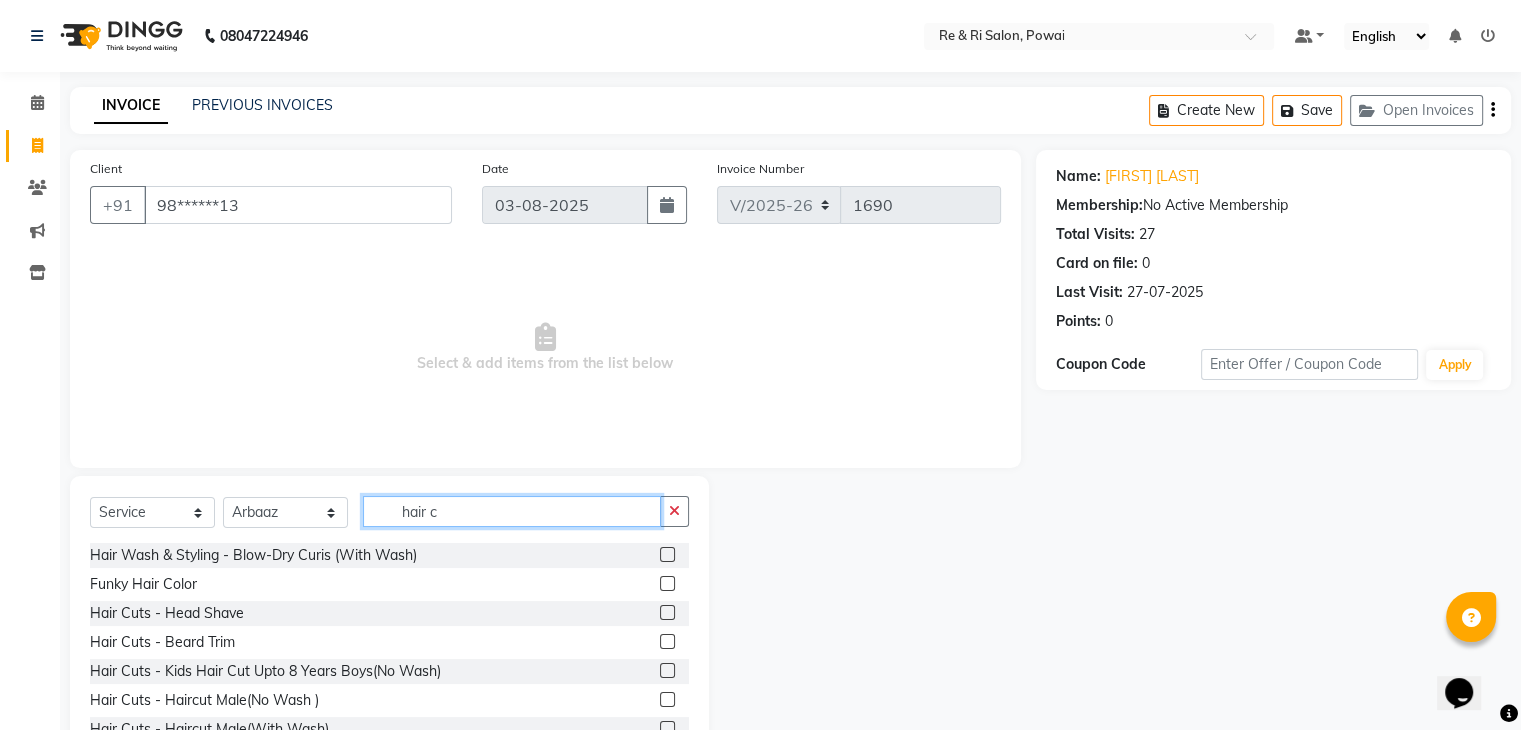 click on "hair c" 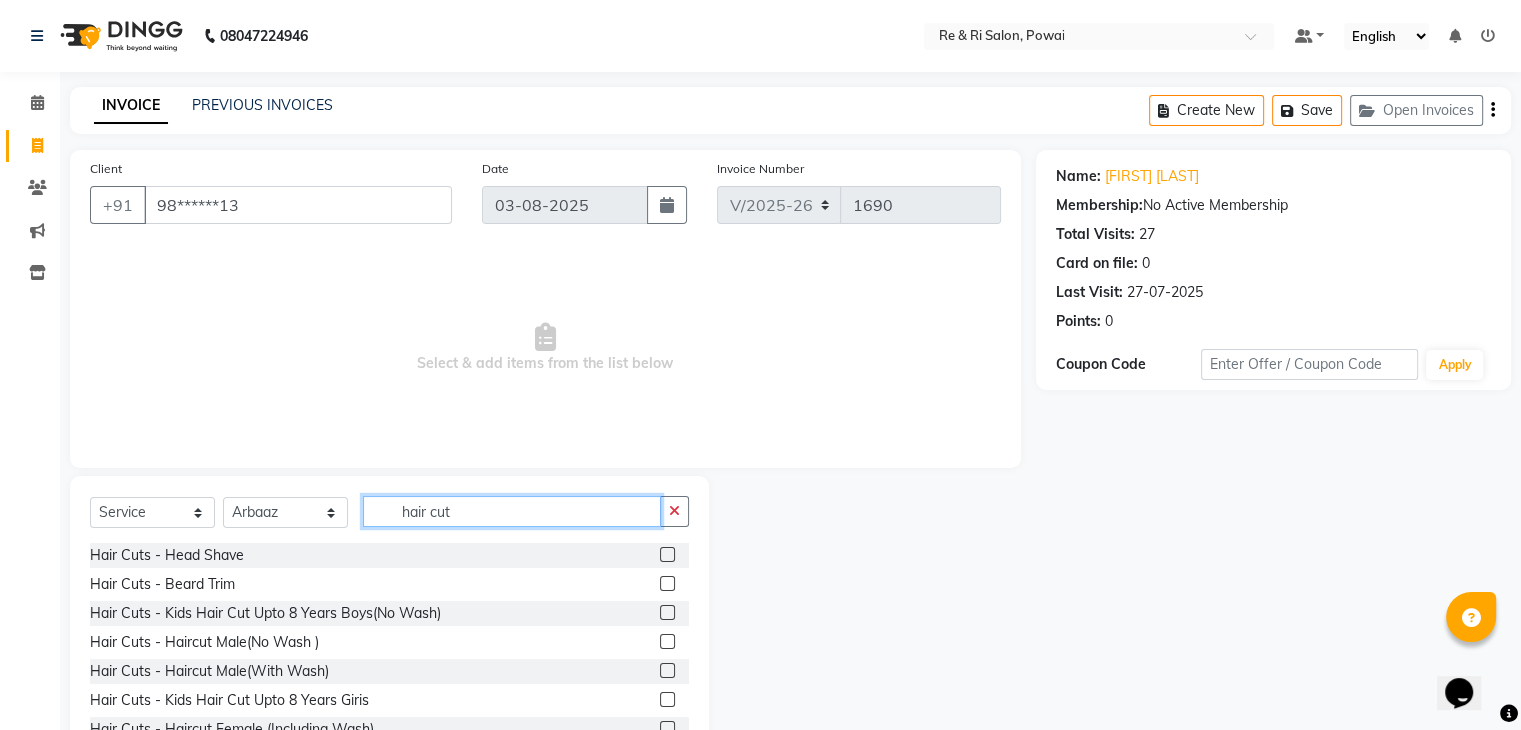 type on "hair cut" 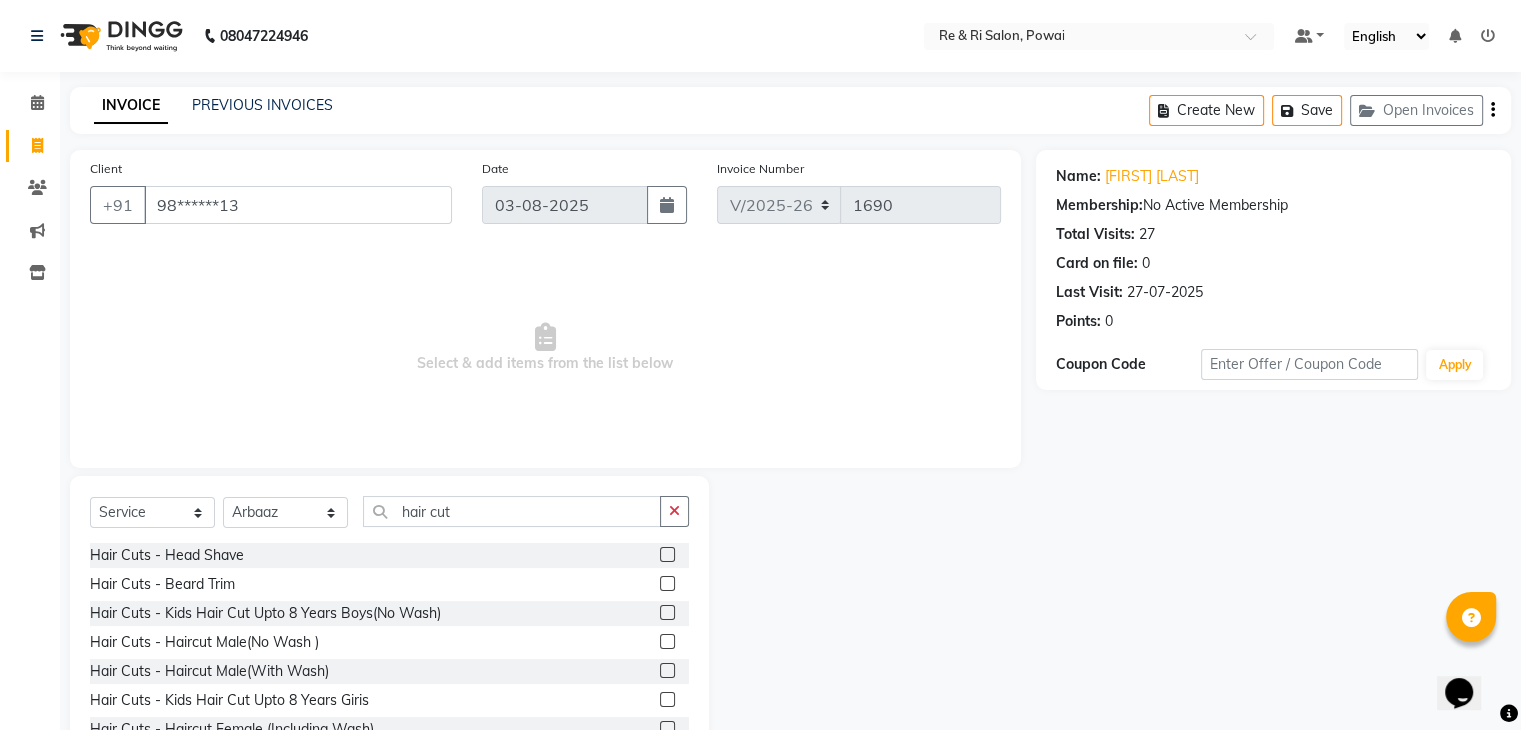 click 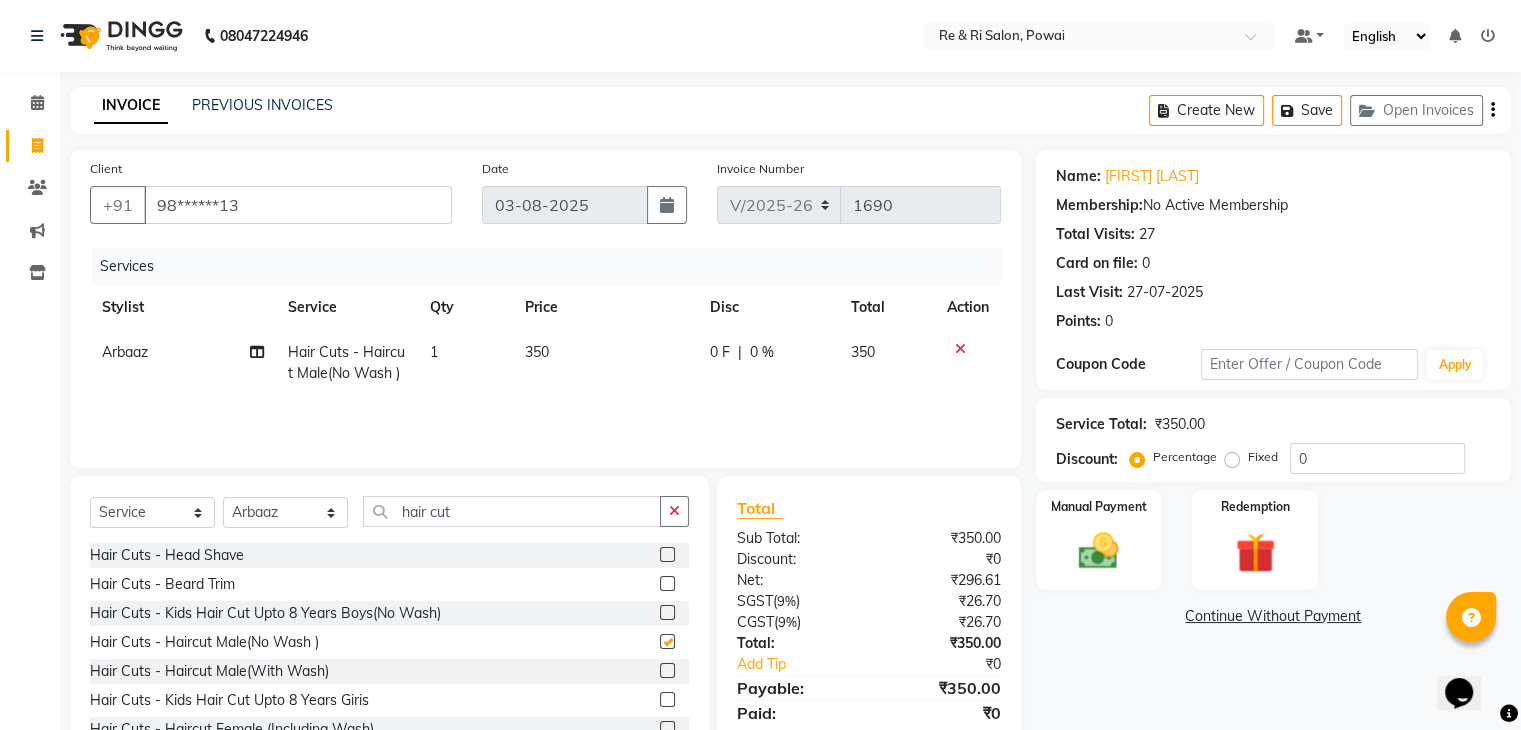 checkbox on "false" 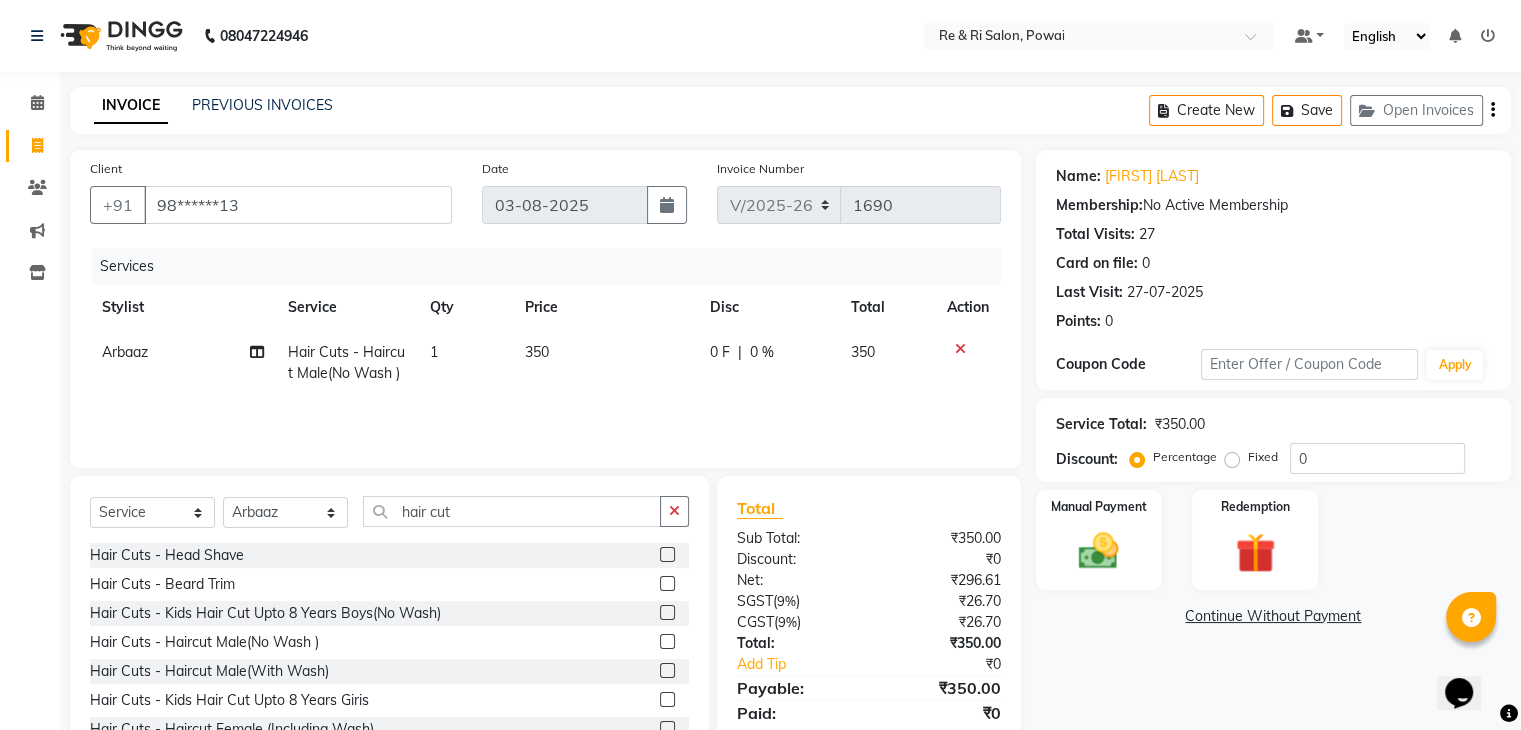click 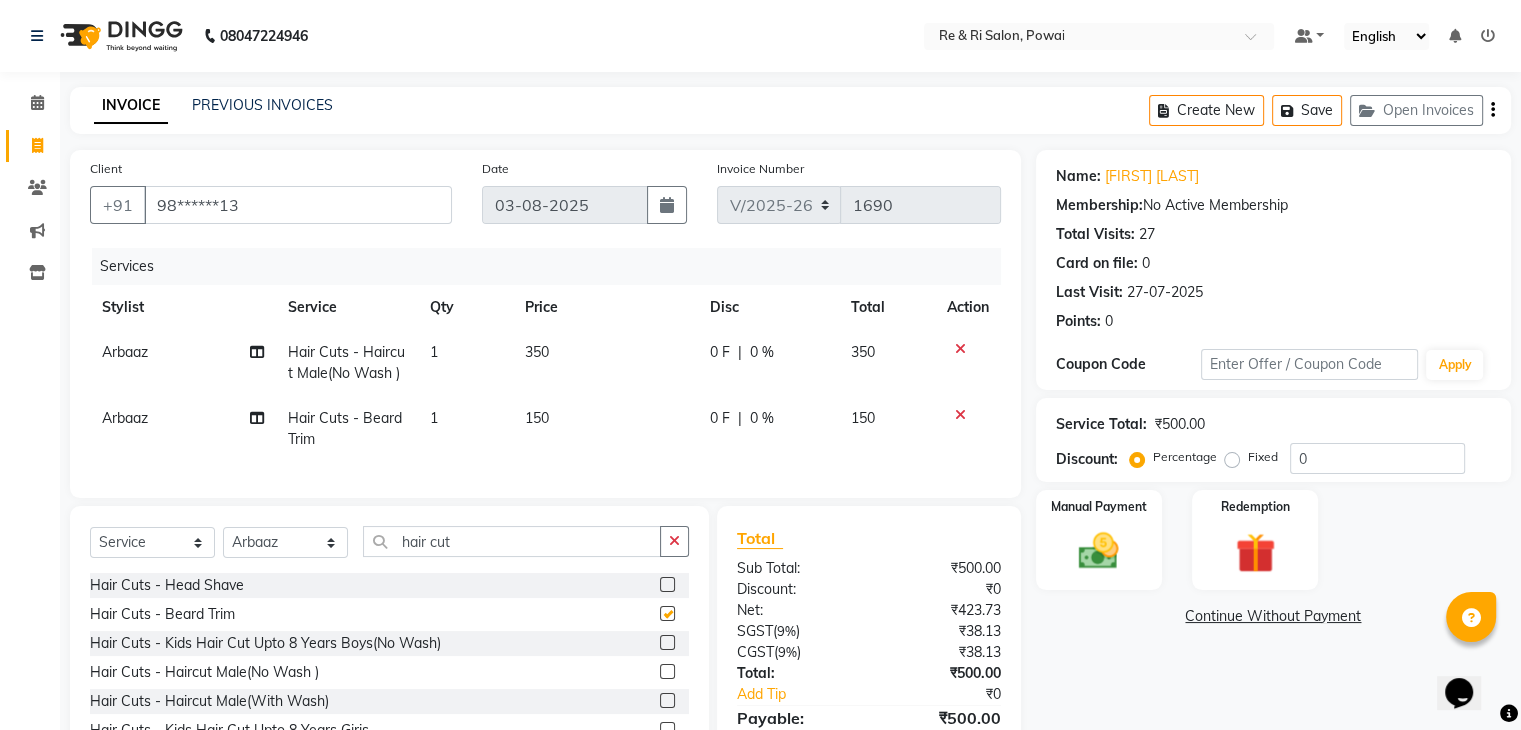 checkbox on "false" 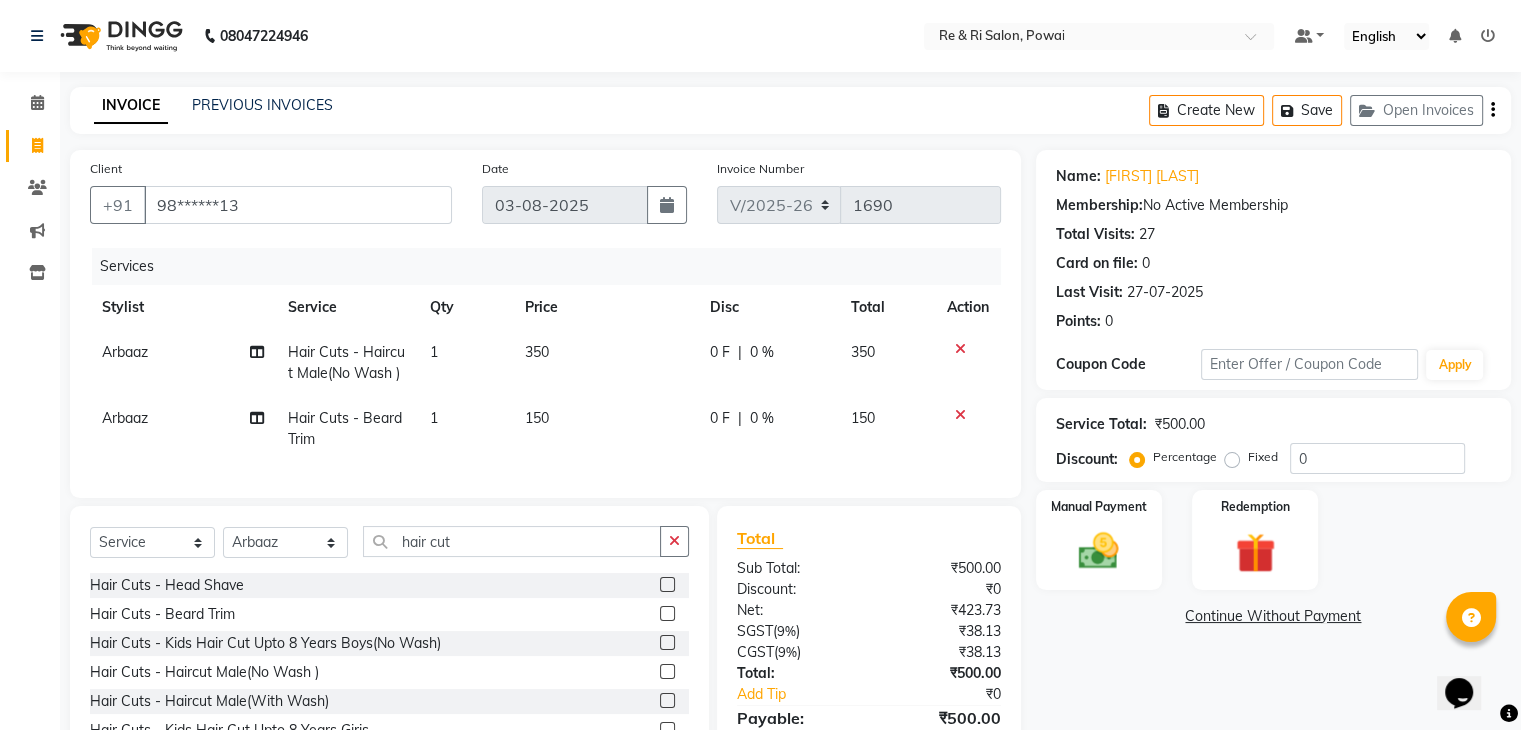 click on "0 F" 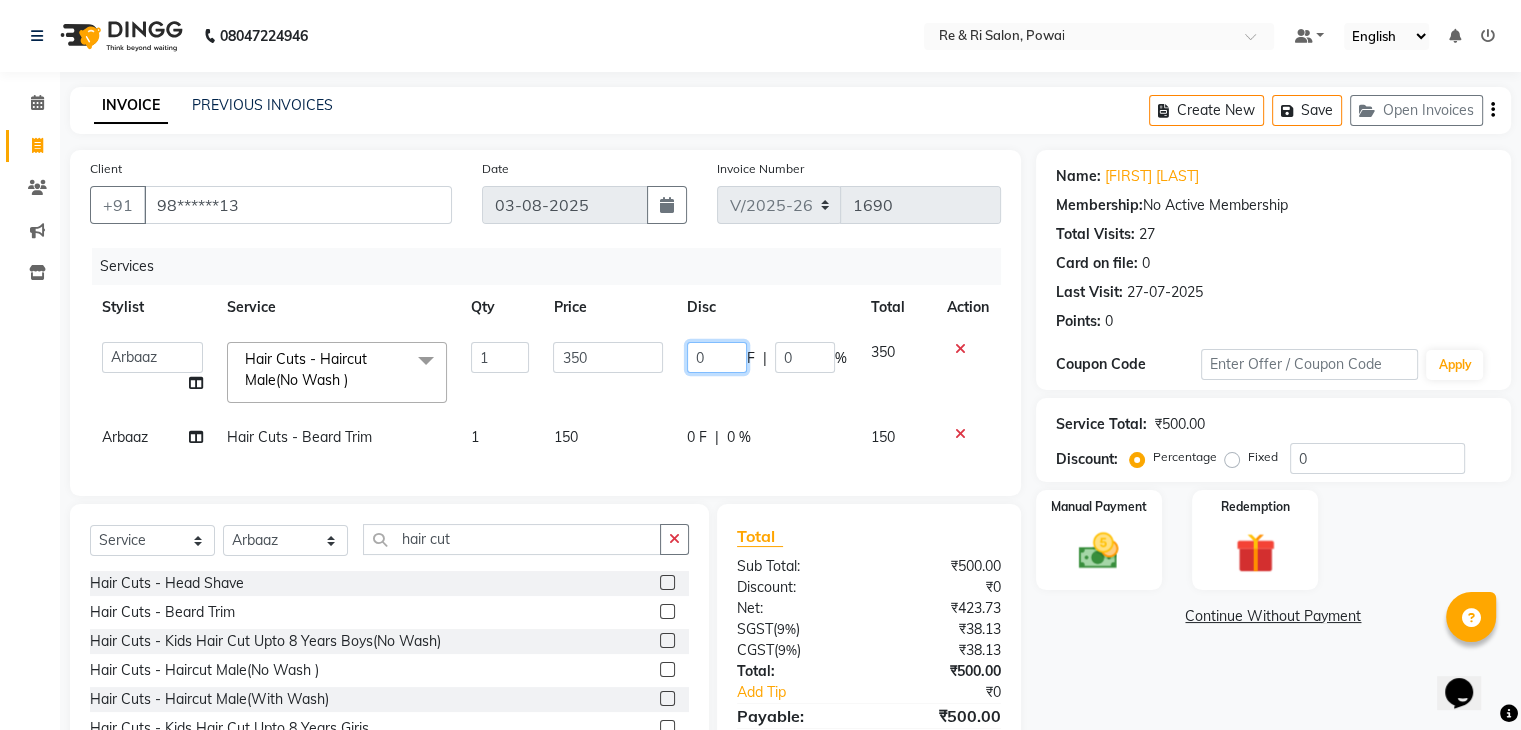 click on "0" 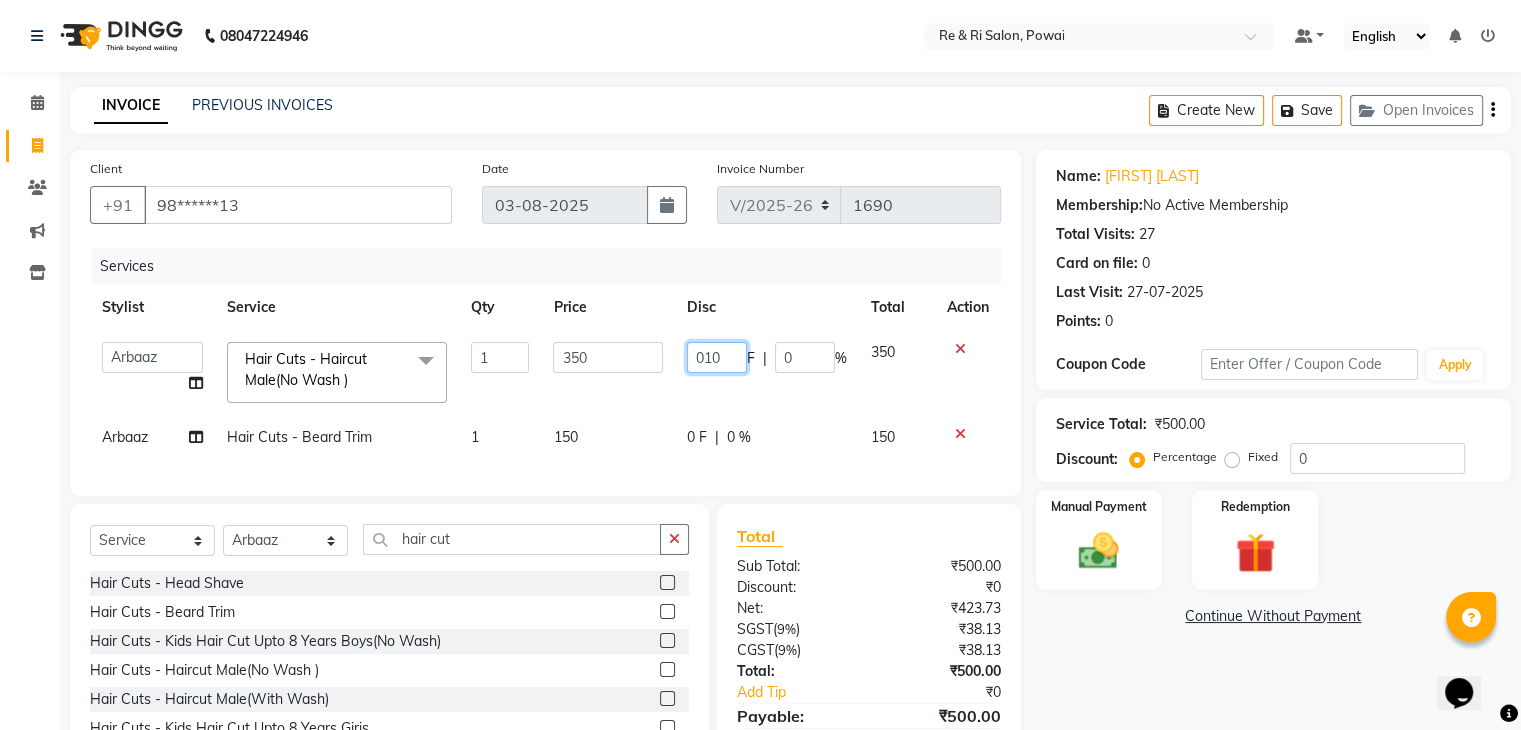 type on "0100" 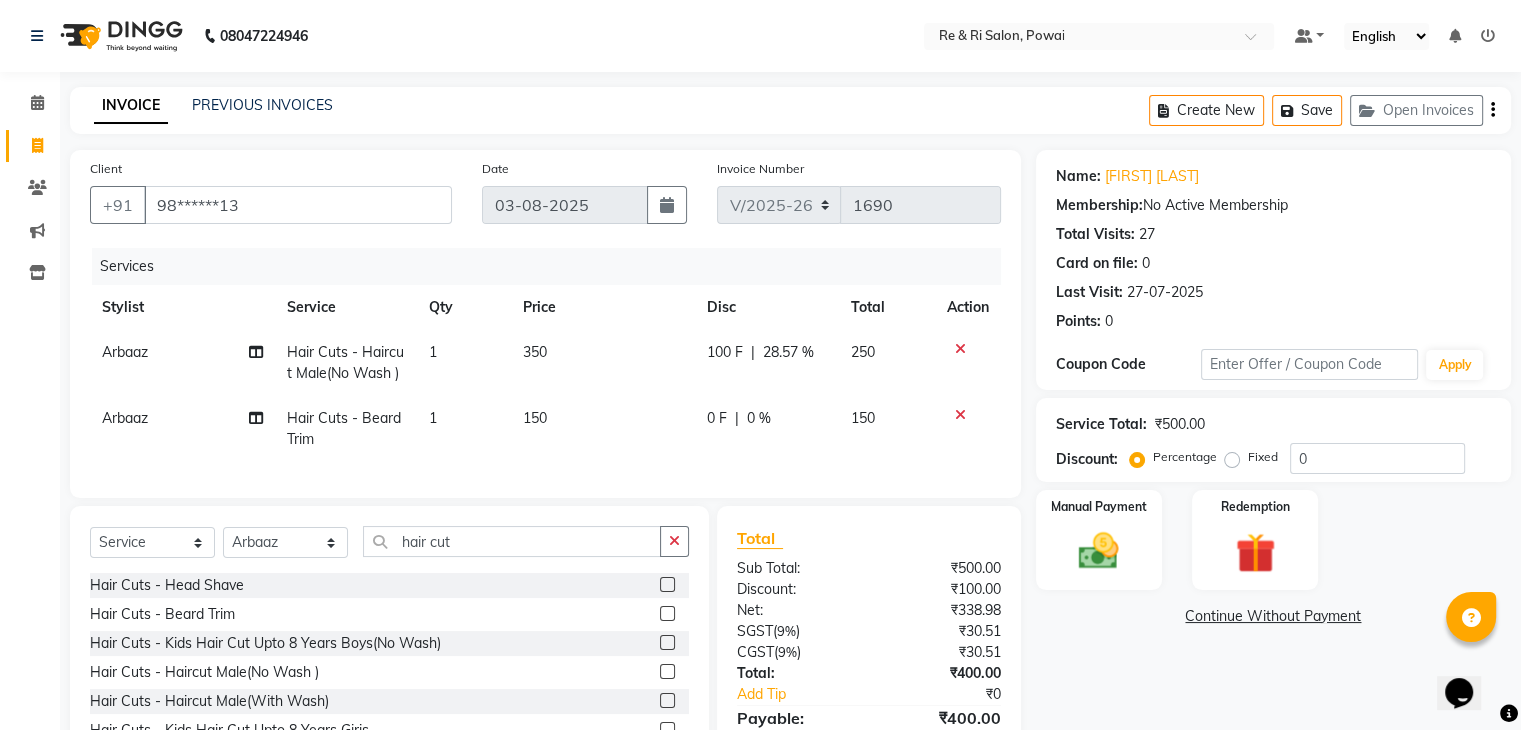 click on "250" 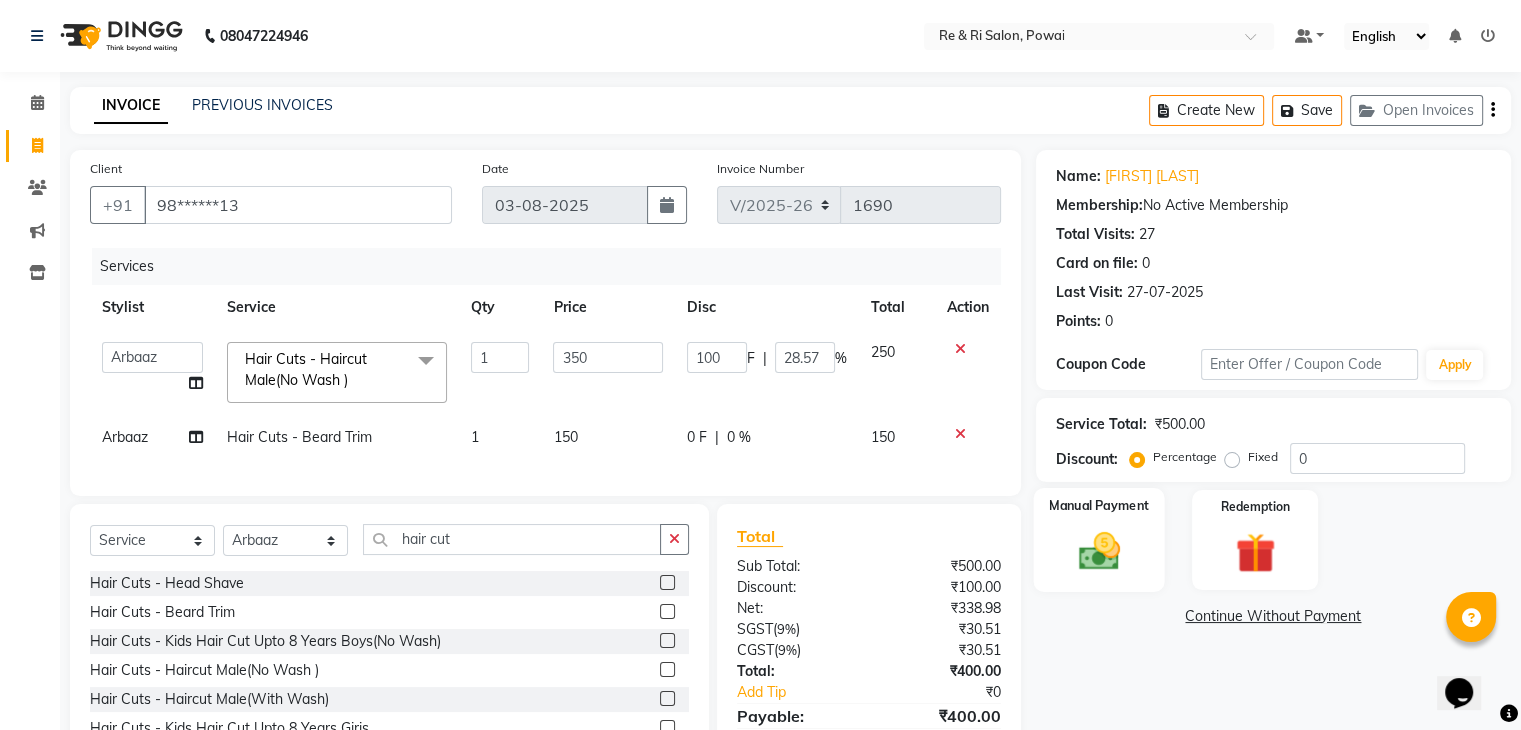 click on "Manual Payment" 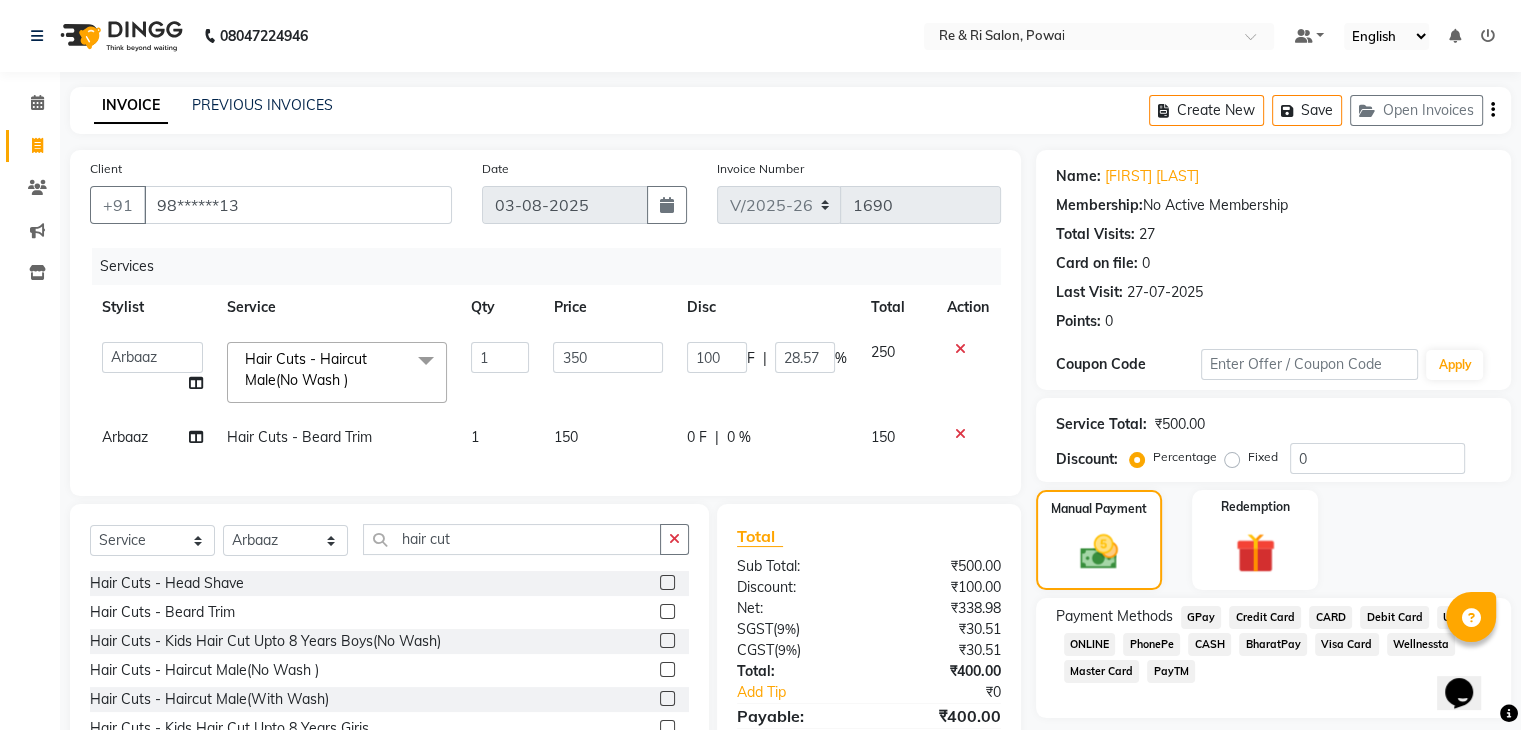 click on "GPay" 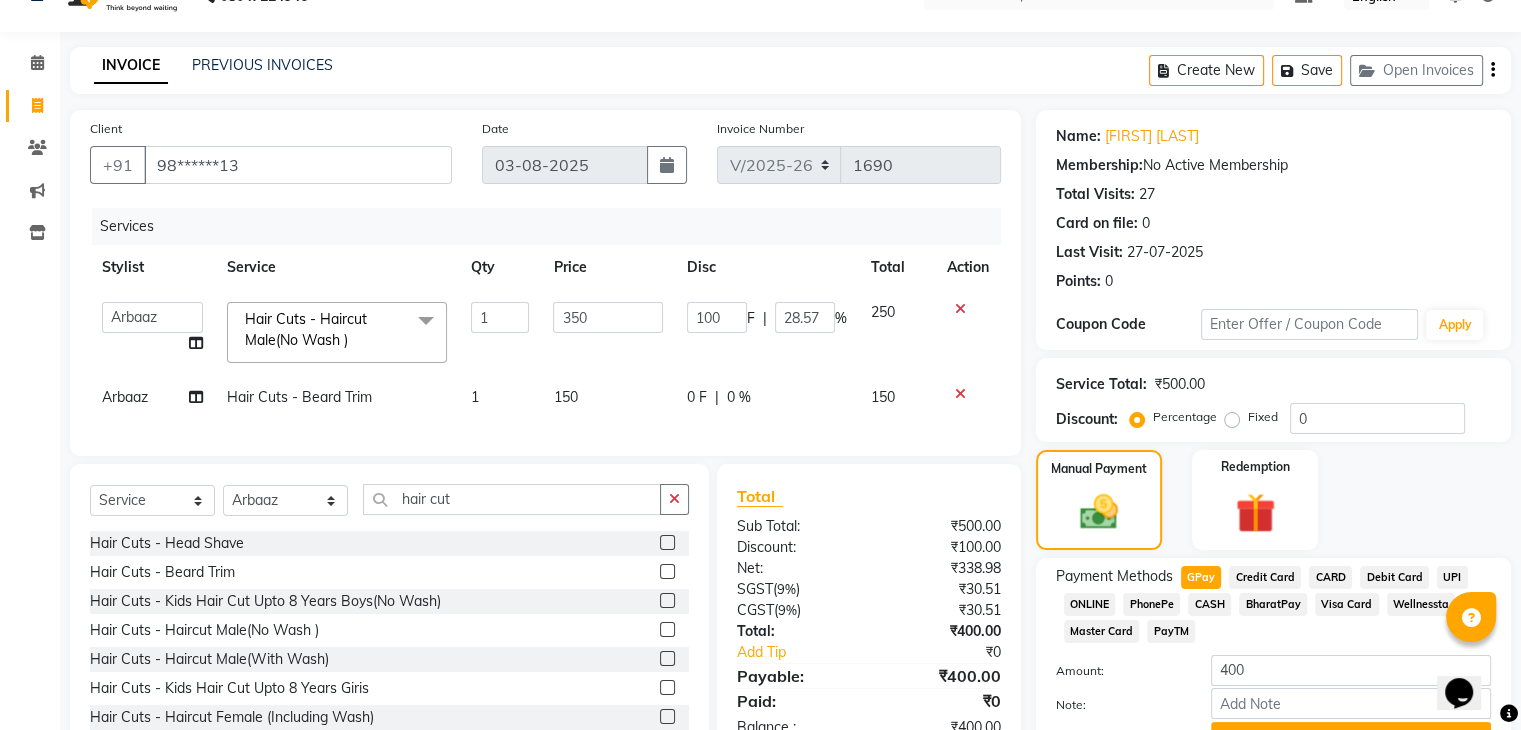 scroll, scrollTop: 145, scrollLeft: 0, axis: vertical 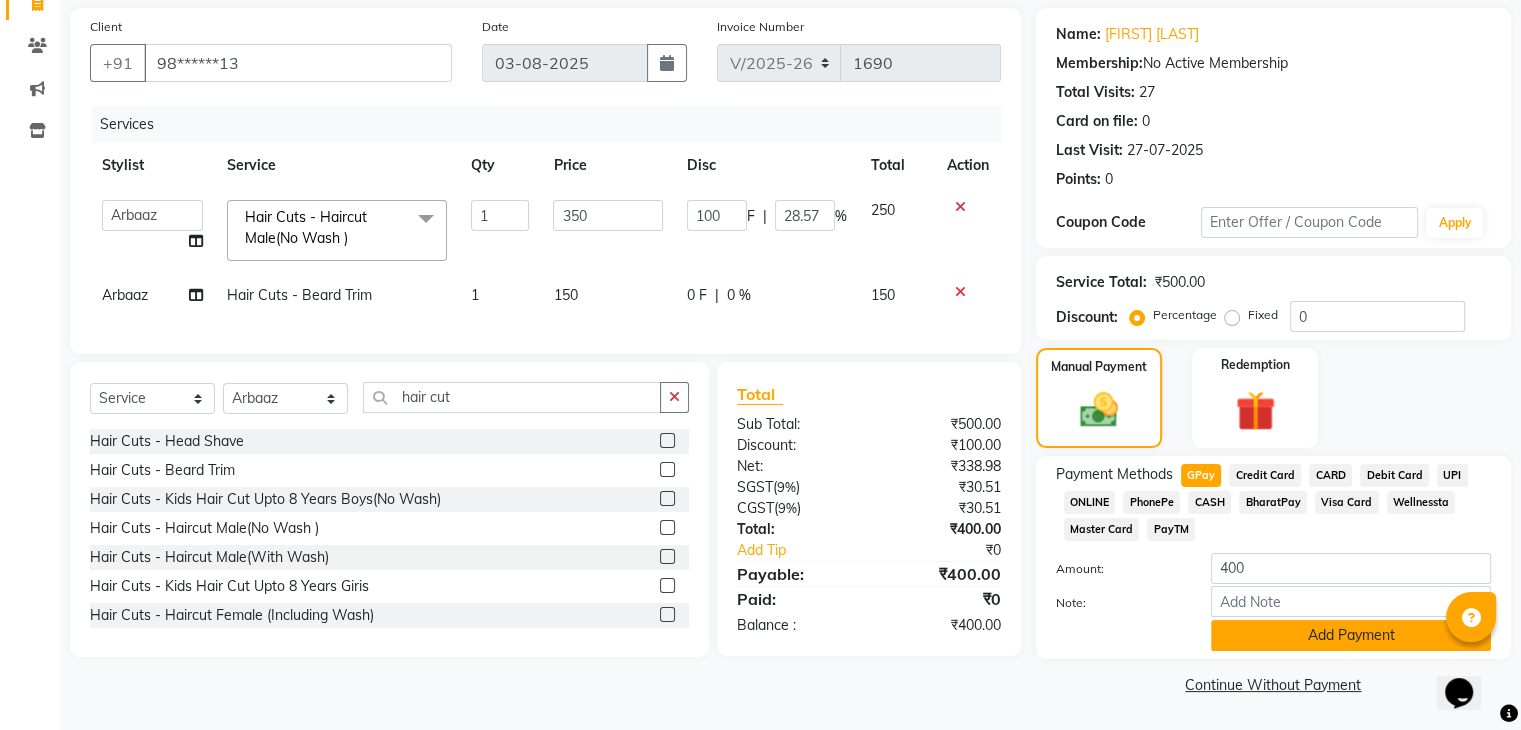 click on "Add Payment" 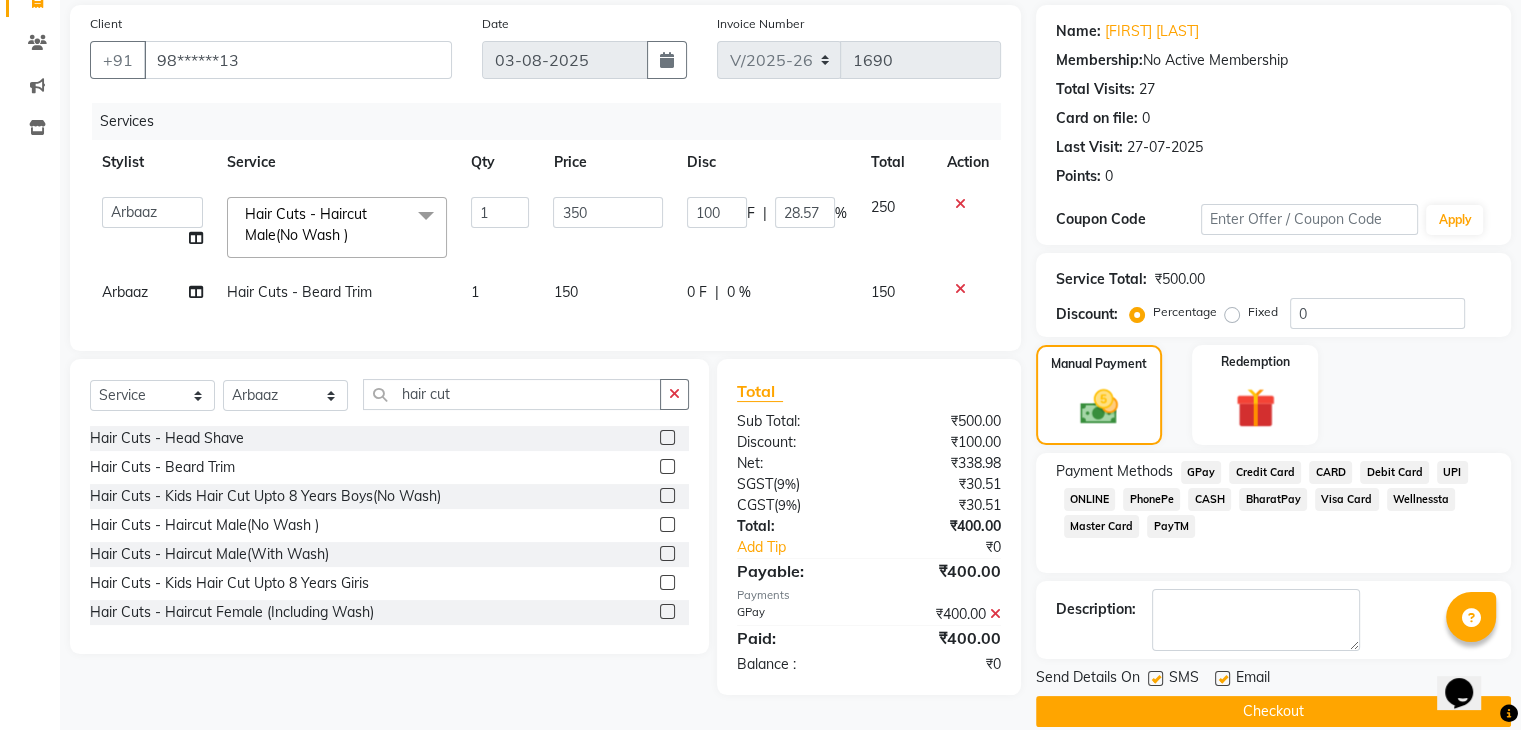 click 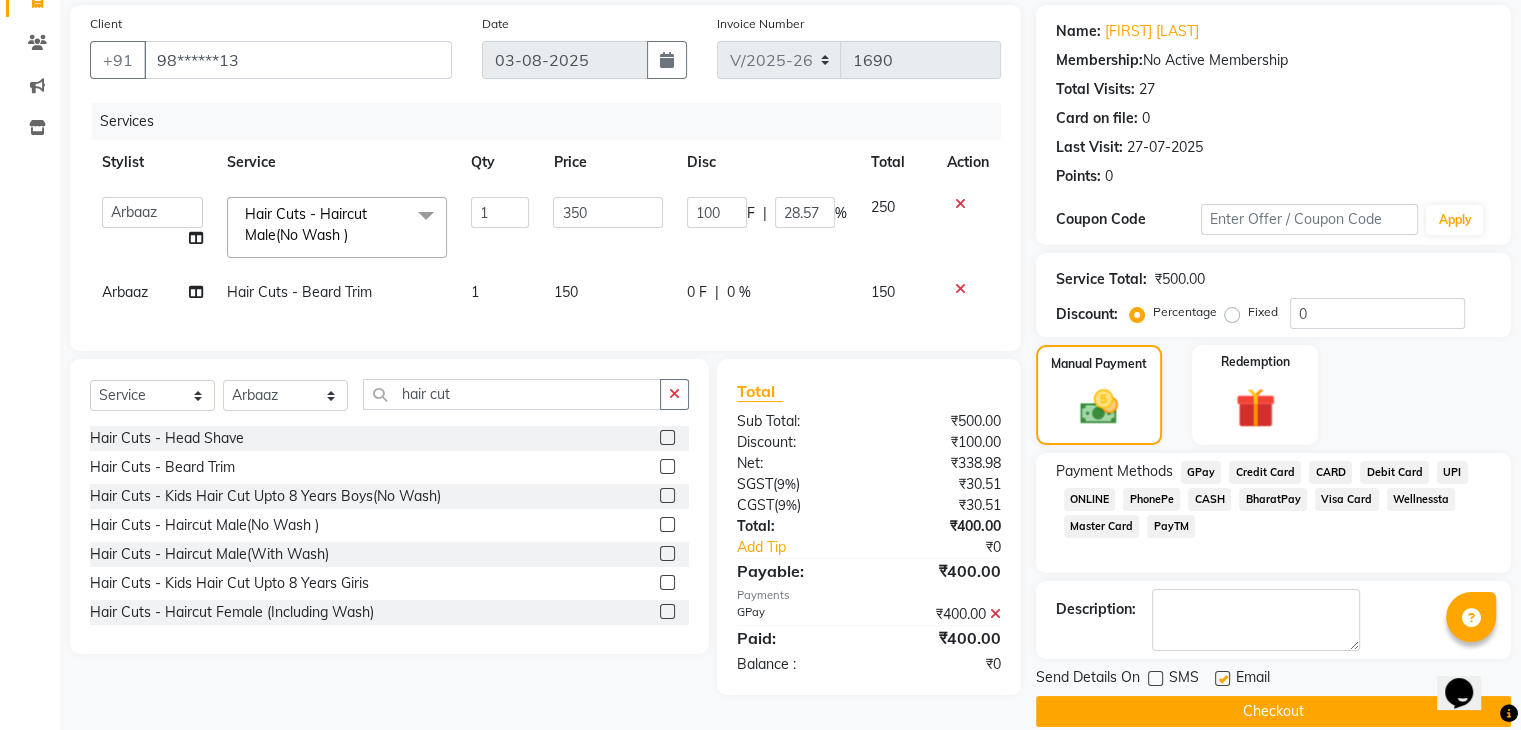 click 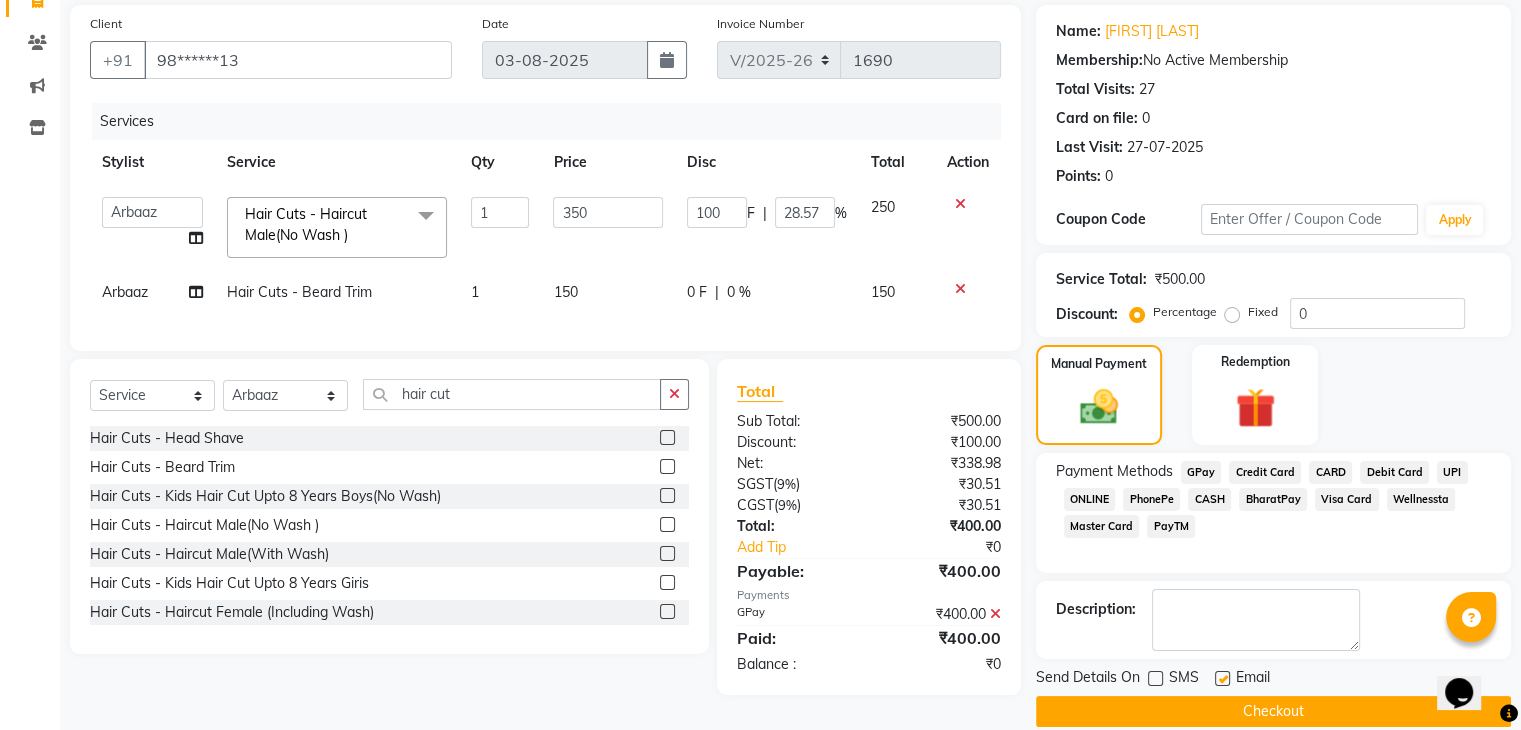 click at bounding box center (1221, 679) 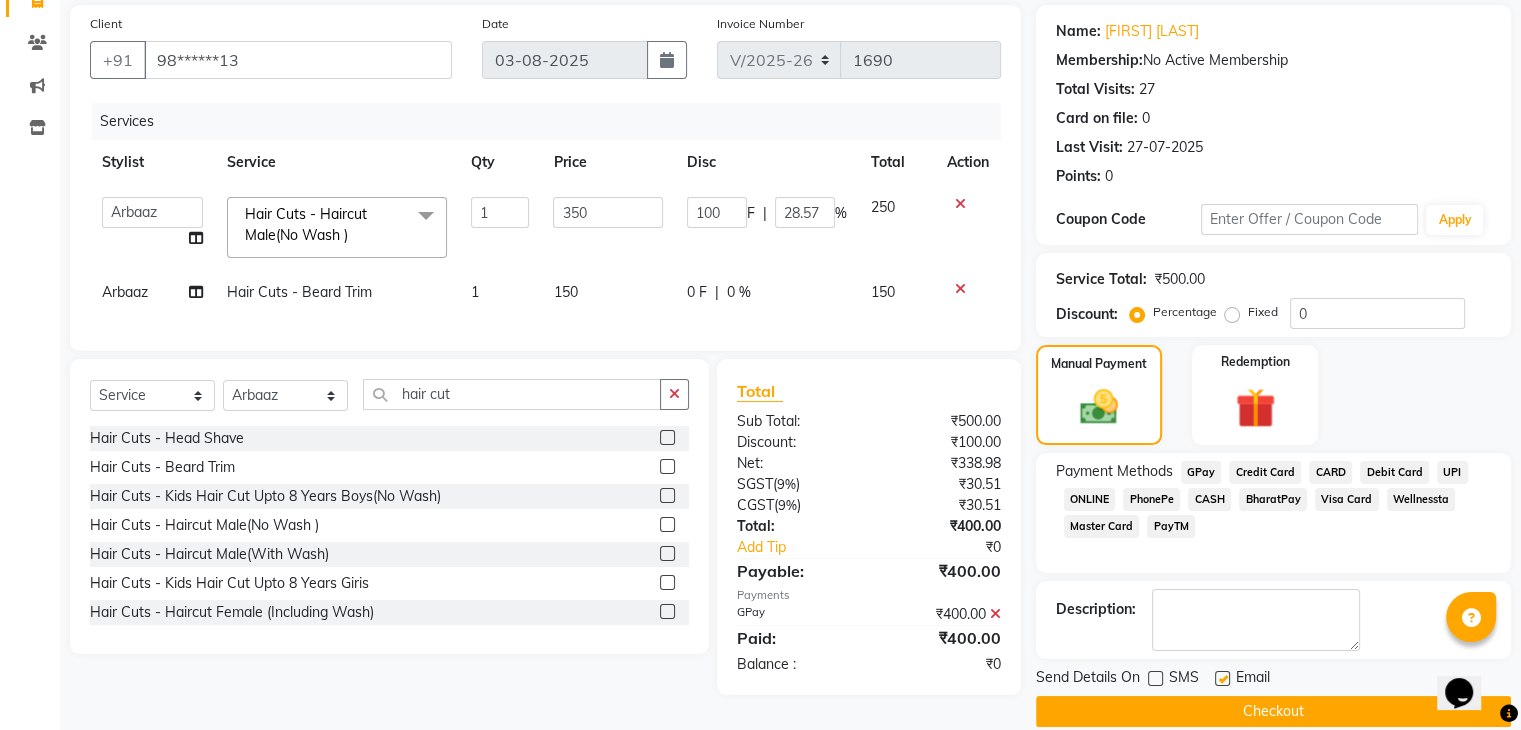 checkbox on "false" 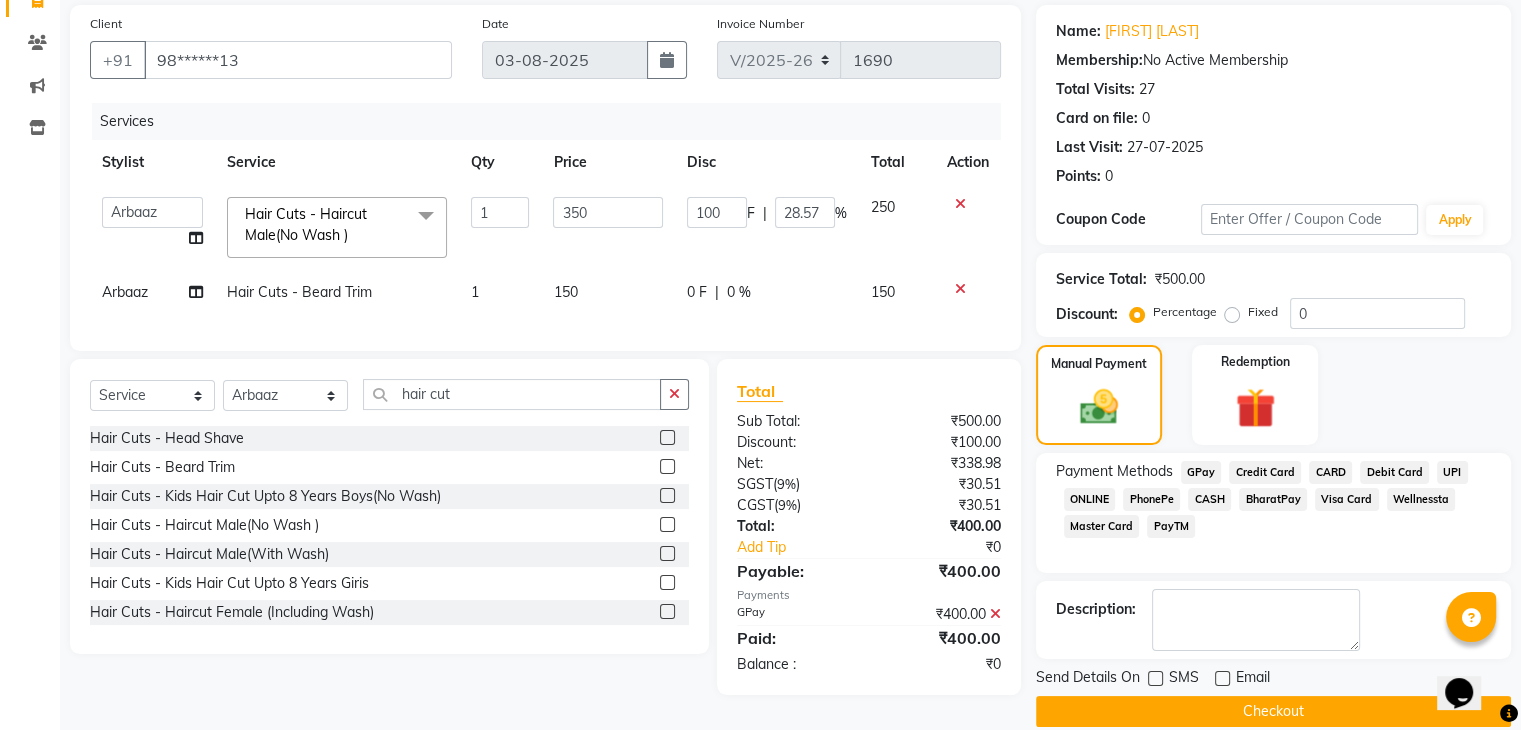 click on "Checkout" 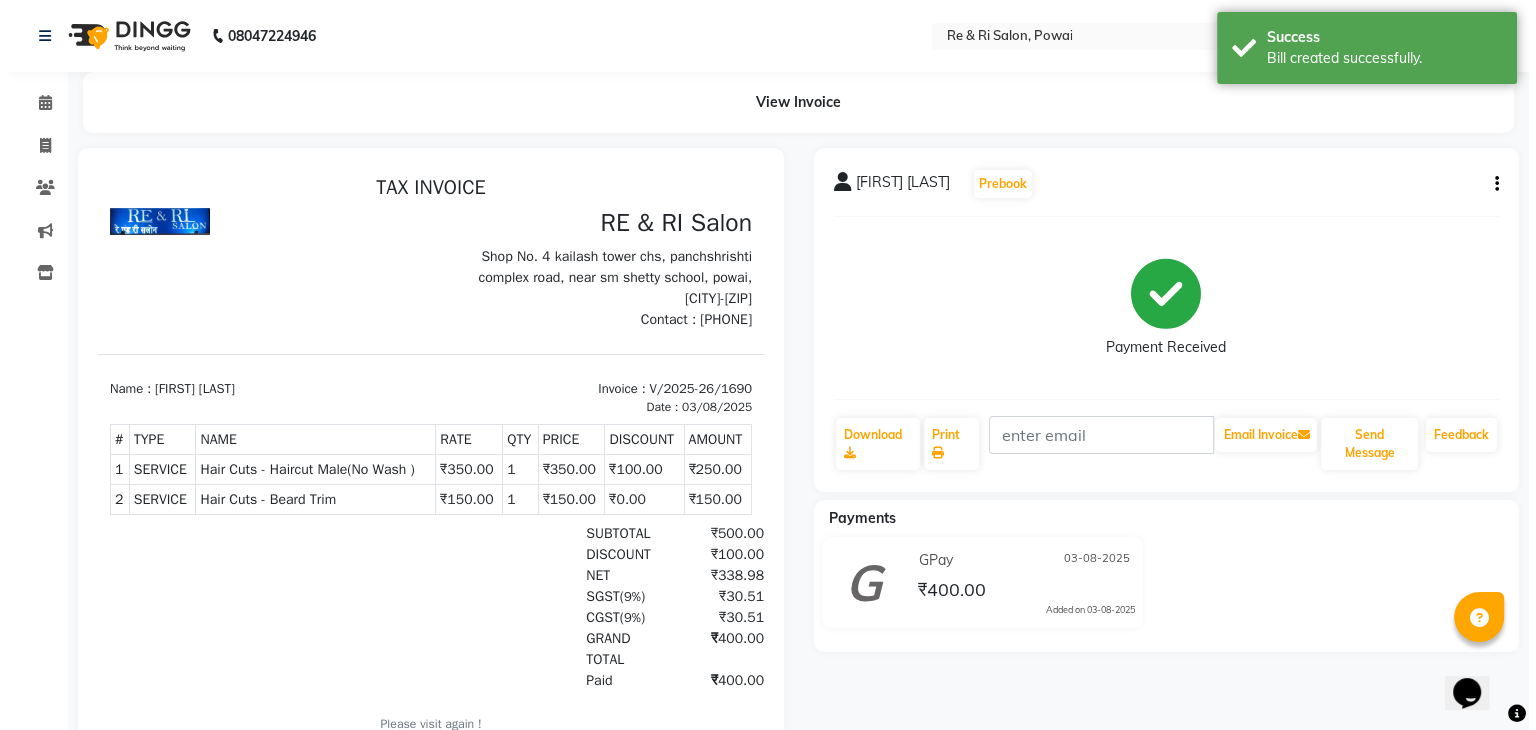 scroll, scrollTop: 0, scrollLeft: 0, axis: both 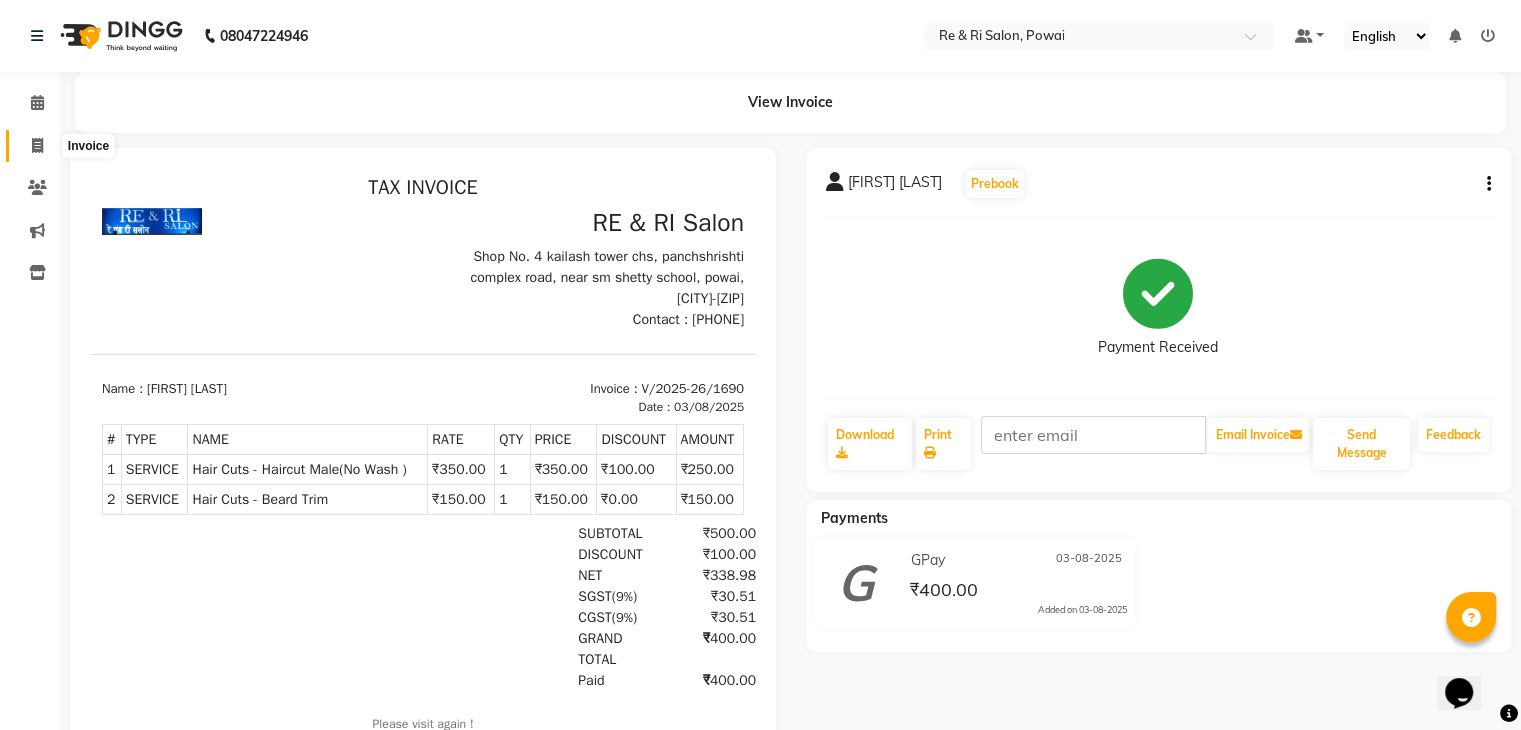 click 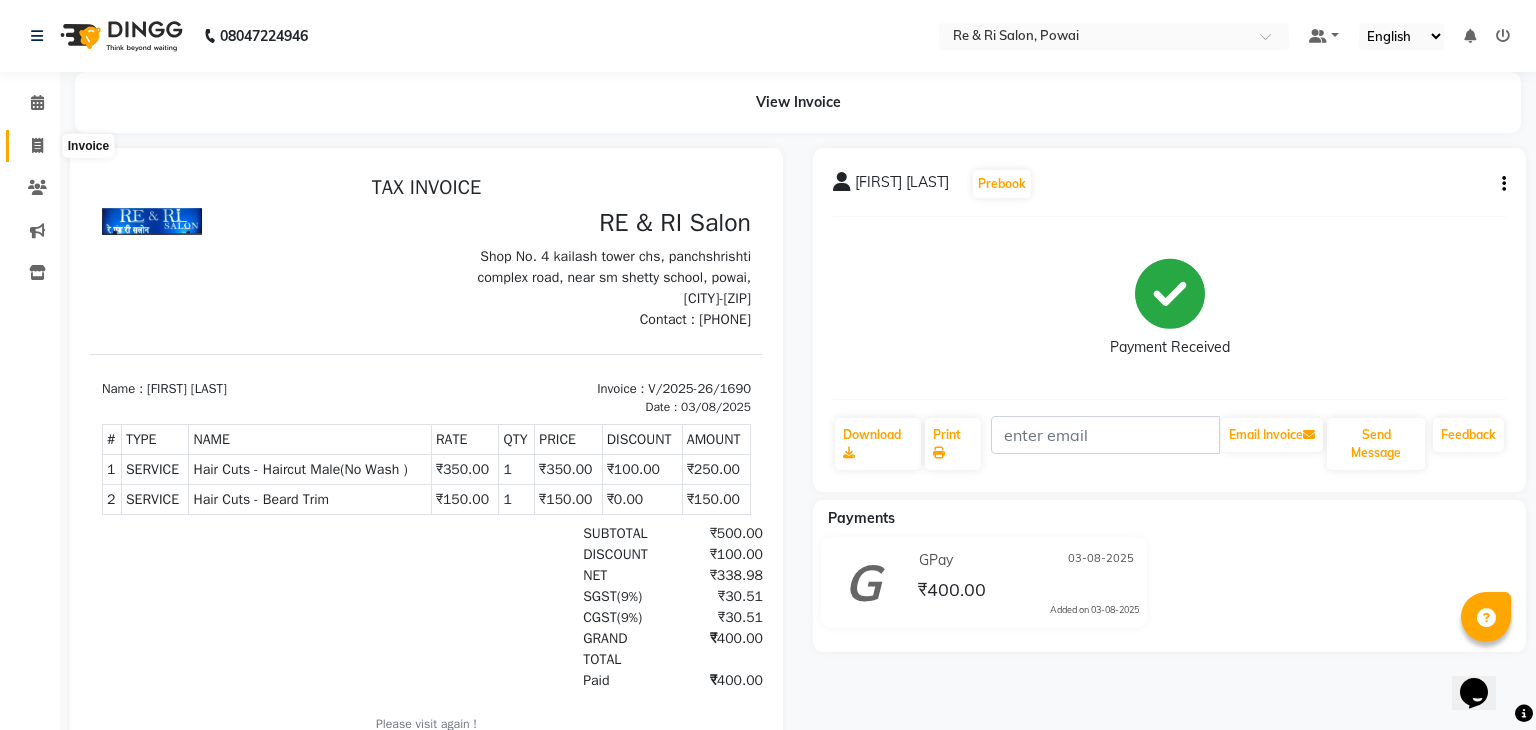 select on "service" 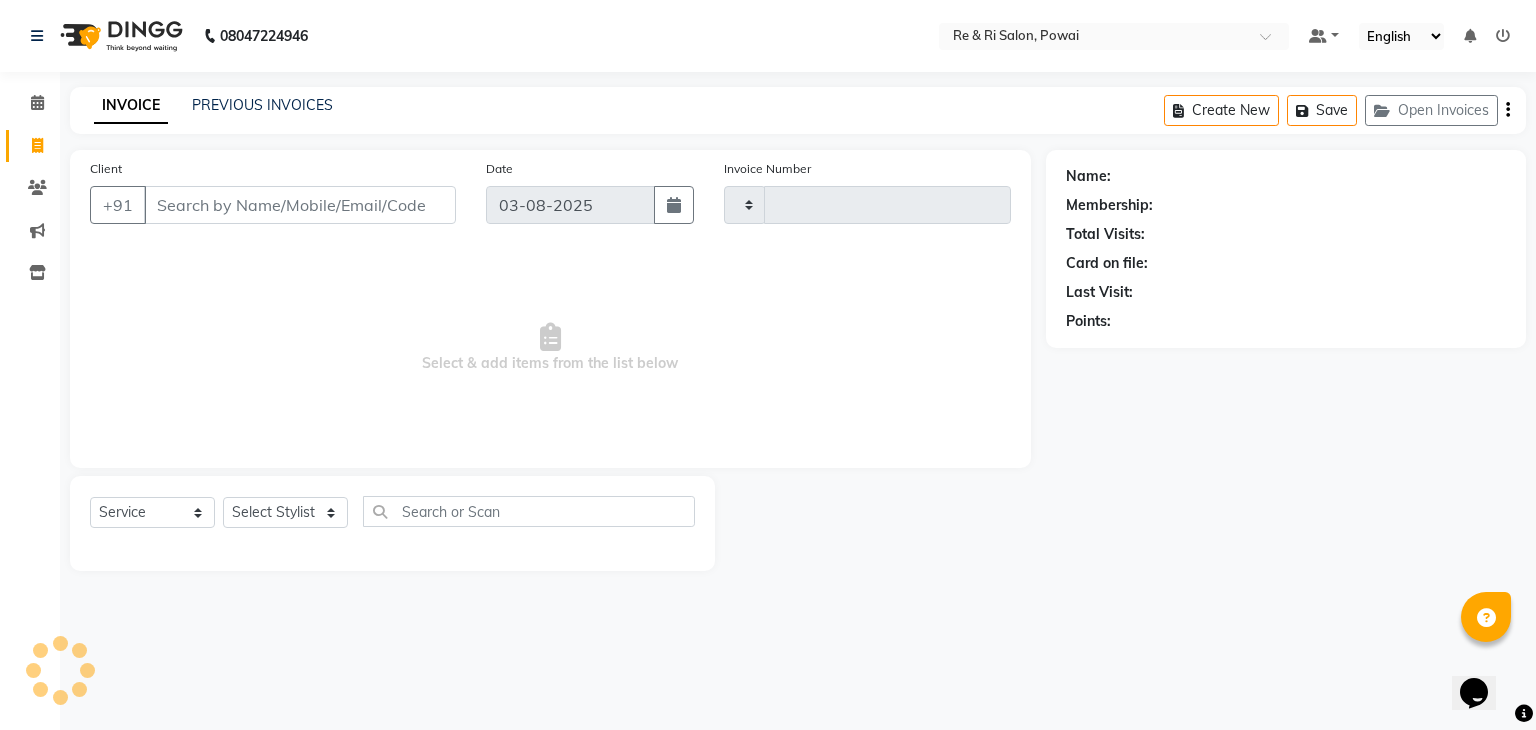 type on "1691" 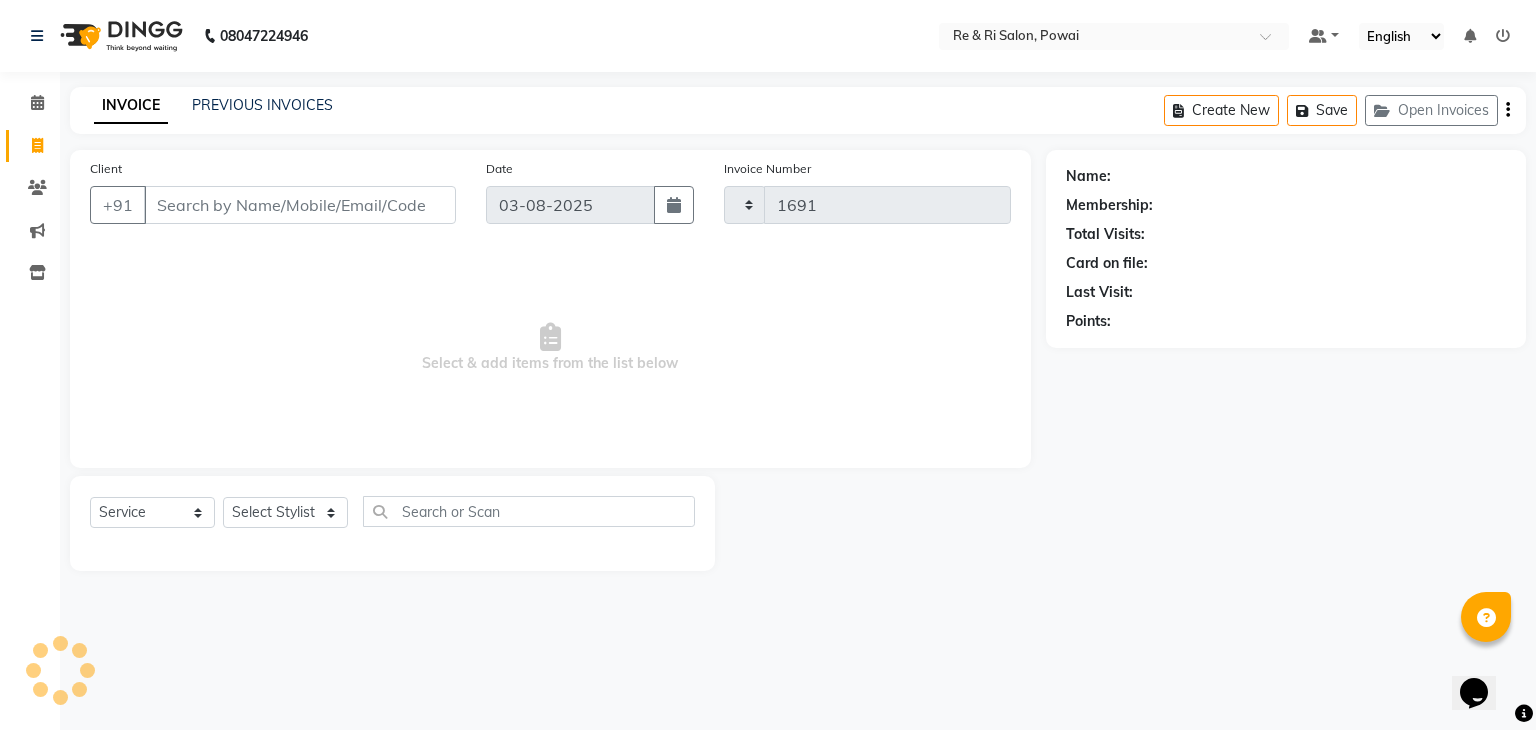 select on "5364" 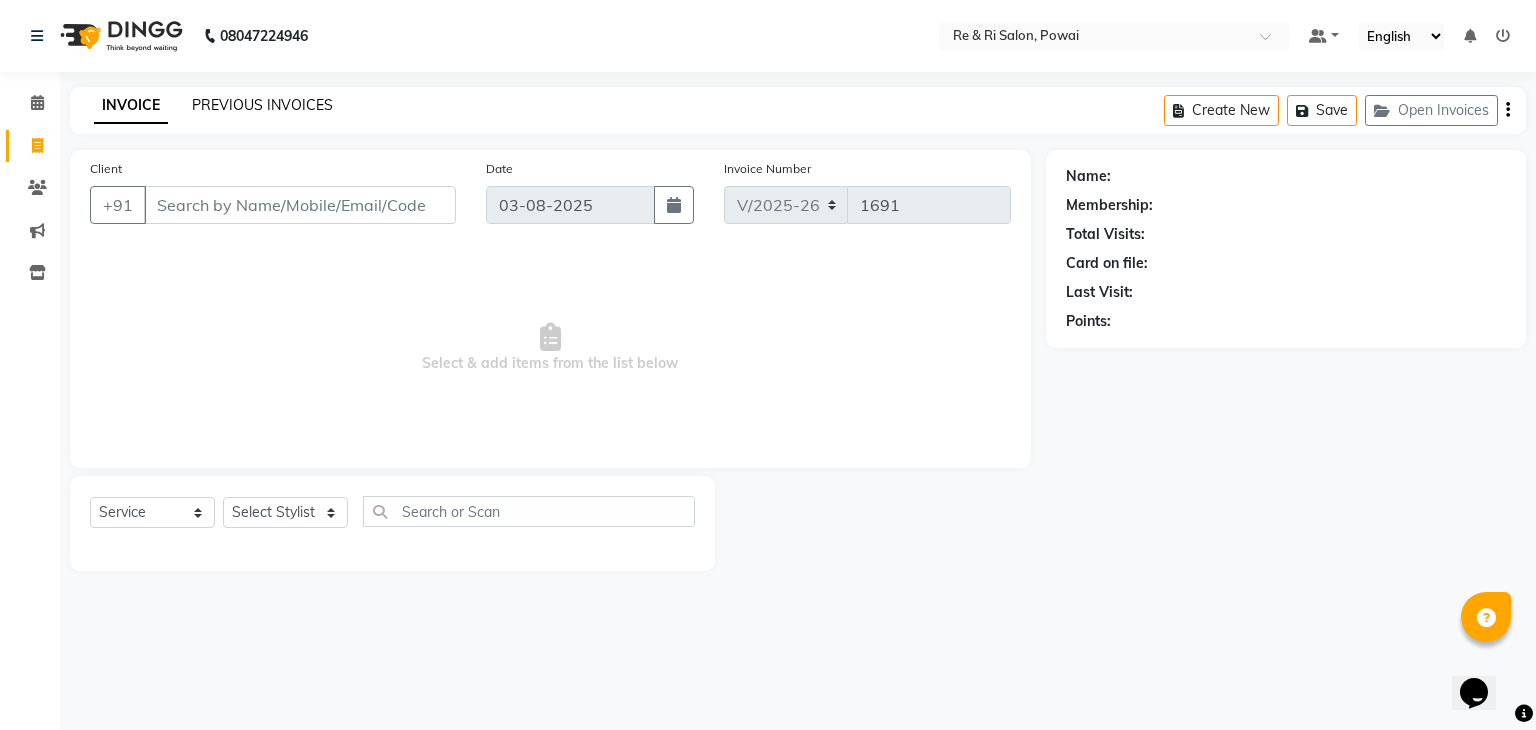 click on "PREVIOUS INVOICES" 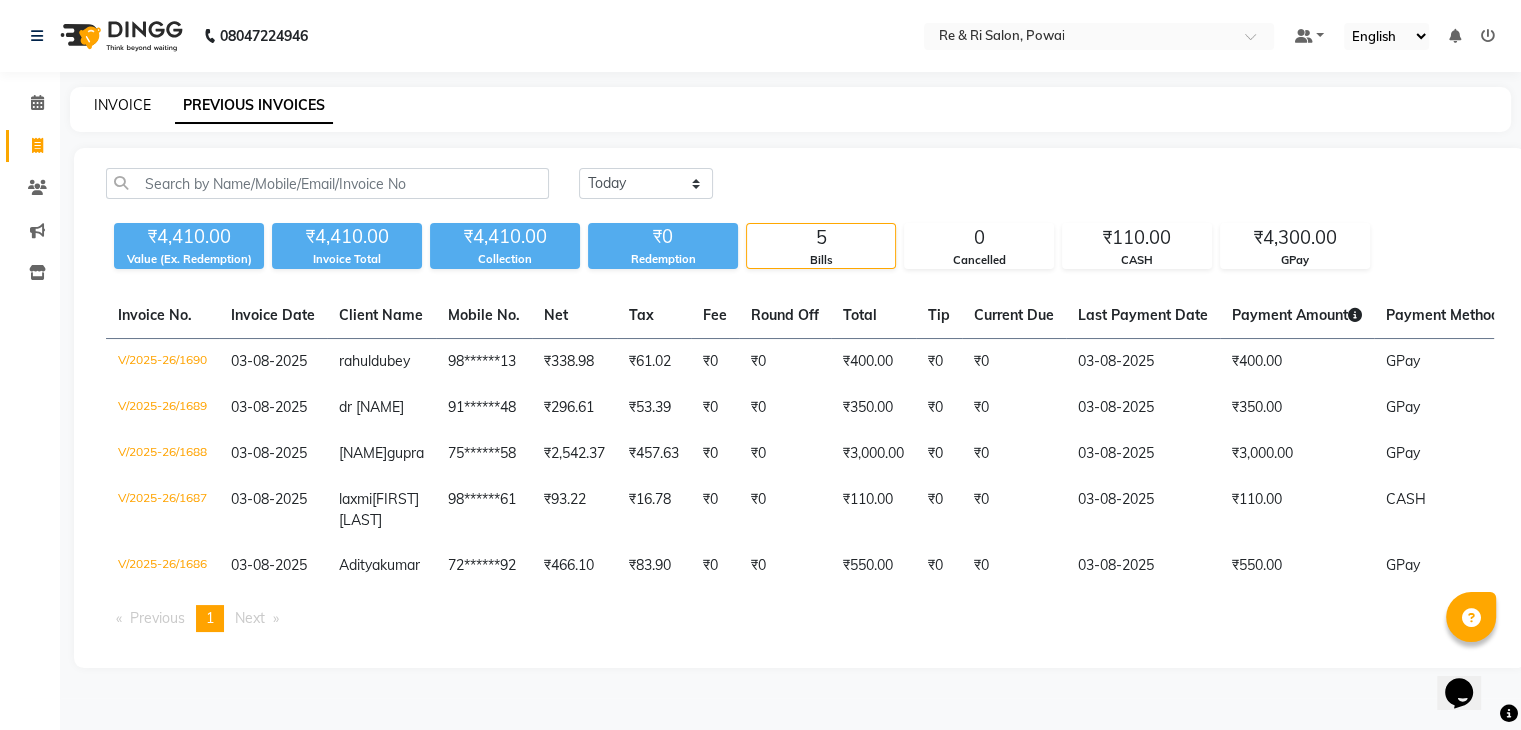 click on "INVOICE" 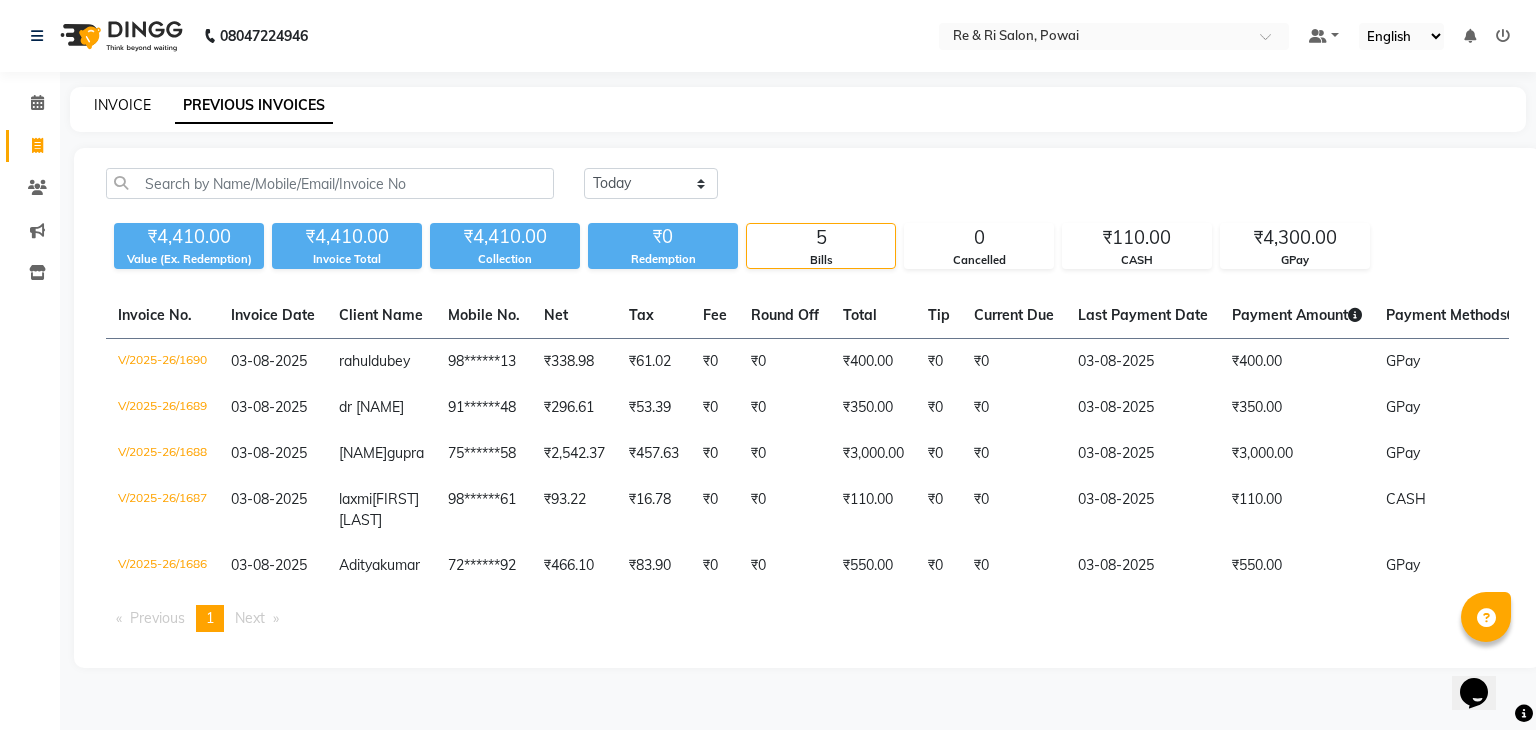 select on "service" 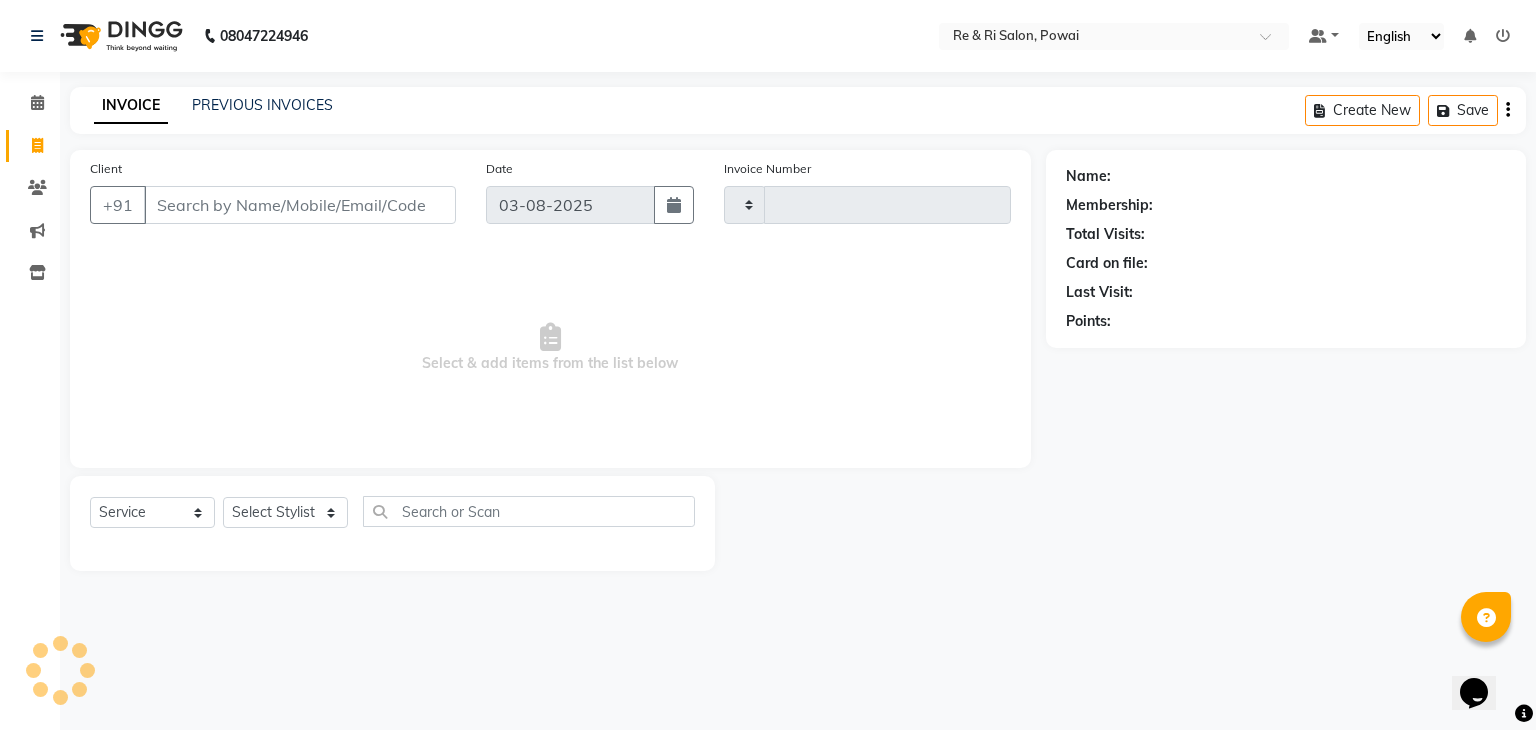 type on "1691" 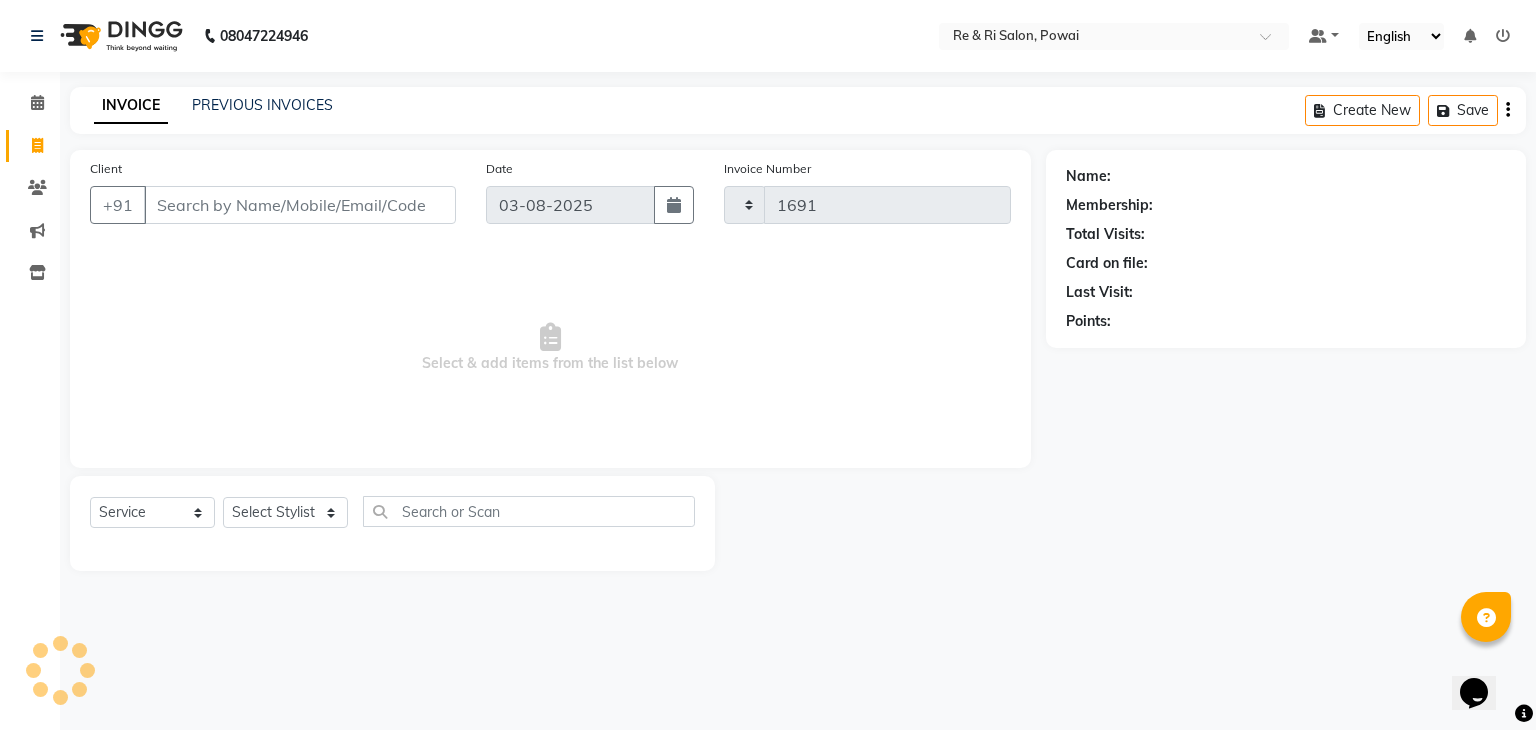 select on "5364" 